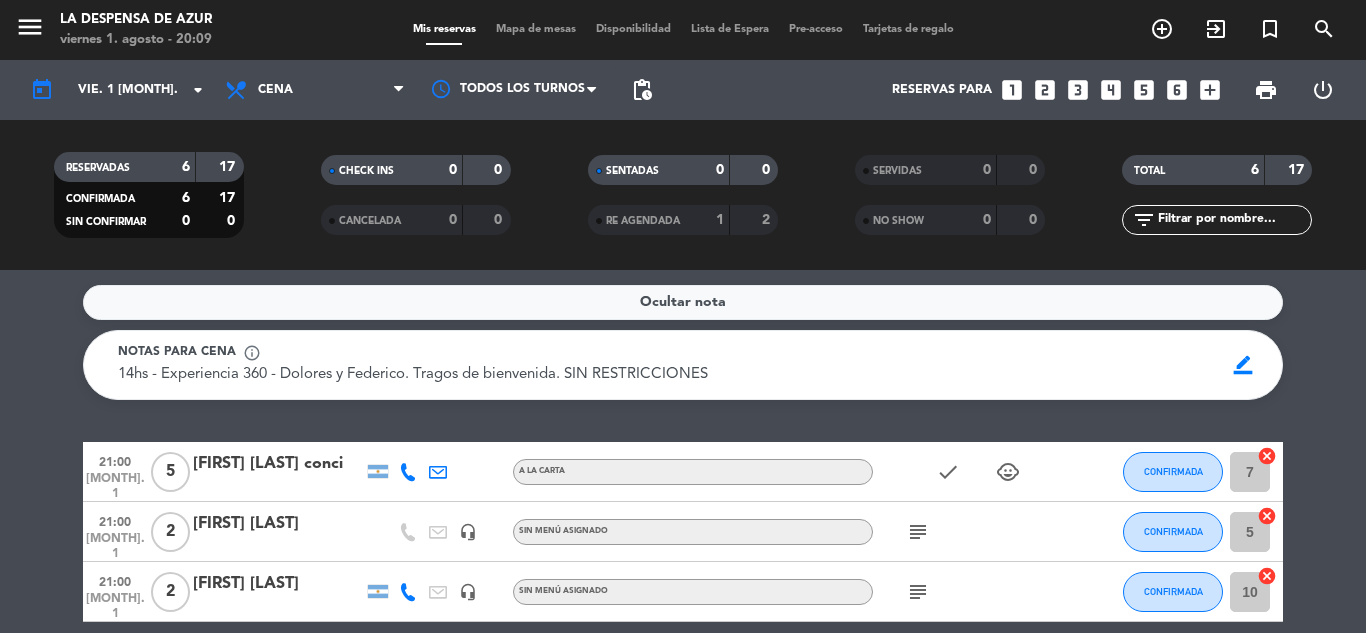 scroll, scrollTop: 0, scrollLeft: 0, axis: both 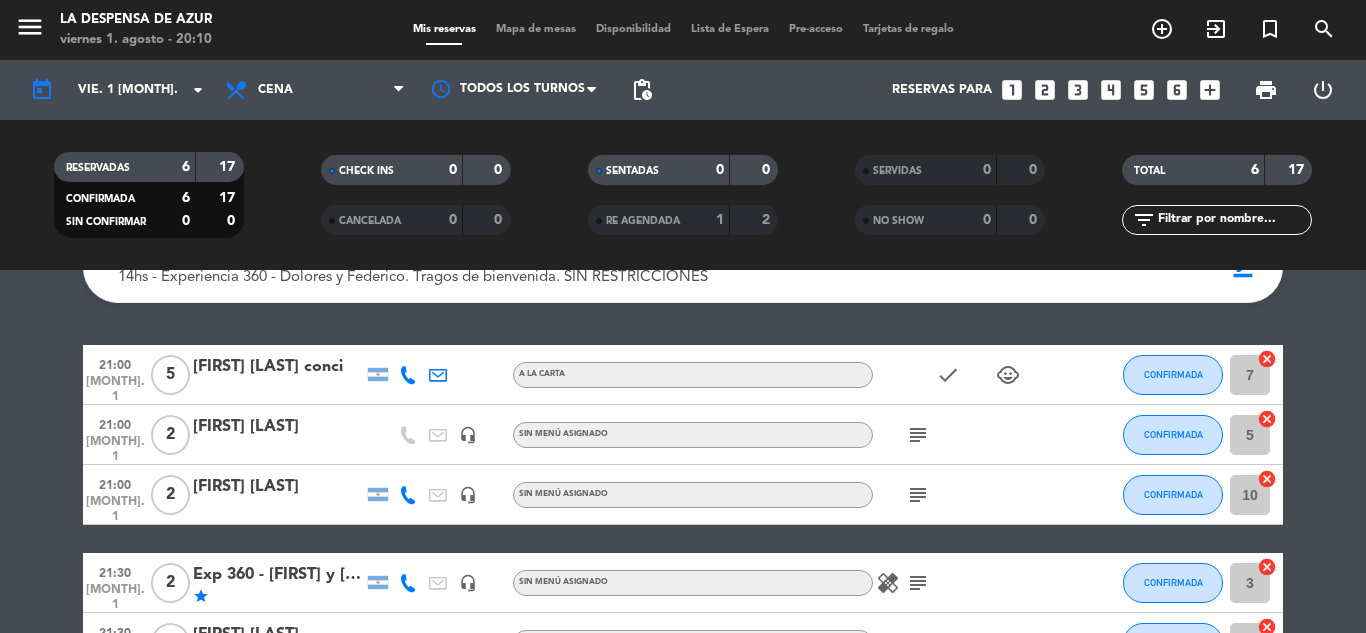 click on "subject" 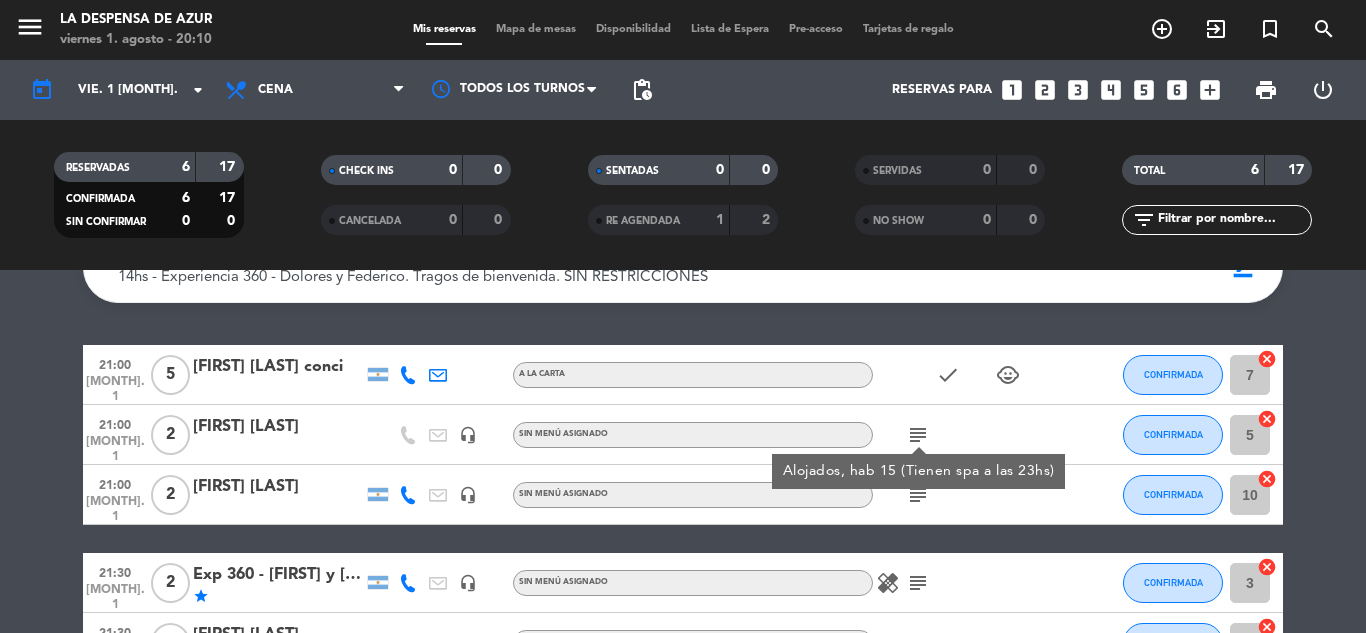 click on "subject" 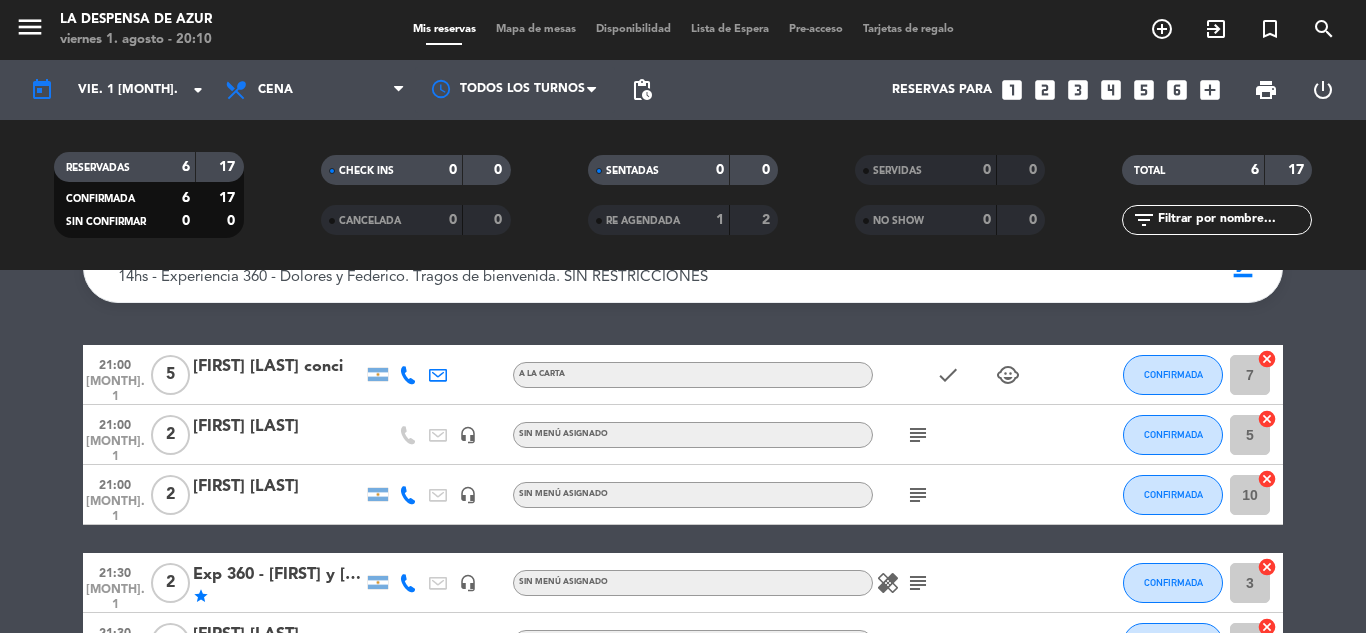 click on "subject" 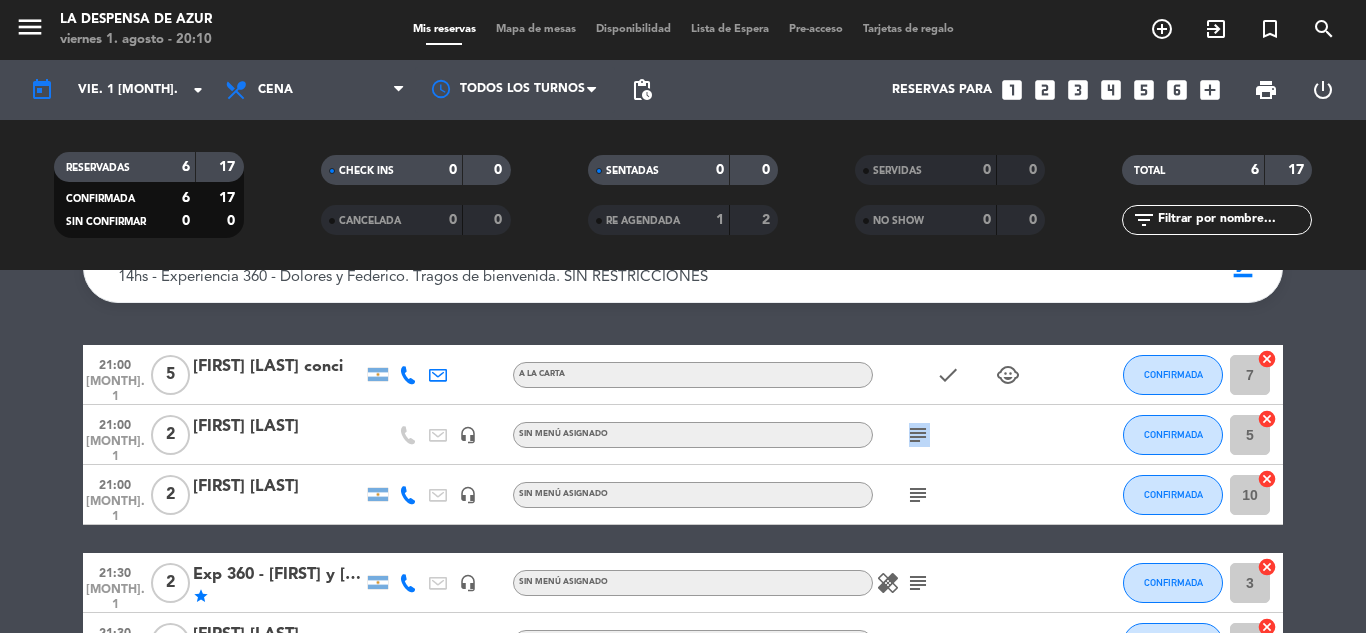 click on "subject" 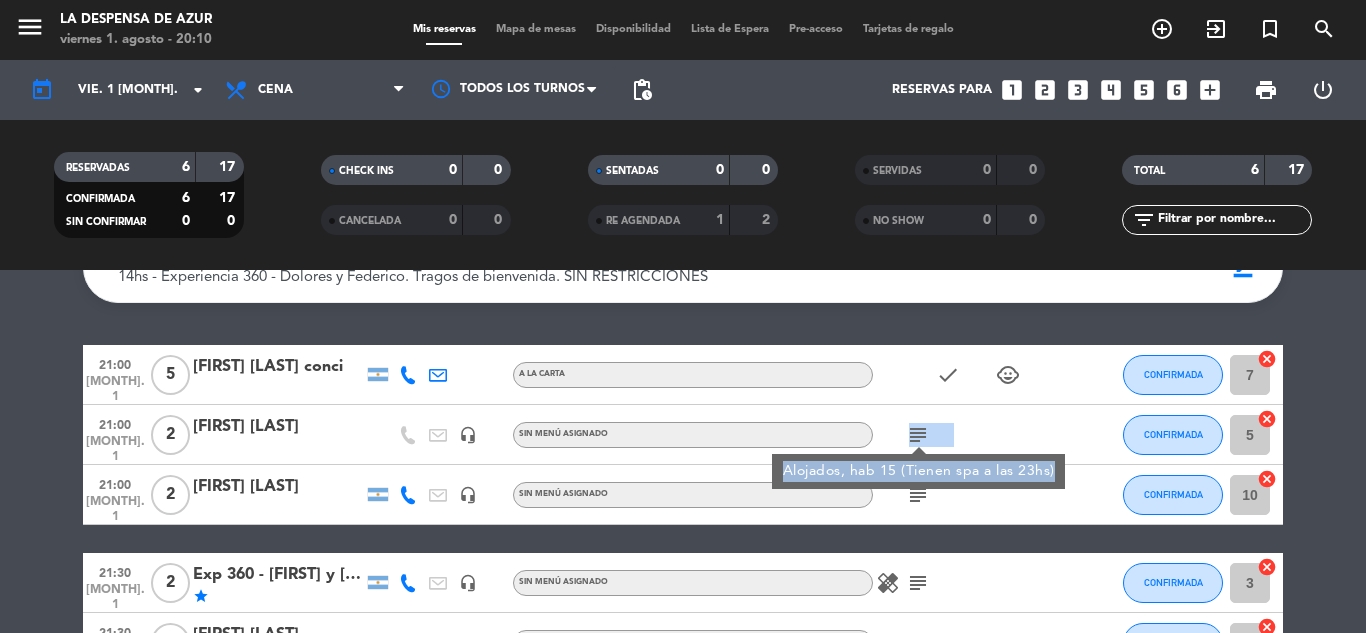 click on "subject" 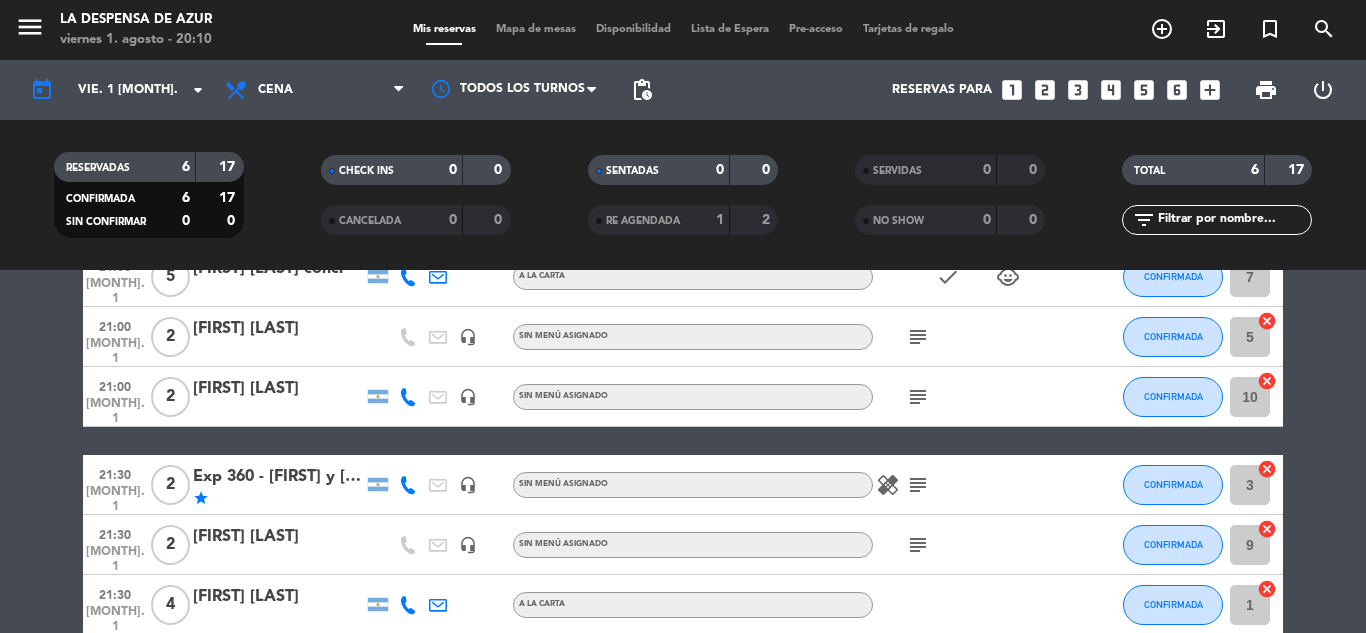 scroll, scrollTop: 297, scrollLeft: 0, axis: vertical 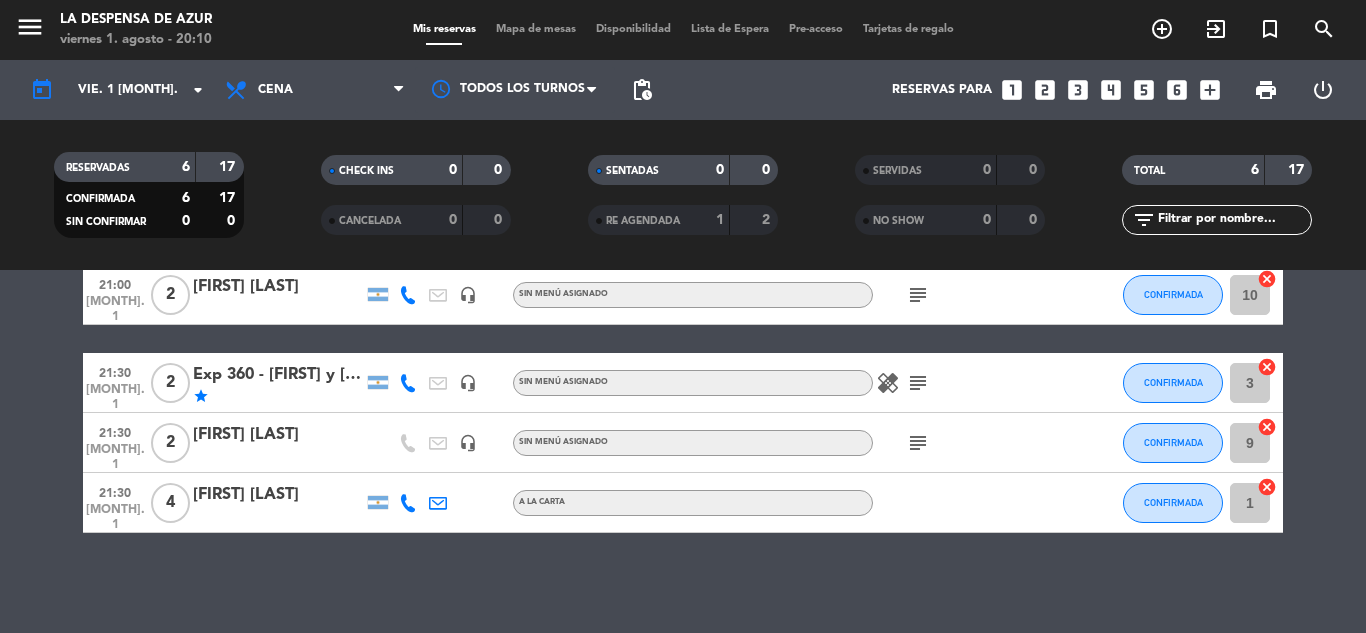 click on "subject" 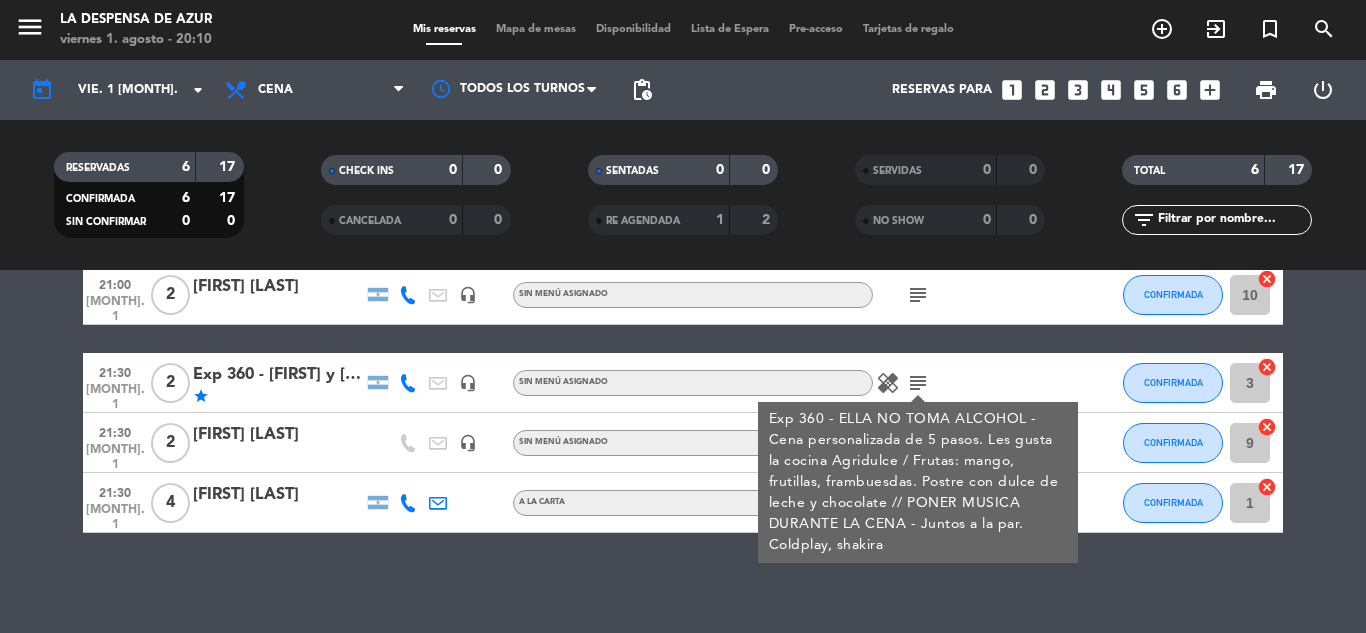 click on "subject" 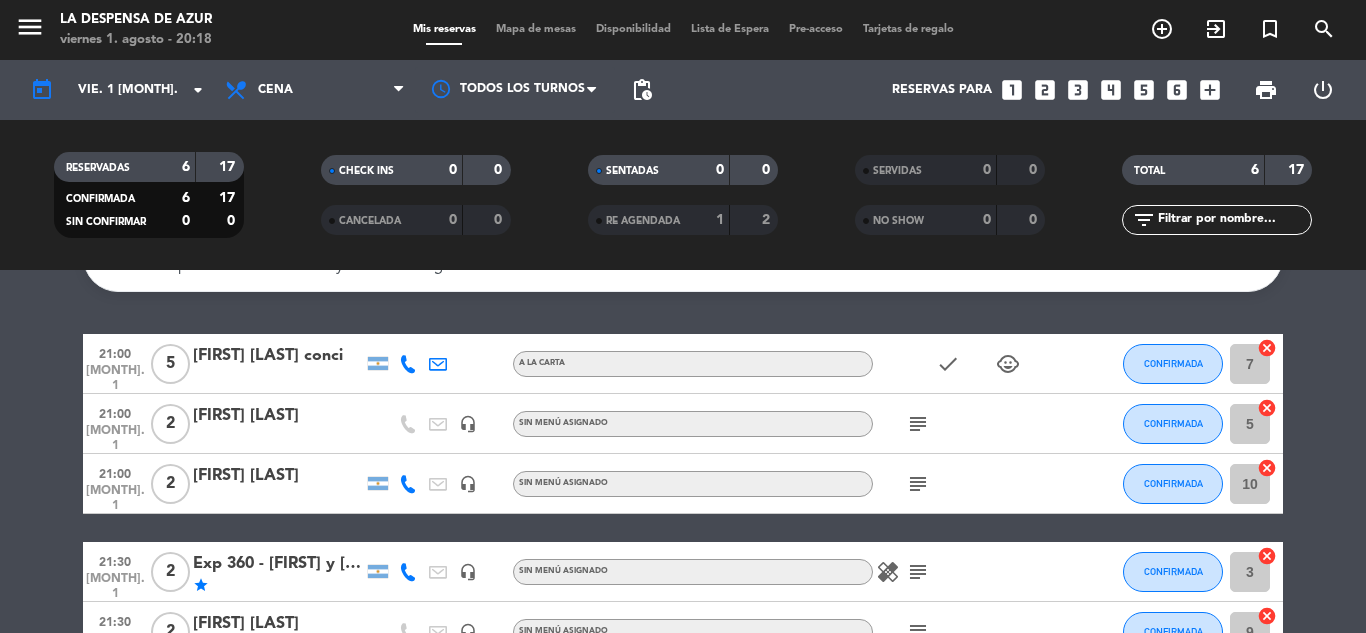 scroll, scrollTop: 97, scrollLeft: 0, axis: vertical 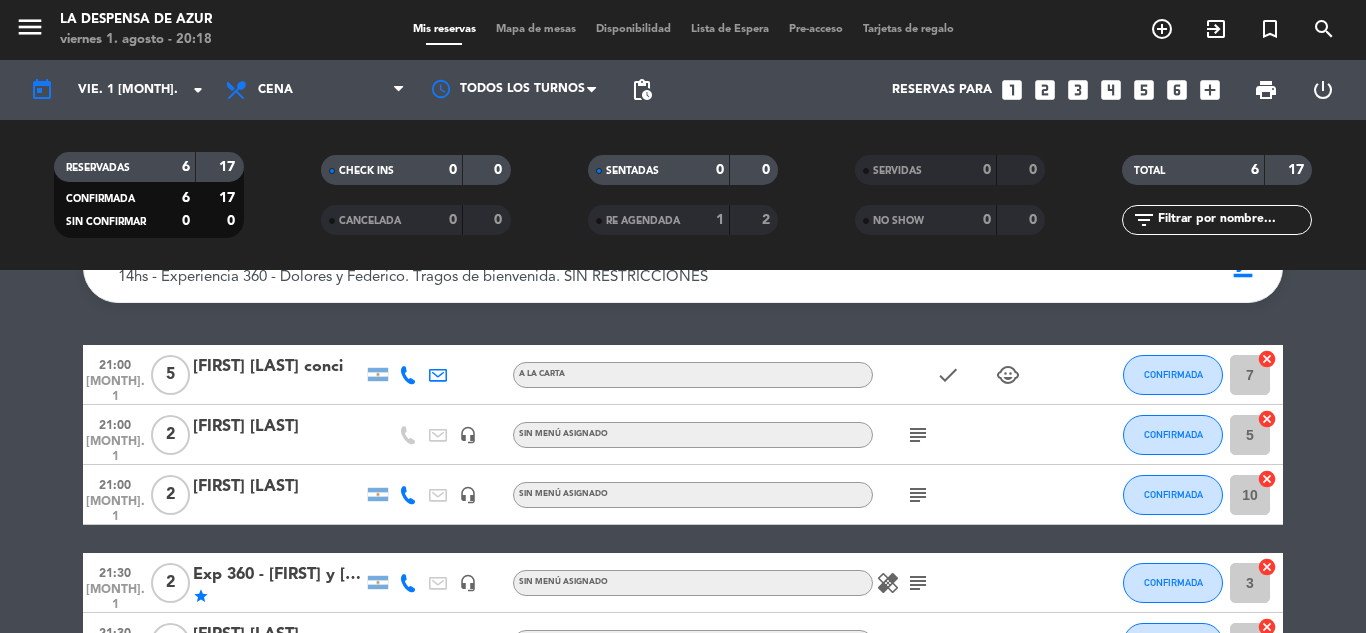 click on "healing" 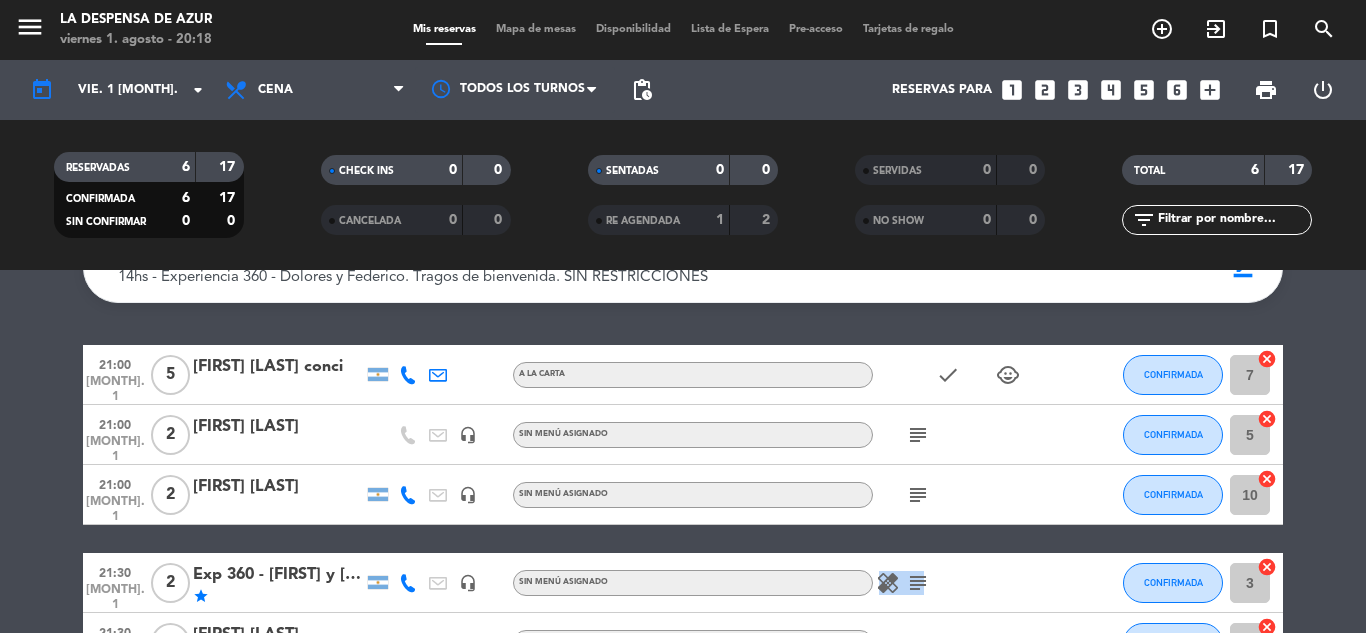 click on "healing" 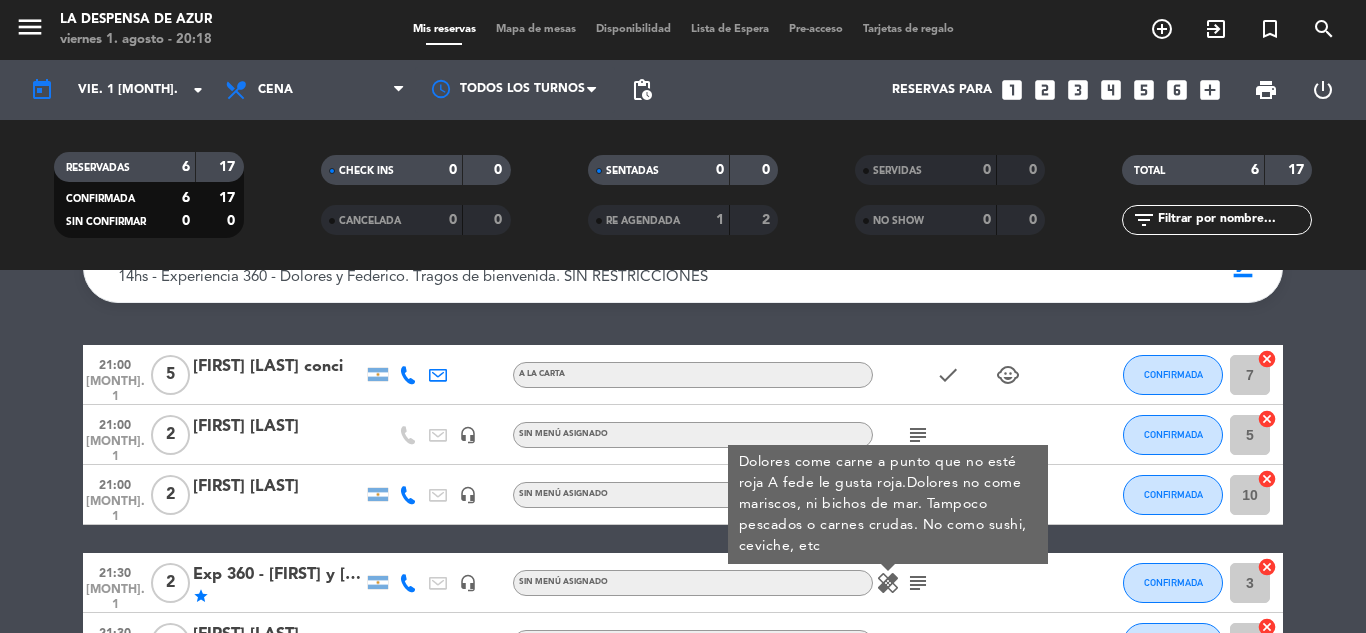 click on "subject" 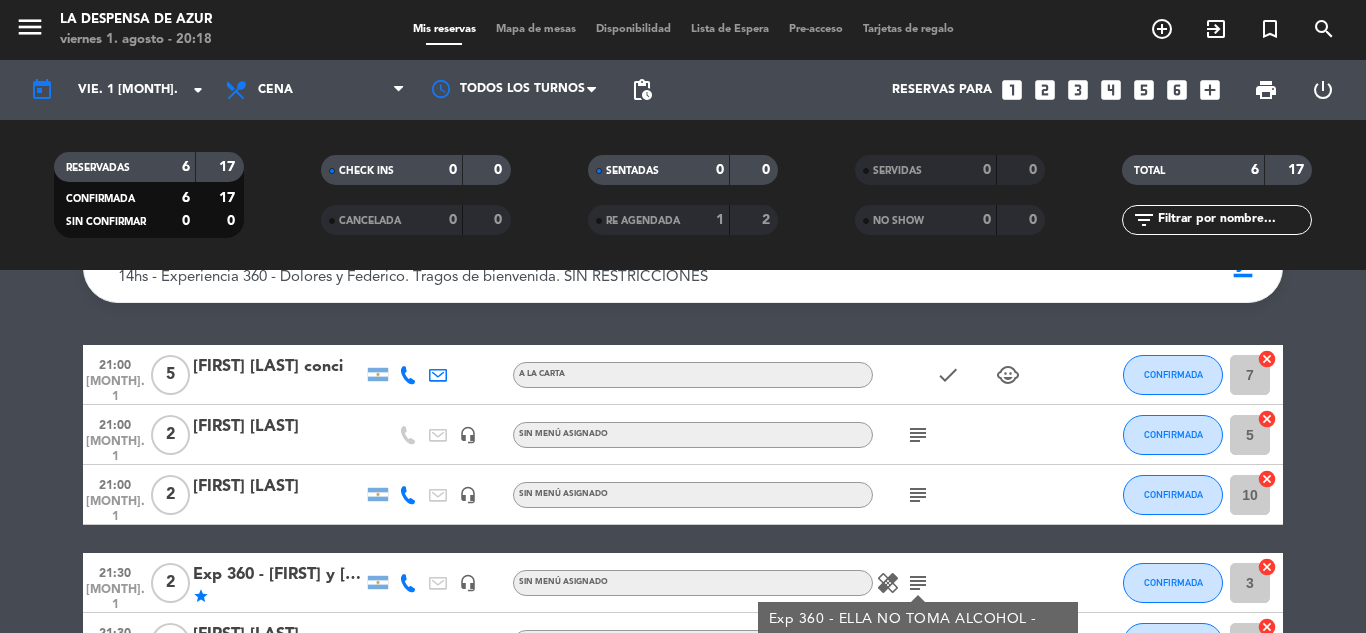 scroll, scrollTop: 297, scrollLeft: 0, axis: vertical 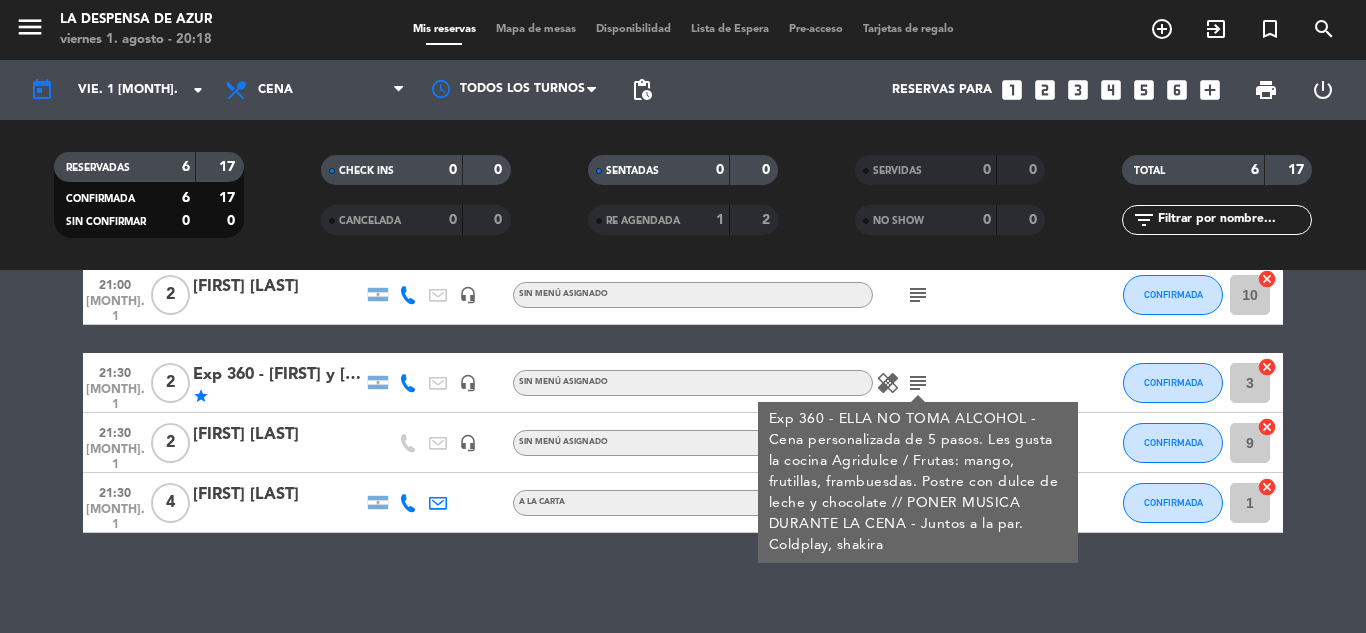 click on "subject" 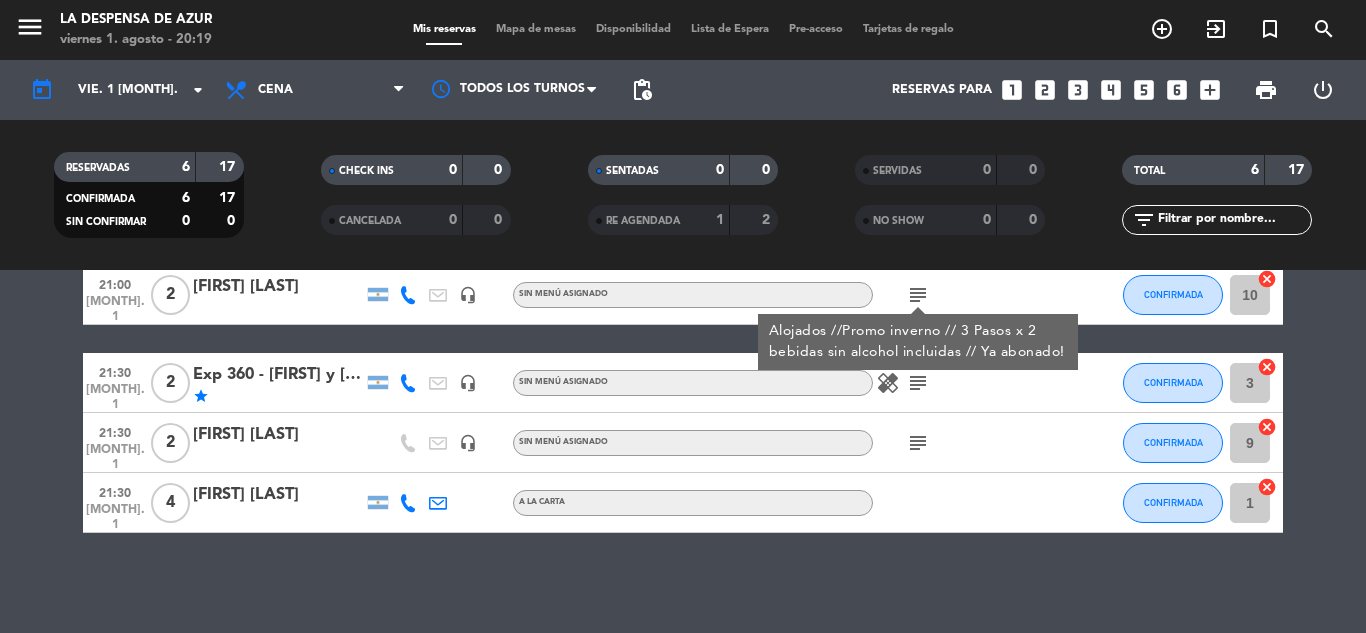 click on "healing   subject" 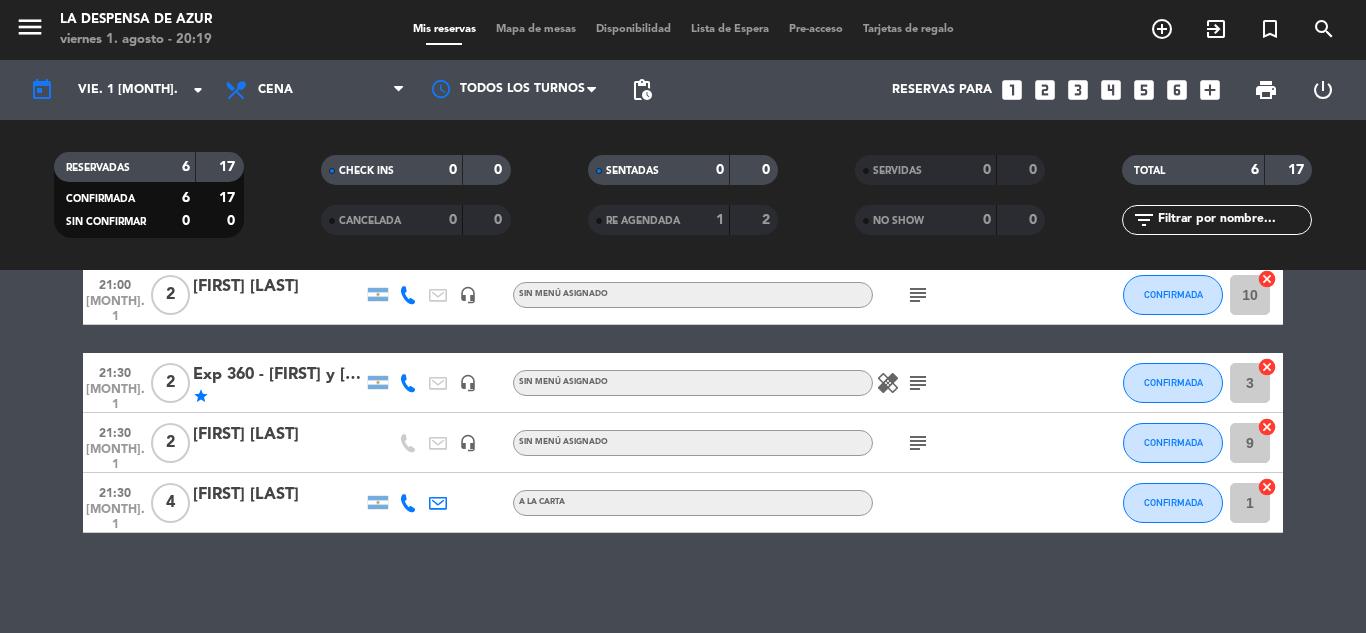 click on "subject" 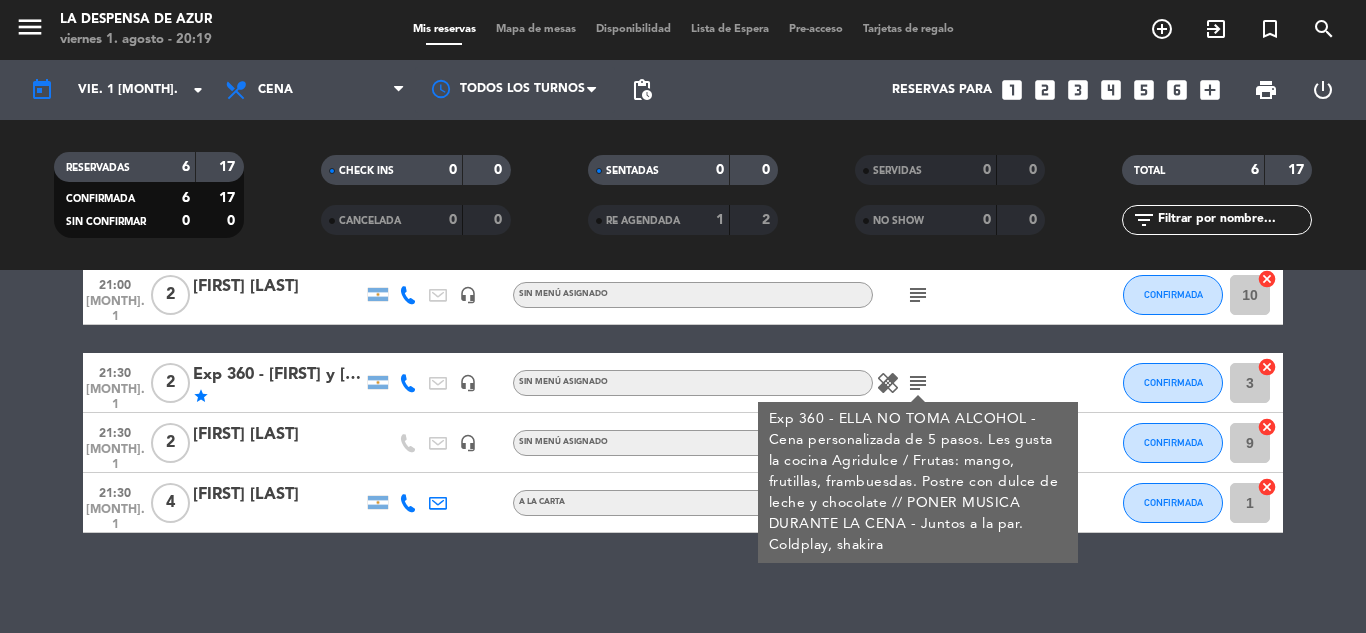 click on "healing" 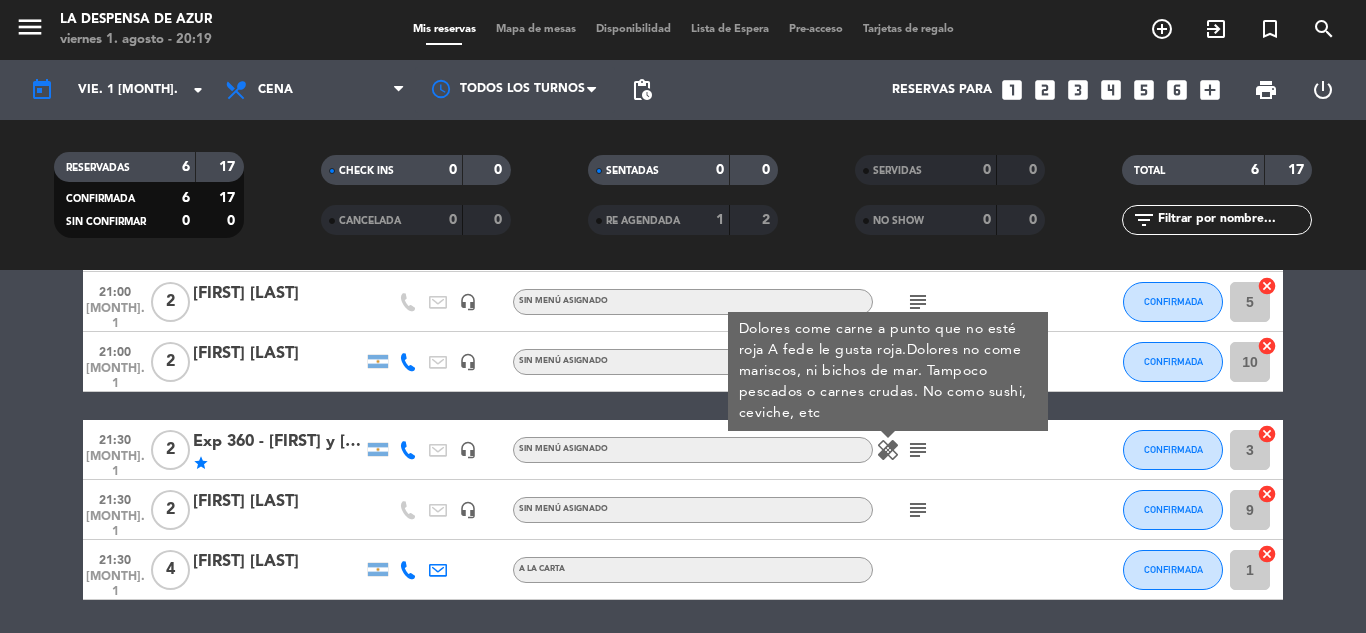 scroll, scrollTop: 197, scrollLeft: 0, axis: vertical 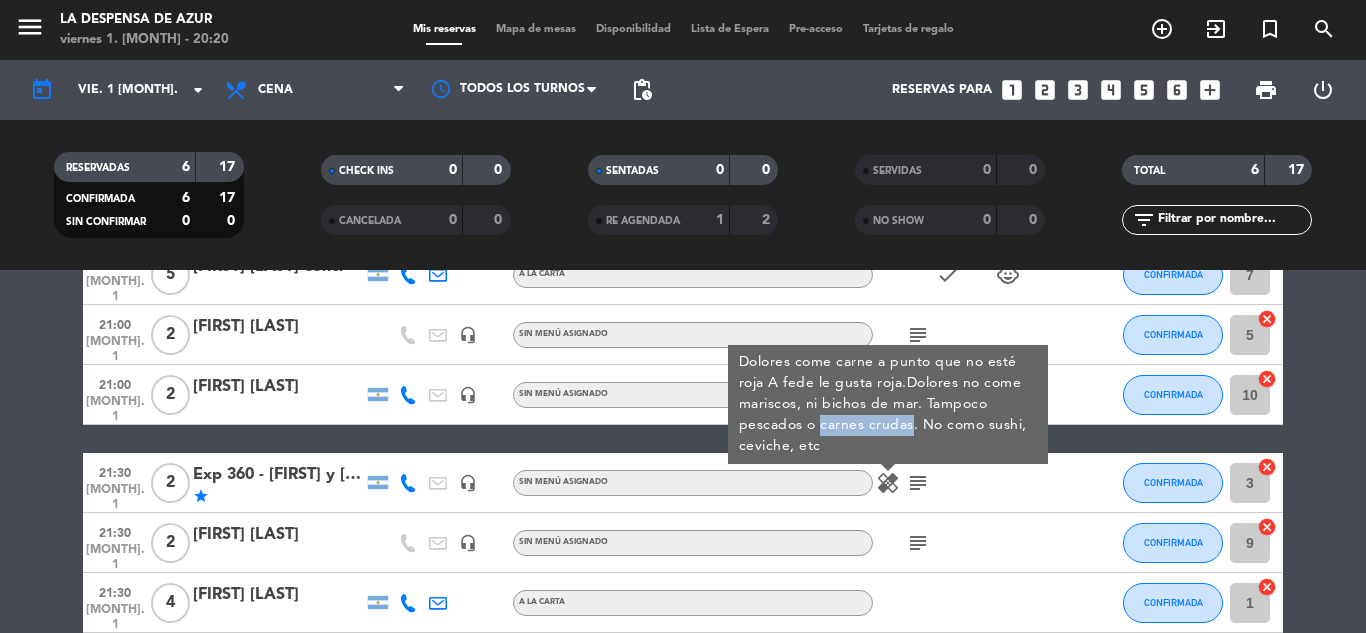 drag, startPoint x: 819, startPoint y: 426, endPoint x: 913, endPoint y: 425, distance: 94.00532 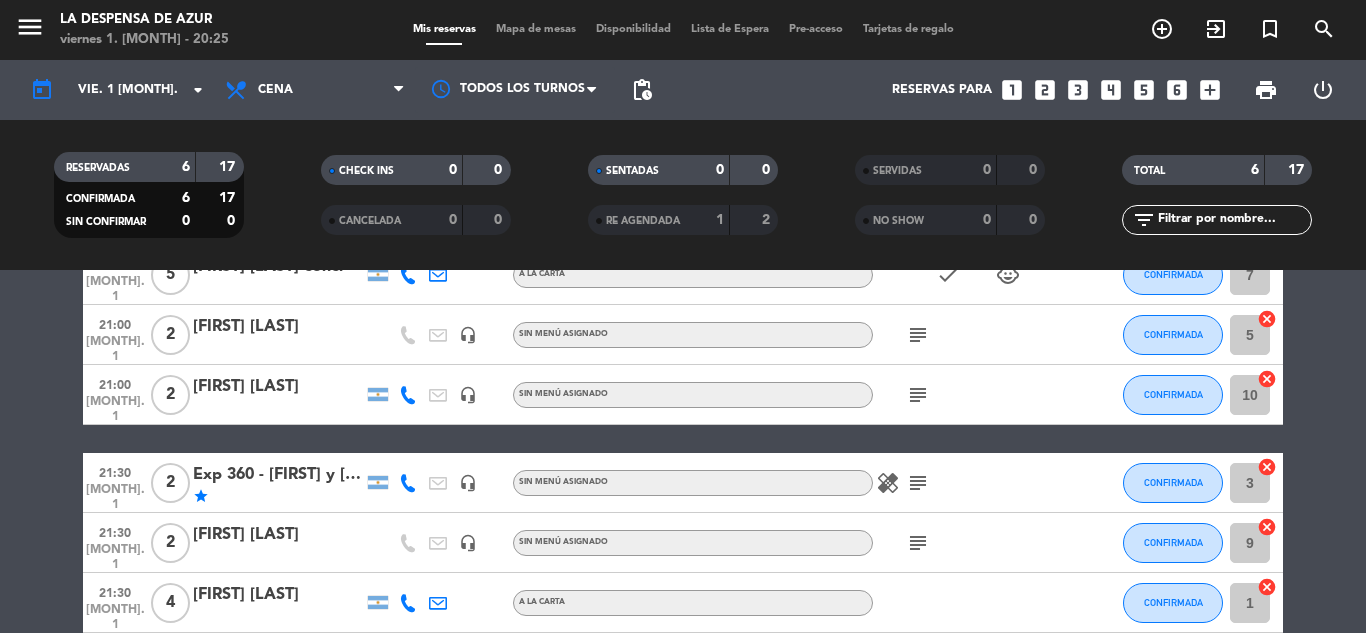 scroll, scrollTop: 97, scrollLeft: 0, axis: vertical 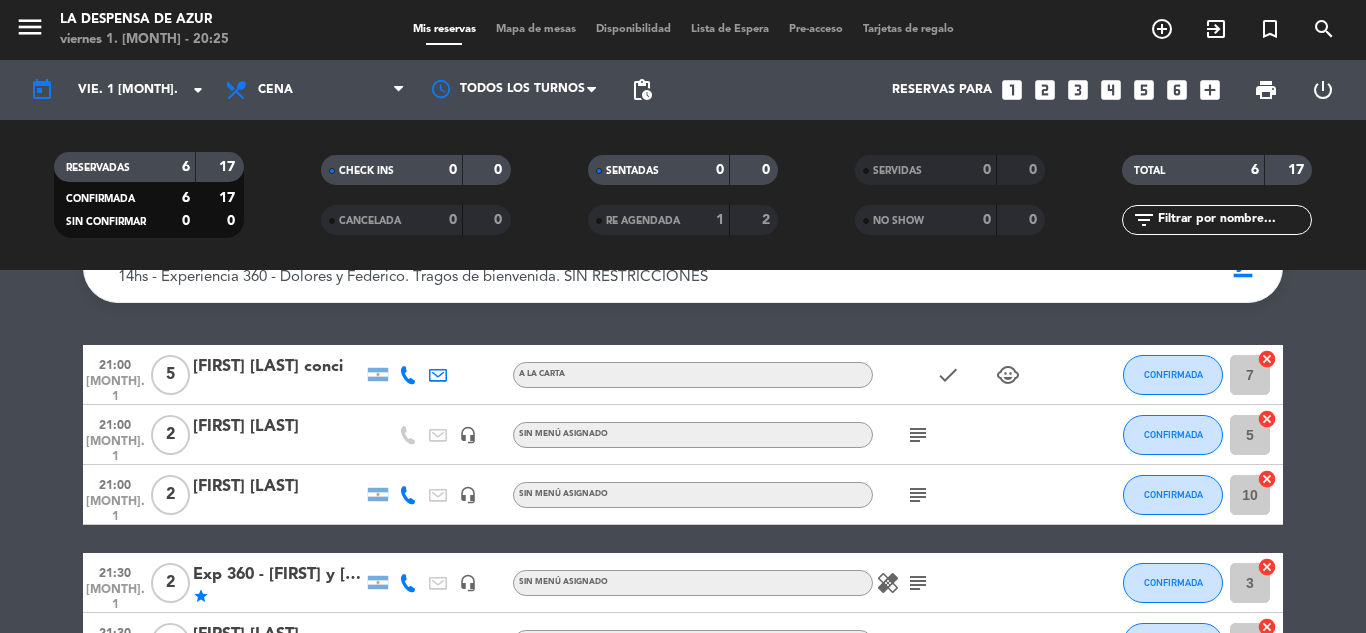 click on "subject" 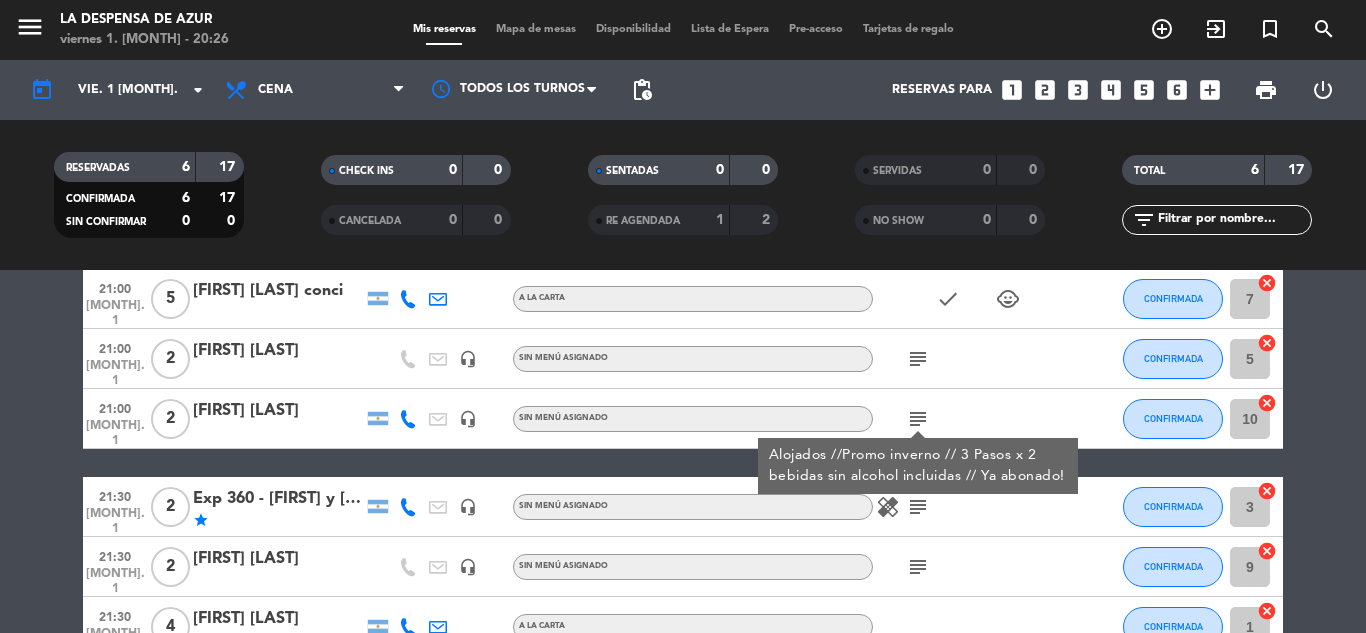 scroll, scrollTop: 200, scrollLeft: 0, axis: vertical 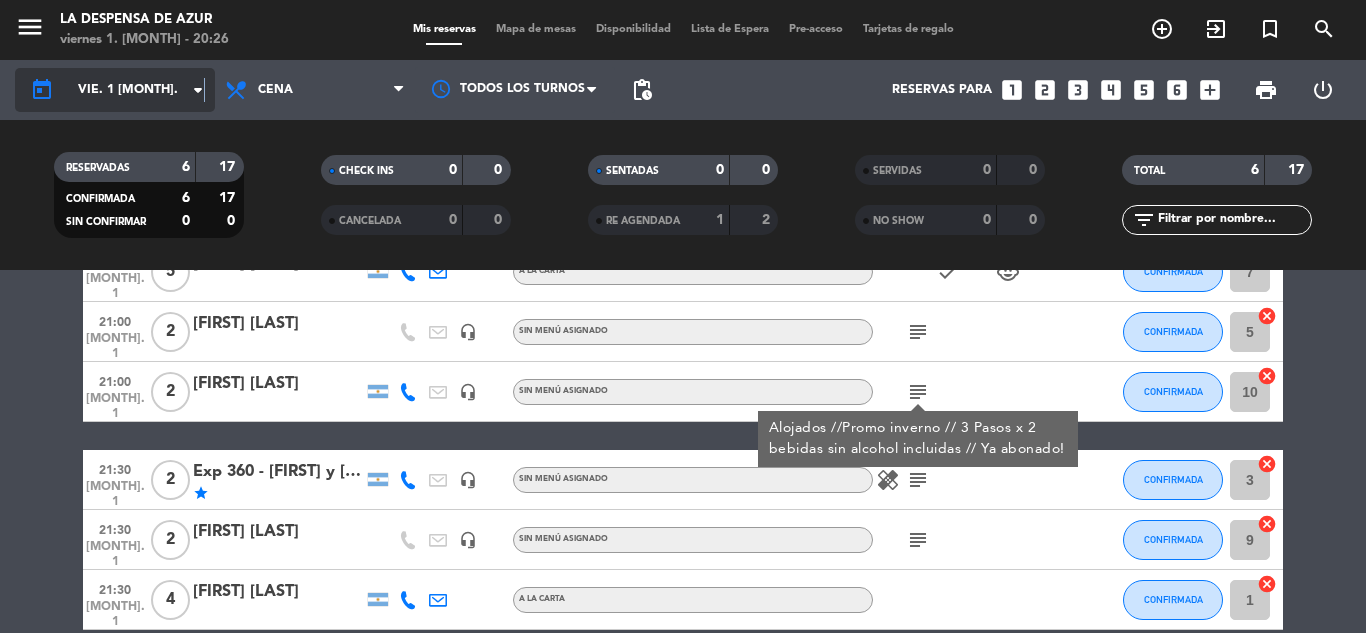 click on "arrow_drop_down" 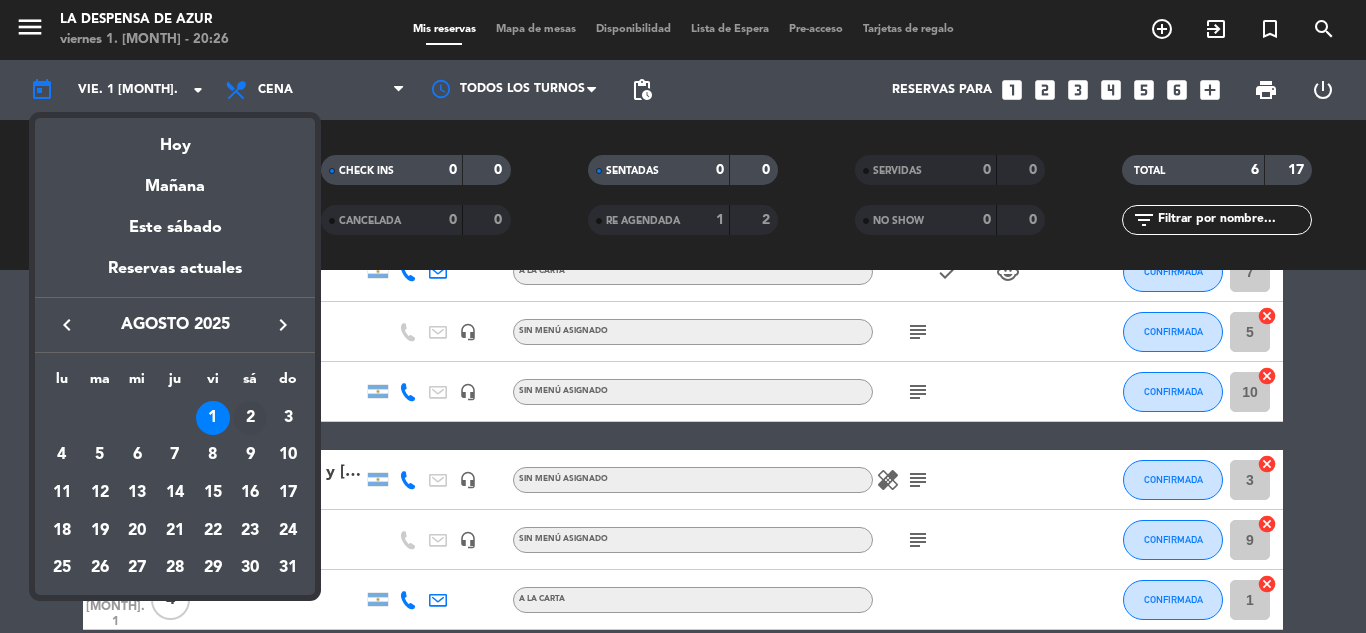 click on "2" at bounding box center (250, 418) 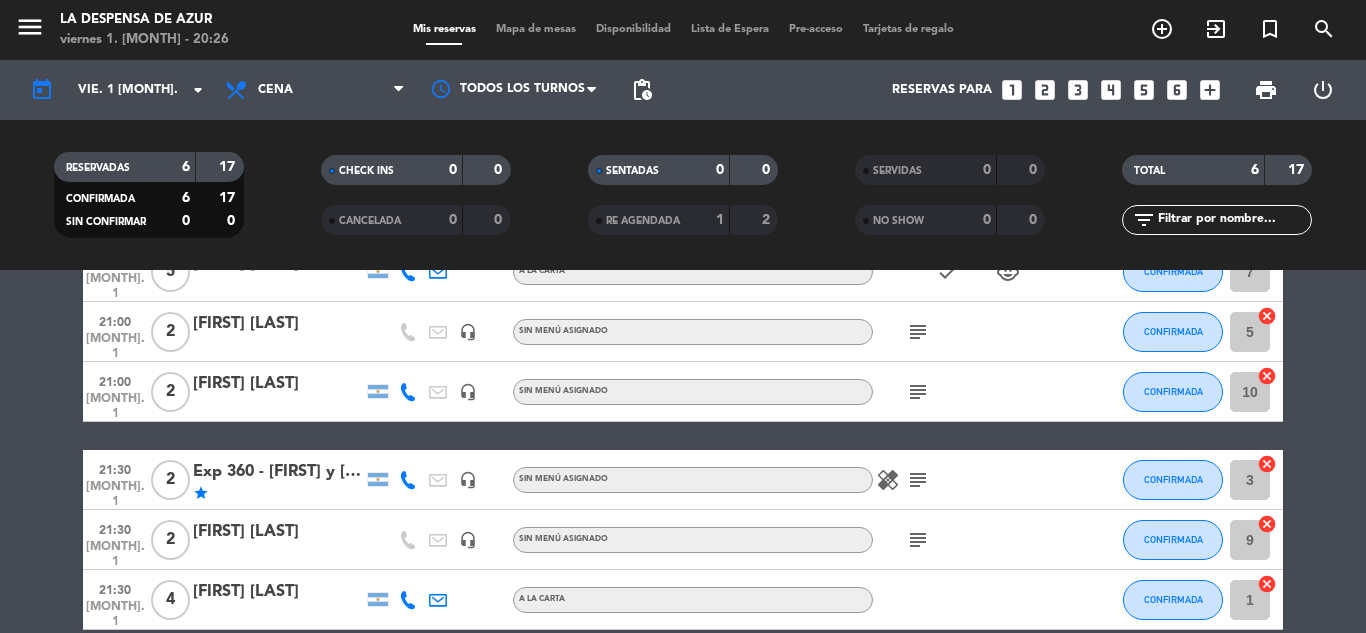 type on "sáb. 2 ago." 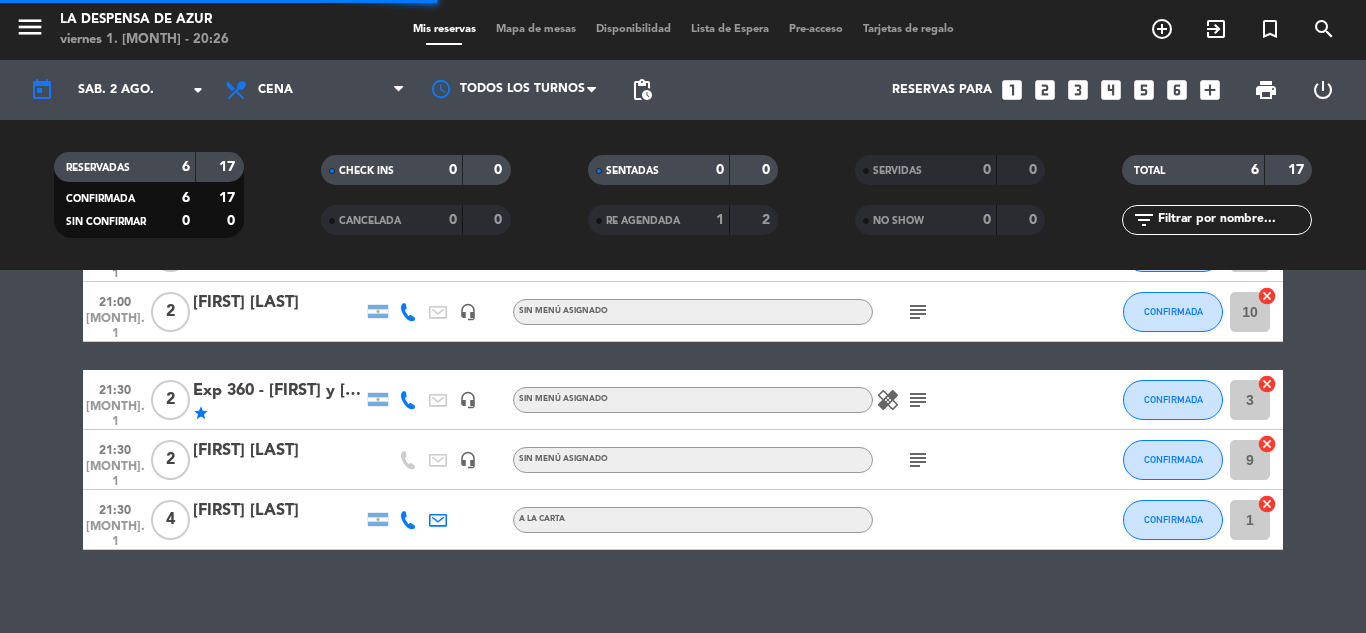 scroll, scrollTop: 120, scrollLeft: 0, axis: vertical 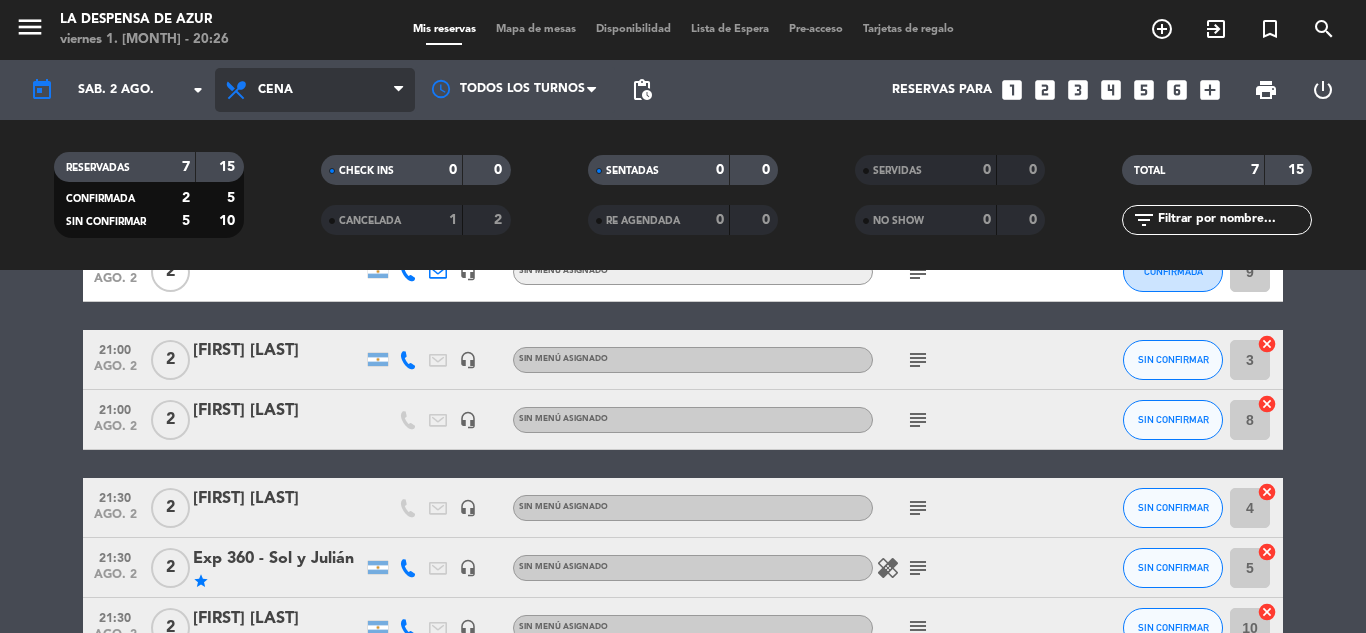 click on "Cena" at bounding box center (315, 90) 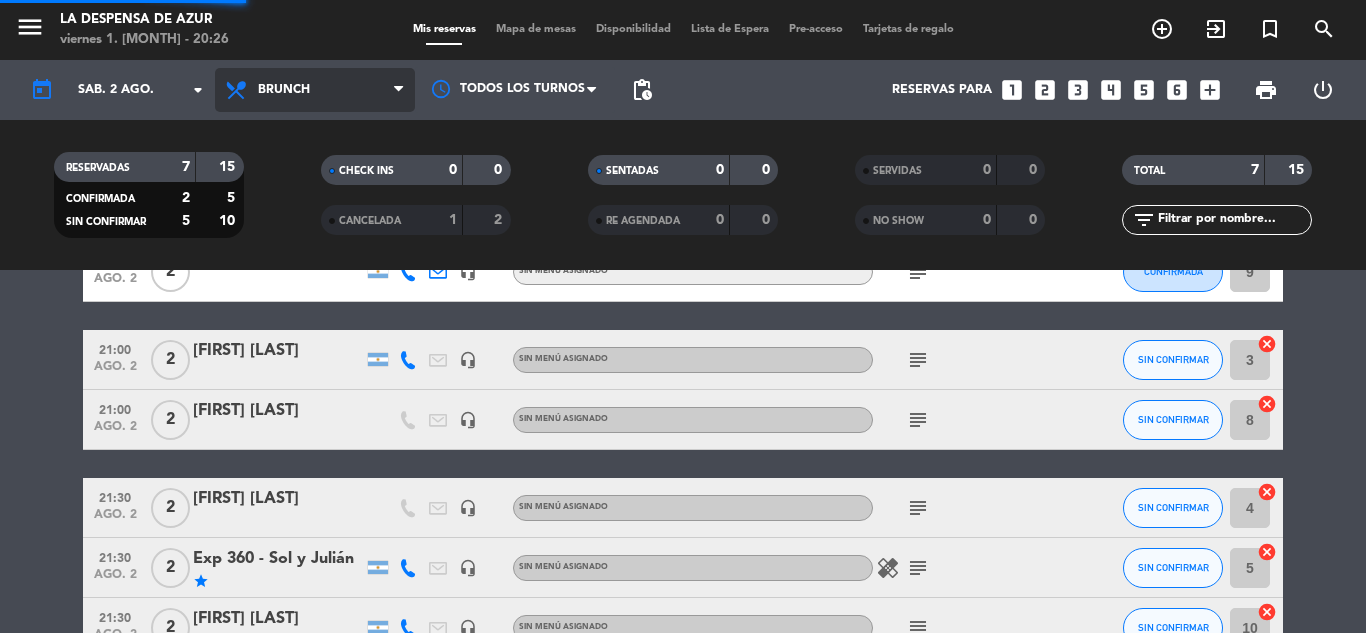 click on "menu  La Despensa de Azur   viernes 1. agosto - 20:26   Mis reservas   Mapa de mesas   Disponibilidad   Lista de Espera   Pre-acceso   Tarjetas de regalo  add_circle_outline exit_to_app turned_in_not search today    sáb. 2 ago. arrow_drop_down  Todos los servicios  Desayuno  Brunch  Almuerzo  Cena  Brunch  Todos los servicios  Desayuno  Brunch  Almuerzo  Cena Todos los turnos pending_actions  Reservas para   looks_one   looks_two   looks_3   looks_4   looks_5   looks_6   add_box  print  power_settings_new   RESERVADAS   7   15   CONFIRMADA   2   5   SIN CONFIRMAR   5   10   CHECK INS   0   0   CANCELADA   1   2   SENTADAS   0   0   RE AGENDADA   0   0   SERVIDAS   0   0   NO SHOW   0   0   TOTAL   7   15  filter_list" 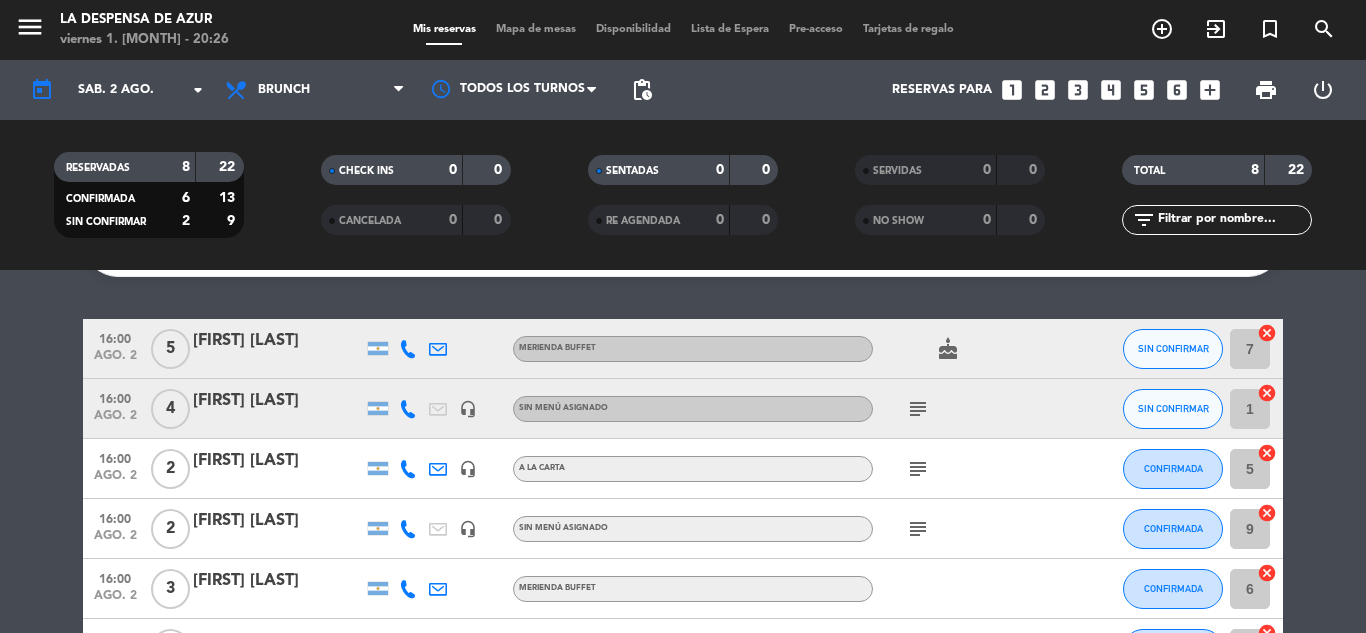 scroll, scrollTop: 100, scrollLeft: 0, axis: vertical 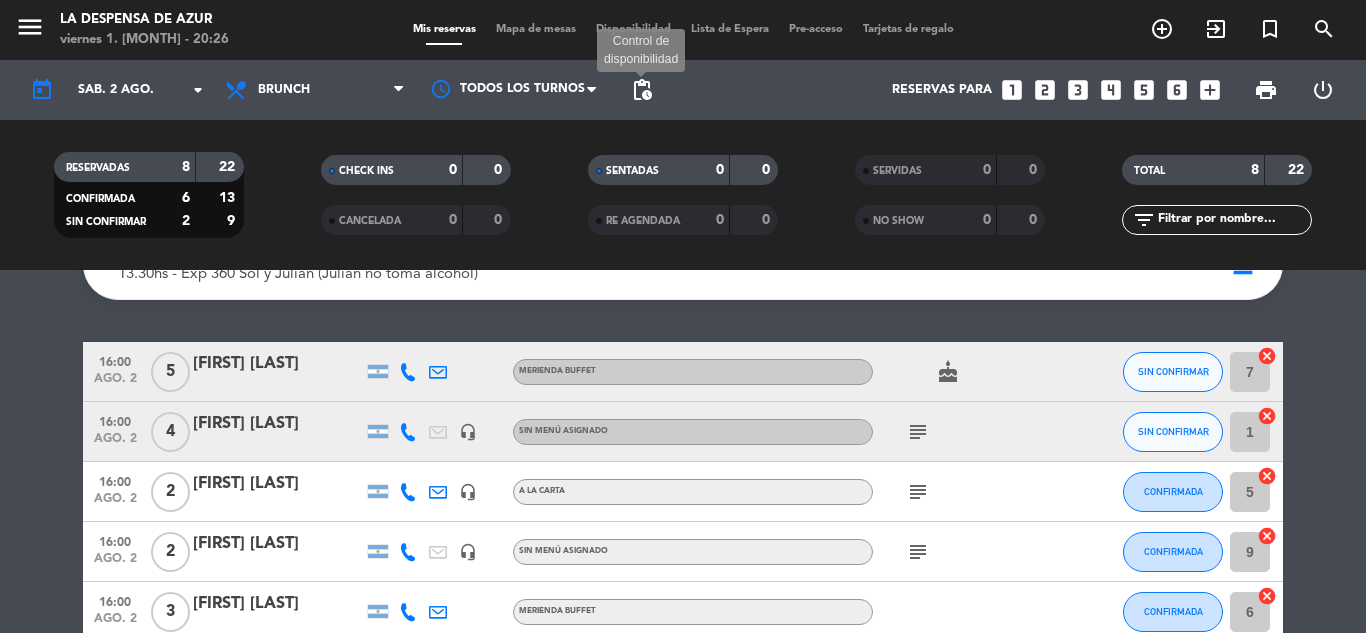 click on "pending_actions" 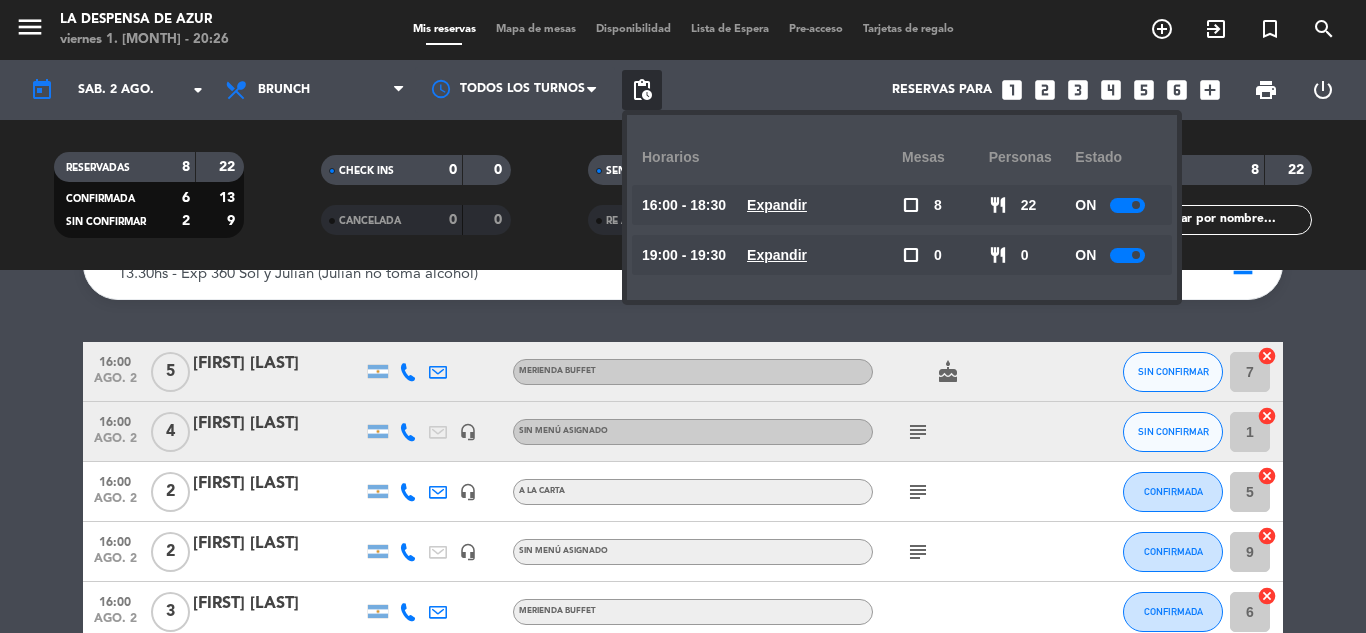 click on "RESERVADAS   8   22   CONFIRMADA   6   13   SIN CONFIRMAR   2   9   CHECK INS   0   0   CANCELADA   0   0   SENTADAS   0   0   RE AGENDADA   0   0   SERVIDAS   0   0   NO SHOW   0   0   TOTAL   8   22  filter_list" 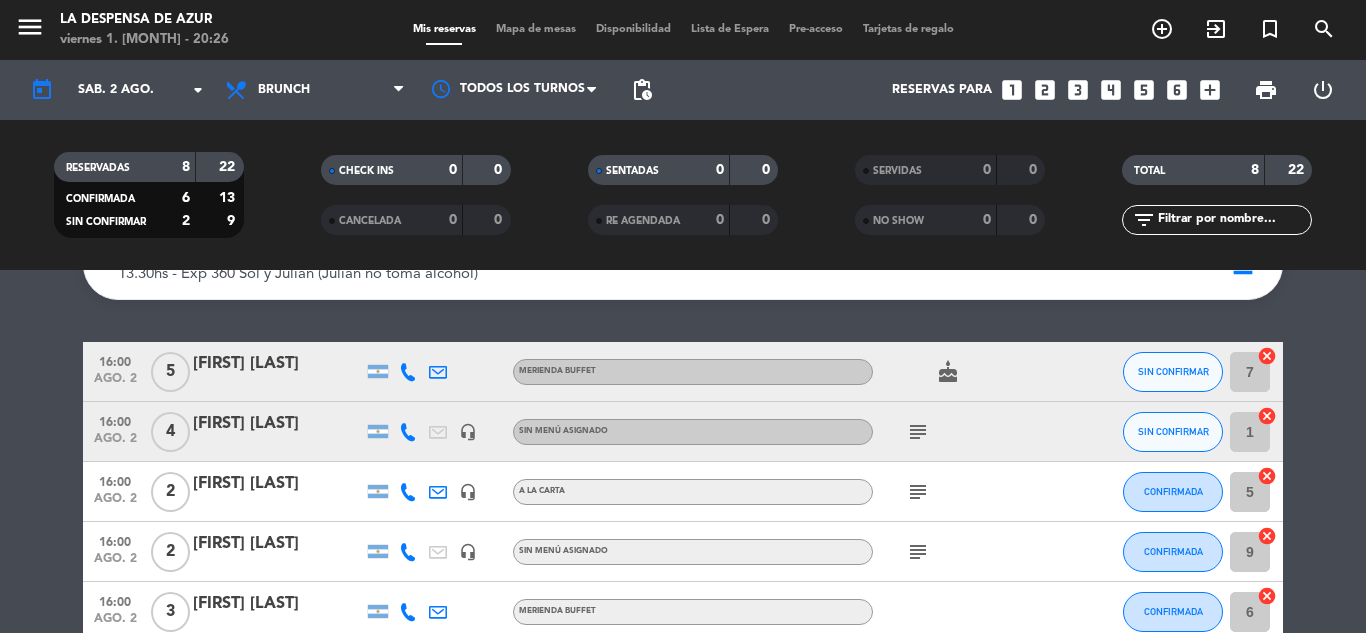 click on "Mapa de mesas" at bounding box center (536, 29) 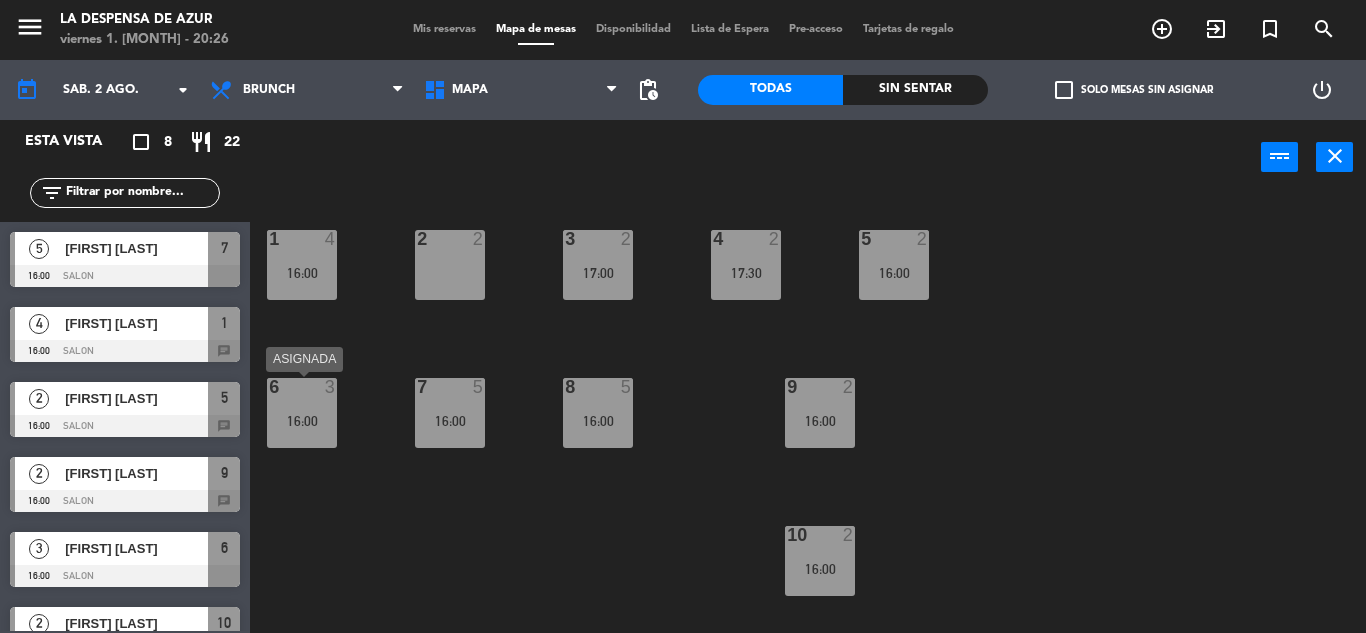 click on "16:00" at bounding box center [302, 421] 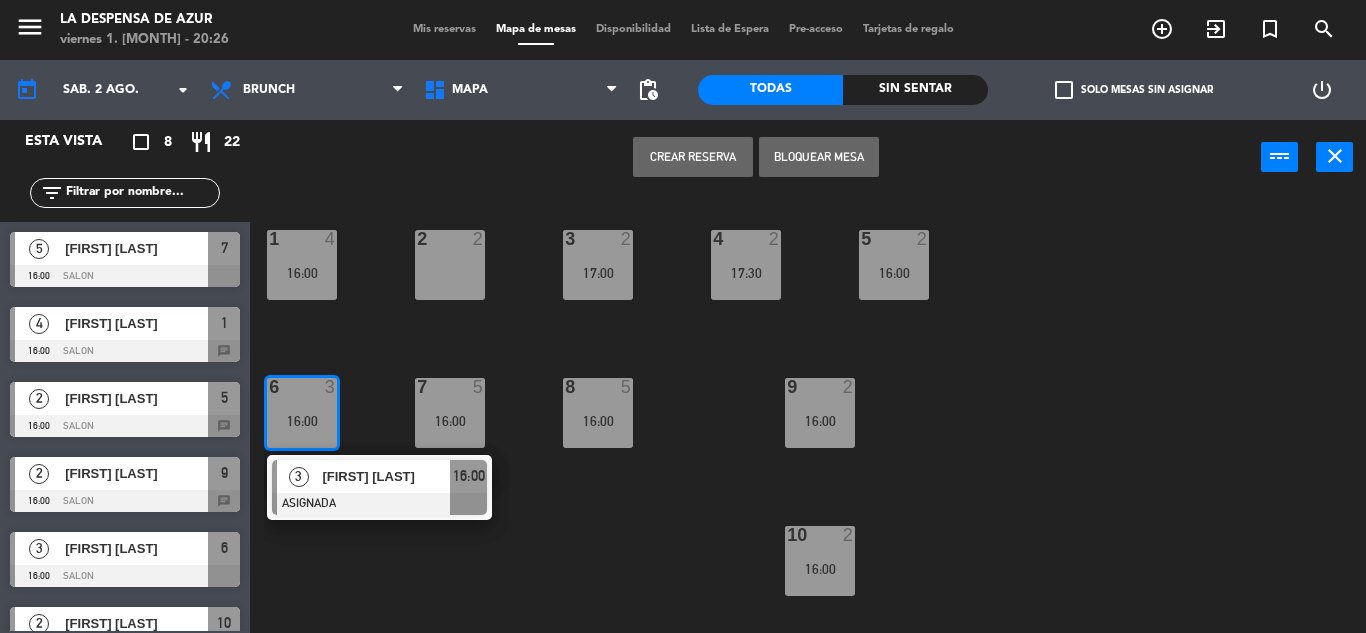 drag, startPoint x: 817, startPoint y: 157, endPoint x: 734, endPoint y: 218, distance: 103.00485 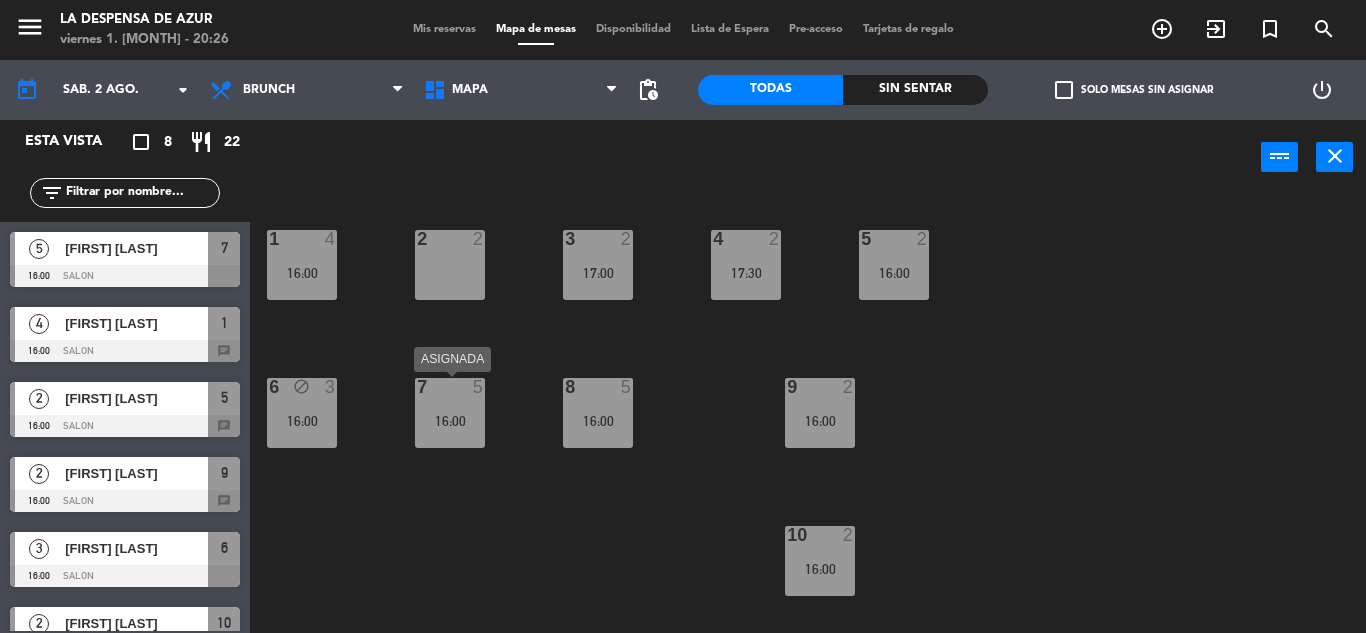 click on "7  5" at bounding box center (450, 388) 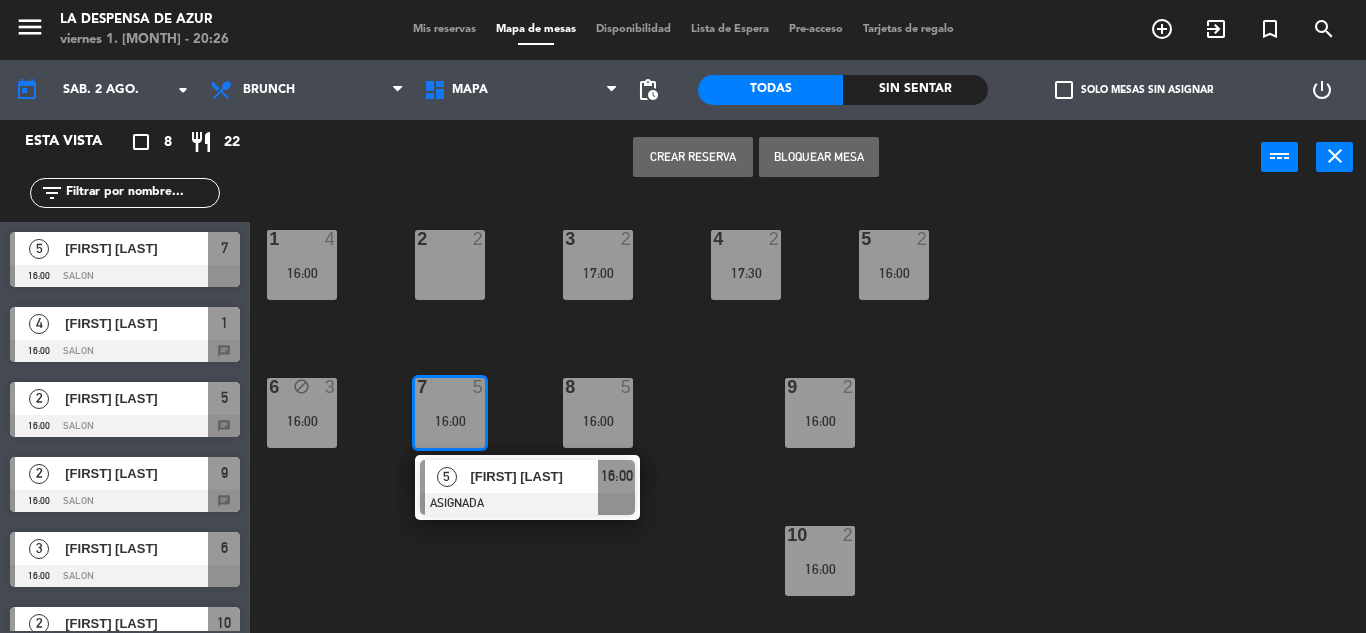 click on "Bloquear Mesa" at bounding box center (819, 157) 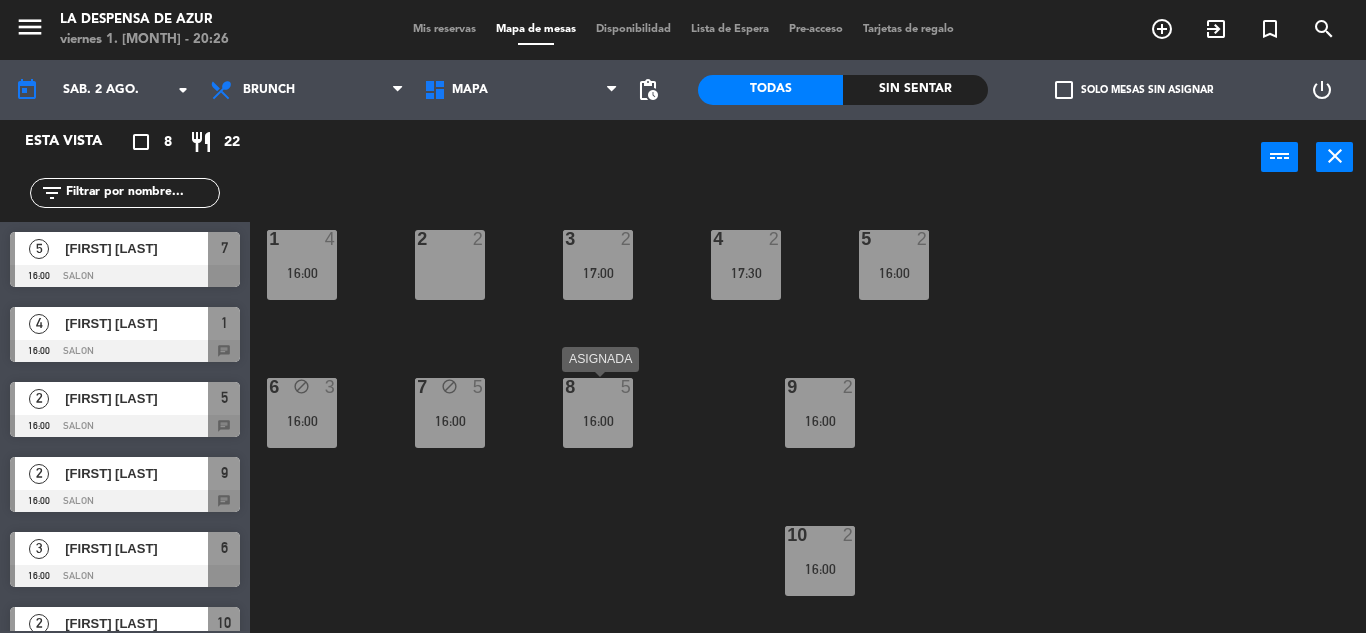 click on "16:00" at bounding box center (598, 421) 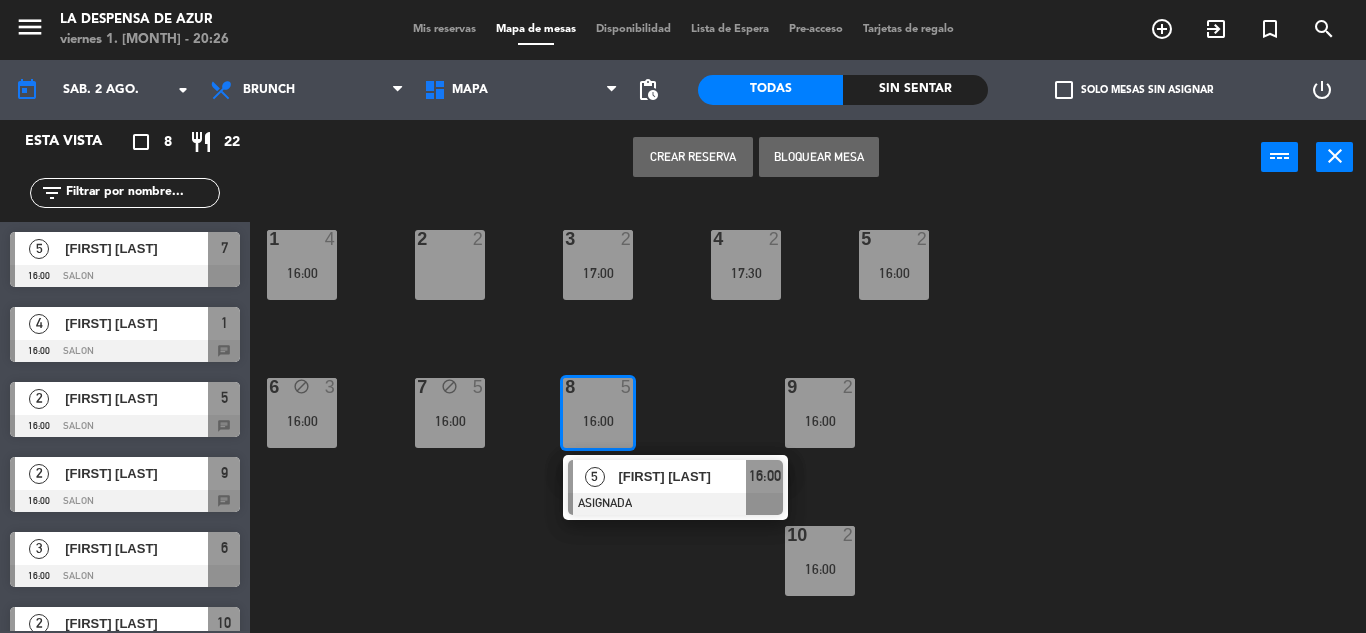 click on "Bloquear Mesa" at bounding box center [819, 157] 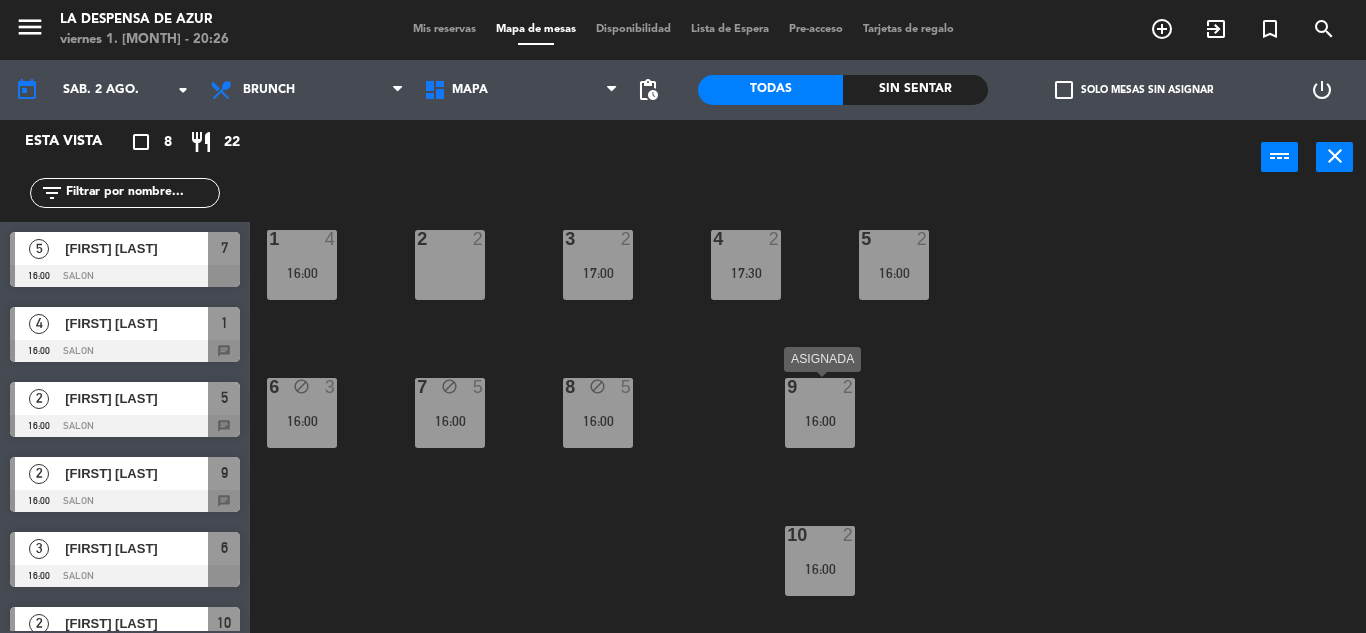 click on "16:00" at bounding box center (820, 421) 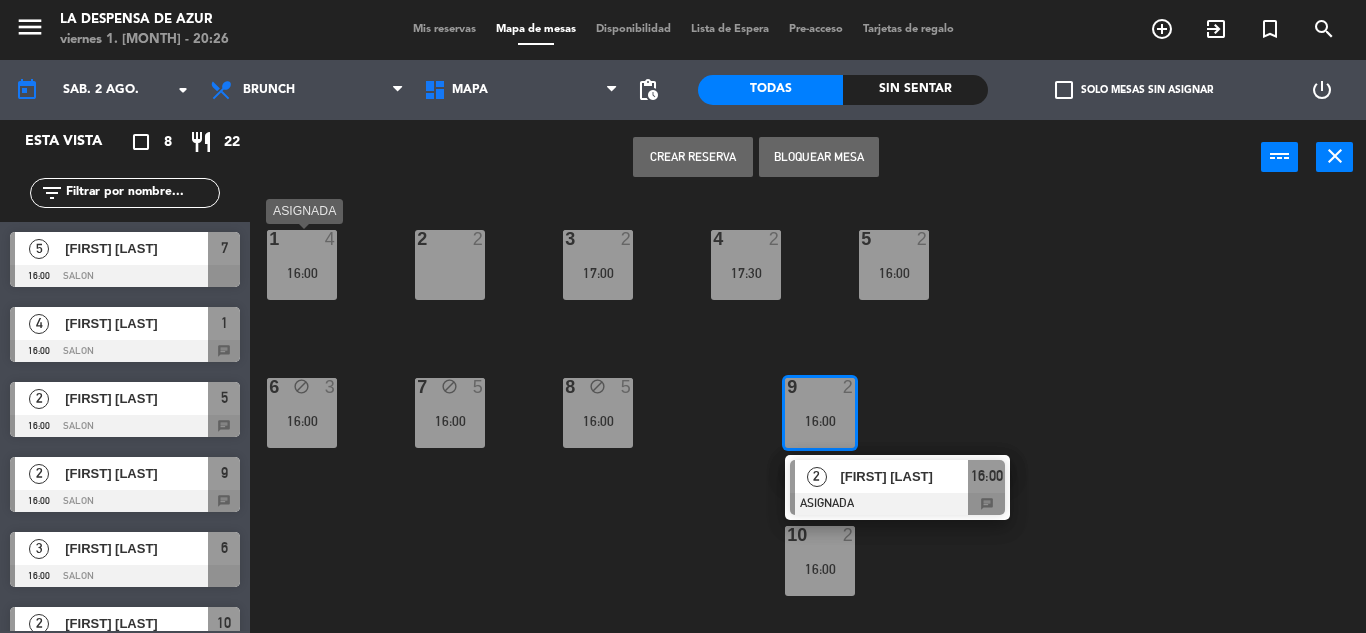 click on "4" at bounding box center (335, 239) 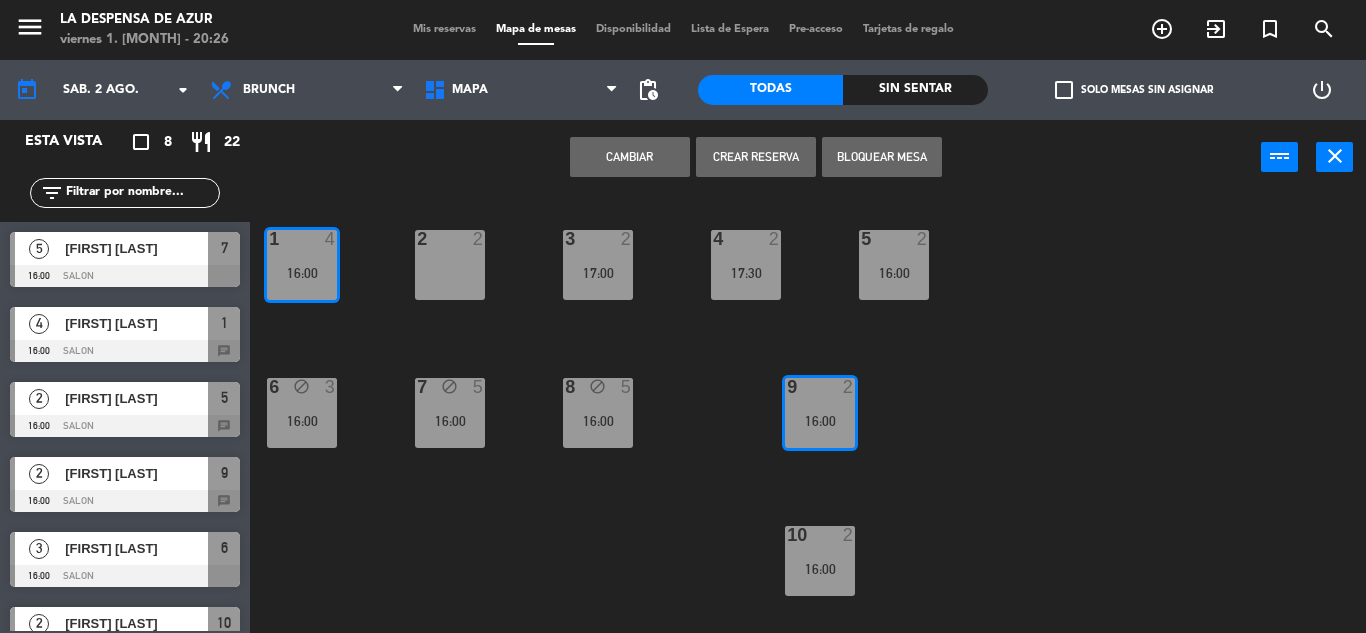 click on "Bloquear Mesa" at bounding box center [882, 157] 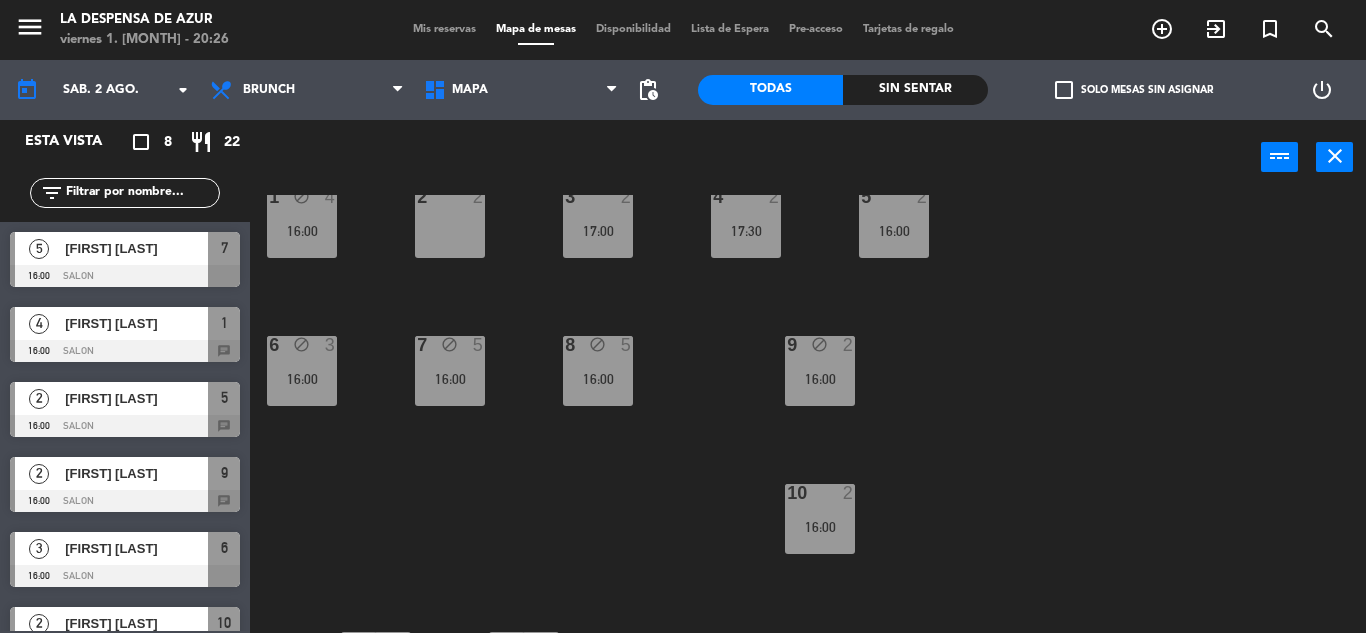 scroll, scrollTop: 0, scrollLeft: 0, axis: both 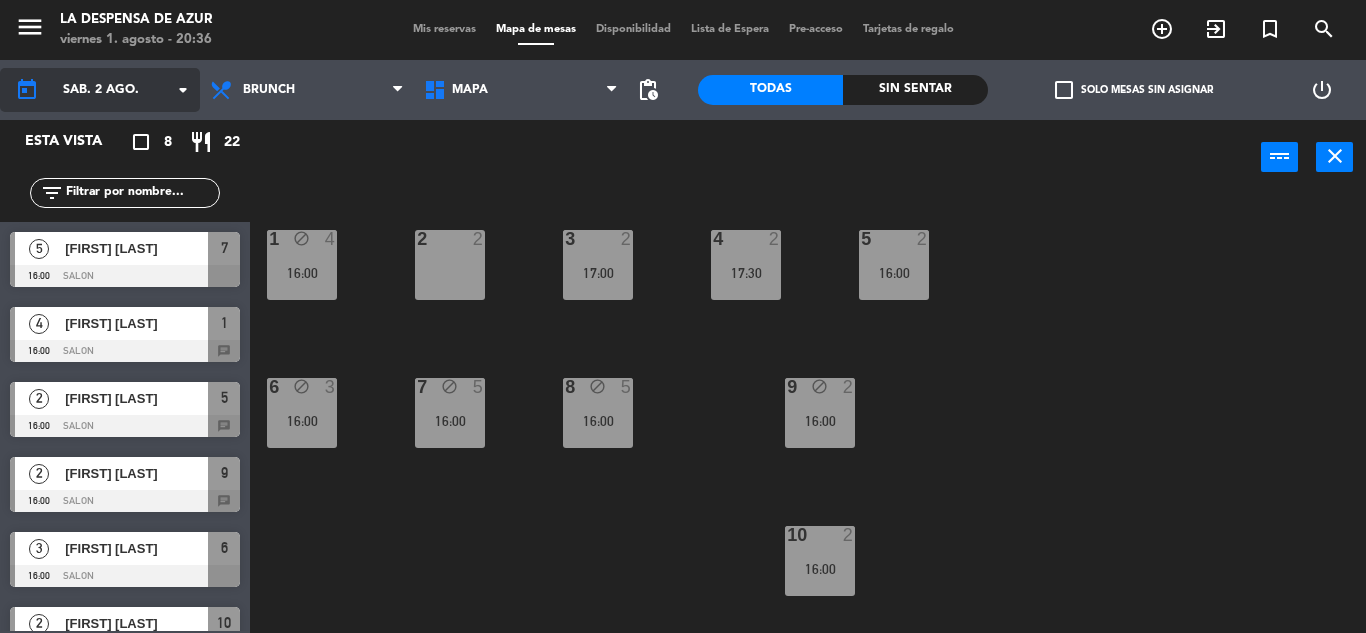 click on "sáb. 2 ago." 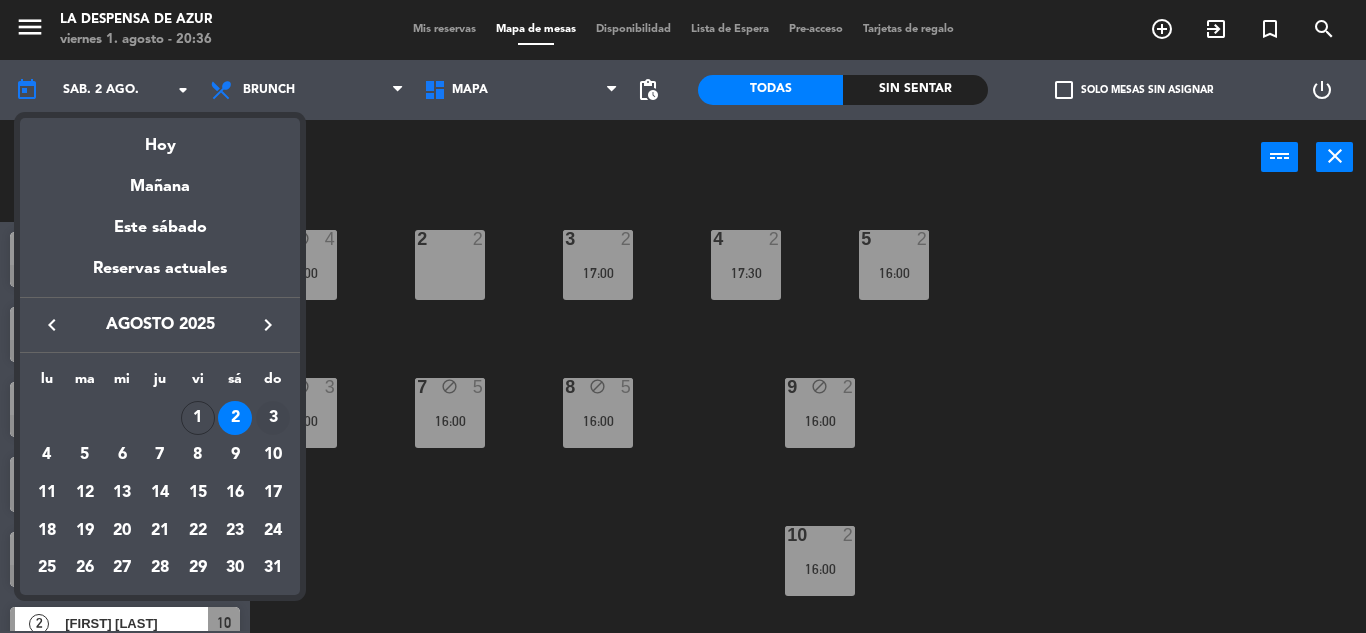click on "3" at bounding box center (273, 418) 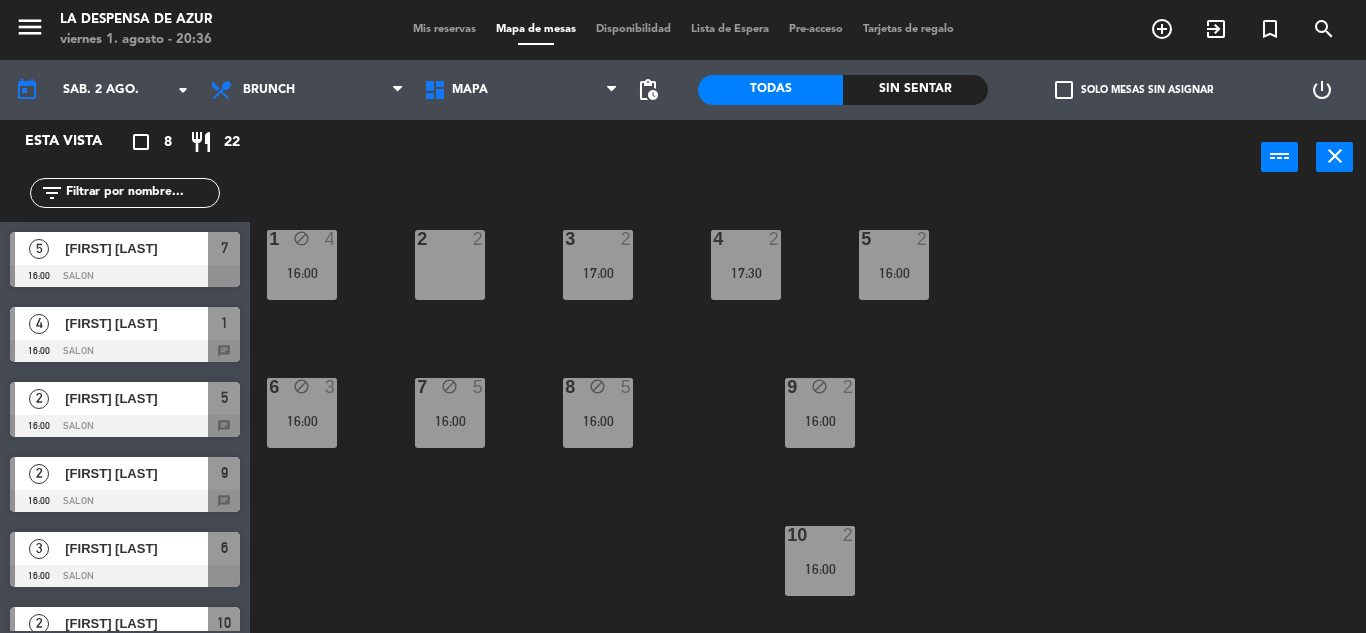 type on "dom. 3 ago." 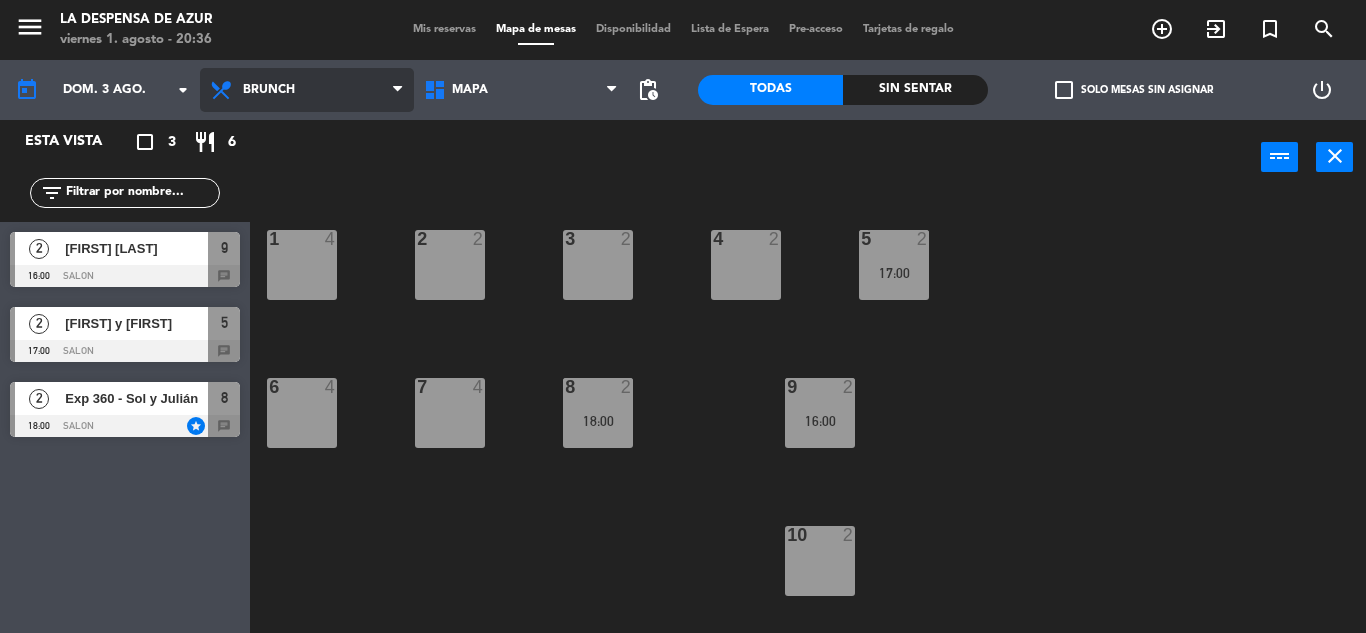 click on "Brunch" at bounding box center [307, 90] 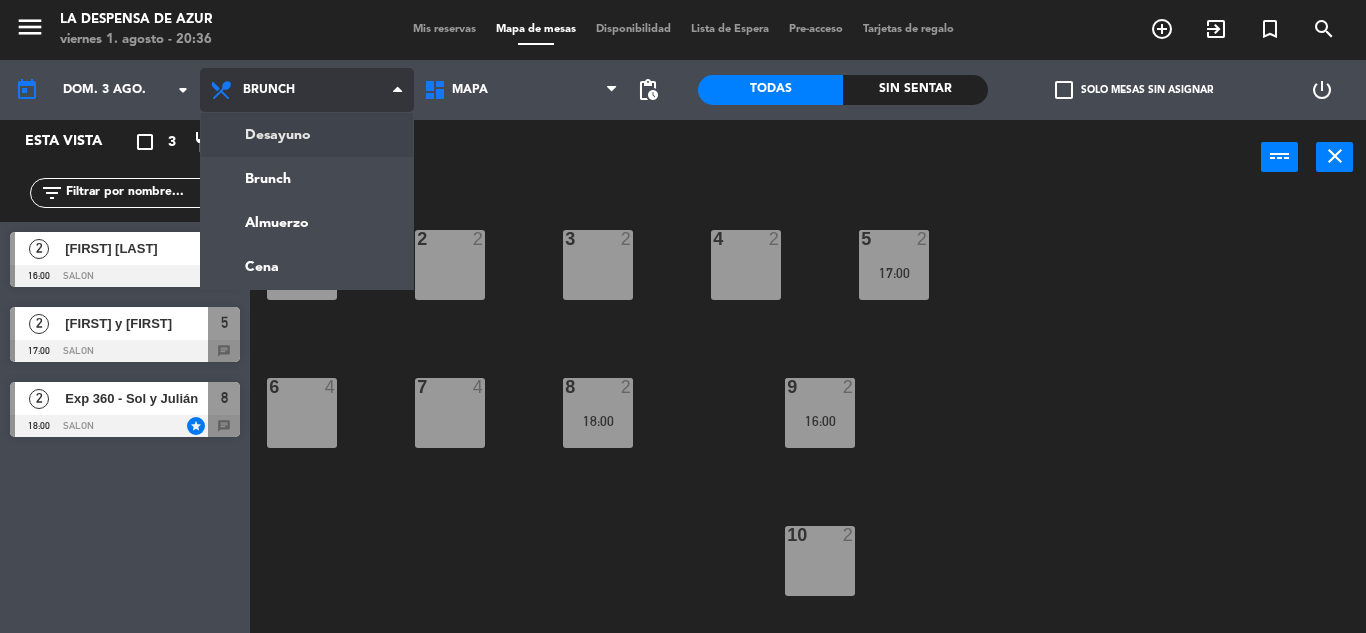 click on "menu  La Despensa de Azur   viernes 1. [MONTH] - 20:36   Mis reservas   Mapa de mesas   Disponibilidad   Lista de Espera   Pre-acceso   Tarjetas de regalo  add_circle_outline exit_to_app turned_in_not search today    dom. 3 [MONTH]  arrow_drop_down  Desayuno  Brunch  Almuerzo  Cena  Brunch  Desayuno  Brunch  Almuerzo  Cena  MAPA   MAPA   MAPA  pending_actions  Todas  Sin sentar  check_box_outline_blank   Solo mesas sin asignar   power_settings_new   Esta vista   crop_square  3  restaurant  6 filter_list  2   [FIRST] [LAST]    16:00   SALON  9 chat  2   [FIRST] y [FIRST]    17:00   SALON  5 chat  2   Exp 360 - [FIRST] y [FIRST]   18:00   SALON  star 8 chat power_input close 1  4  2  2  3  2  4  2  5  2   17:00  6  4  7  4  8  2   18:00  9  2   16:00  10  2  T3 lock  2  T4 lock  4  T5 lock  4  T7 lock  4  T1 lock  4  T2 lock  2  D1 lock  4  D2 lock  4  D3 lock  4  D4 lock  4  D5 lock  2  D6 lock  2  D7 lock  4  D8 lock  4" 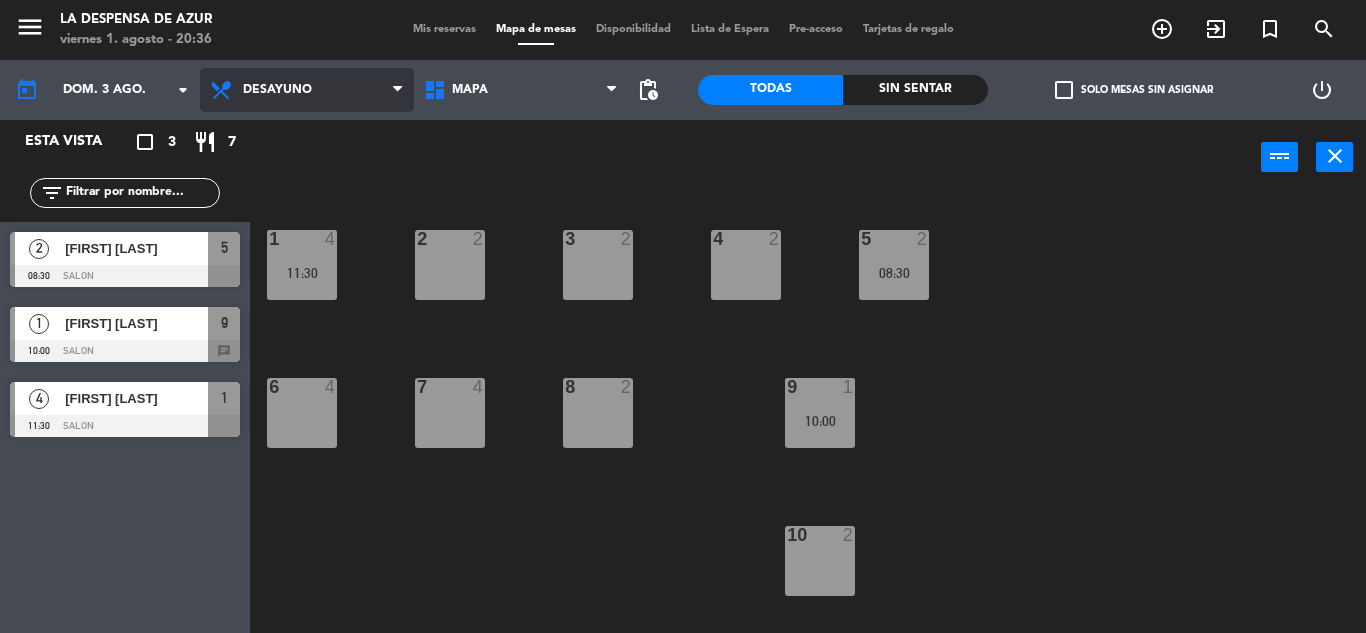click on "Desayuno" at bounding box center (307, 90) 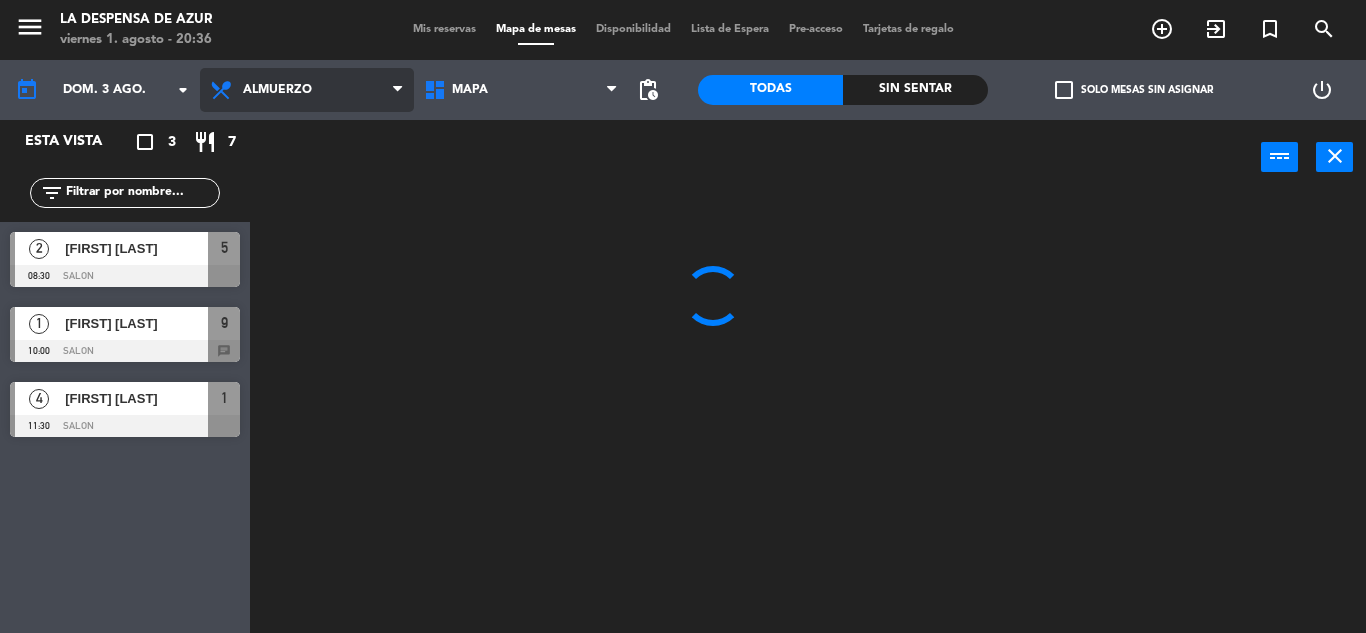 click on "menu  La Despensa de Azur   viernes 1. agosto - 20:36   Mis reservas   Mapa de mesas   Disponibilidad   Lista de Espera   Pre-acceso   Tarjetas de regalo  add_circle_outline exit_to_app turned_in_not search today    dom. 3 ago. arrow_drop_down  Desayuno  Brunch  Almuerzo  Cena  Almuerzo  Desayuno  Brunch  Almuerzo  Cena  MAPA   MAPA   MAPA  pending_actions  Todas  Sin sentar  check_box_outline_blank   Solo mesas sin asignar   power_settings_new   Esta vista   crop_square  3  restaurant  7 filter_list  2   [FIRST] [LAST]   08:30   SALON  5  1   [FIRST] [LAST]   10:00   SALON  9 chat  4   [FIRST] [LAST]   11:30   SALON  1 power_input close" 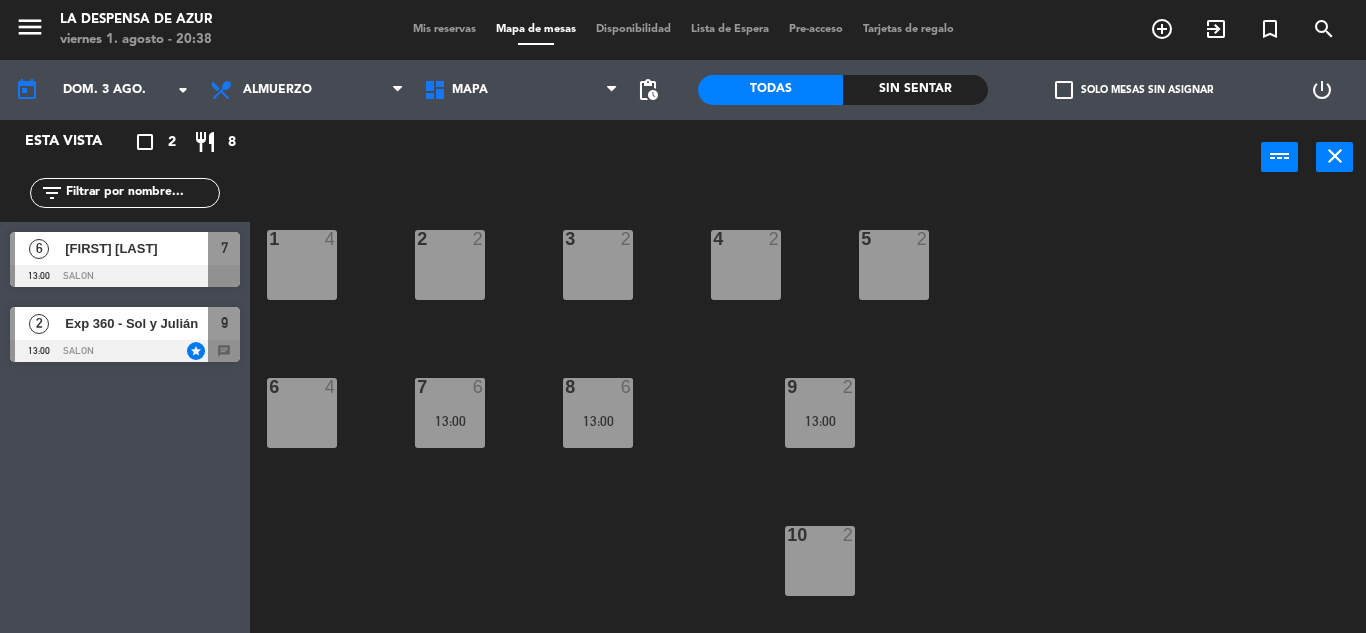 click on "[FIRST] [LAST]" at bounding box center [136, 248] 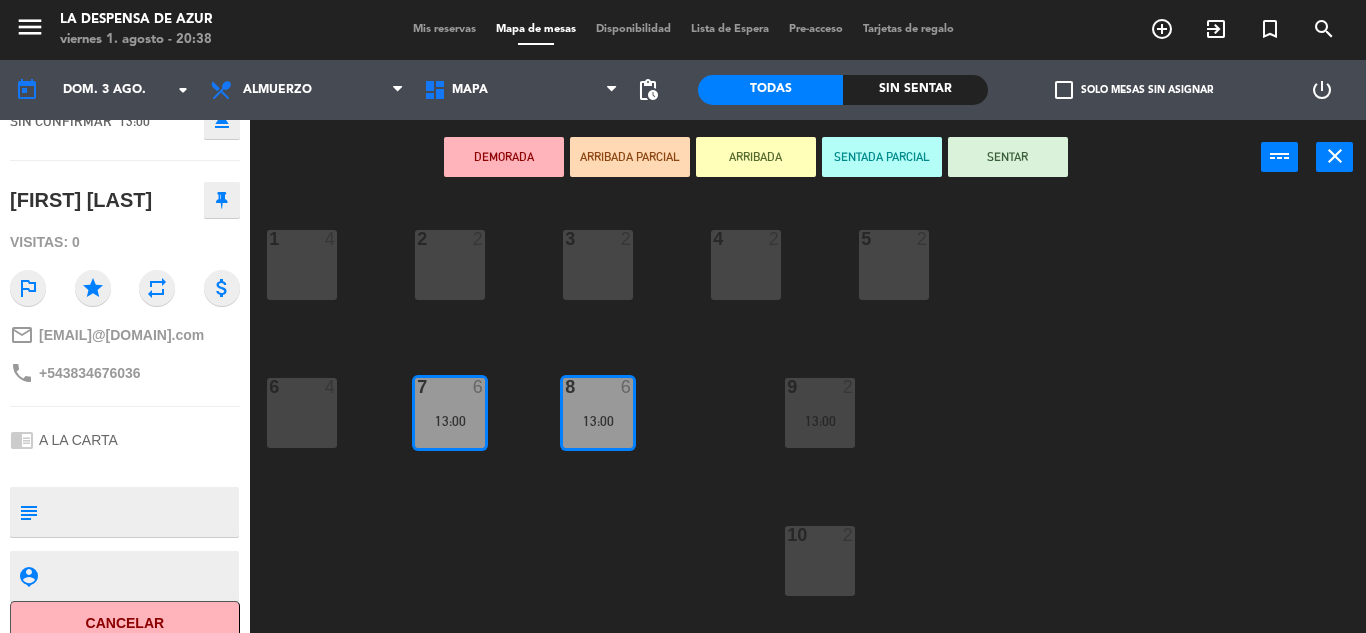 scroll, scrollTop: 176, scrollLeft: 0, axis: vertical 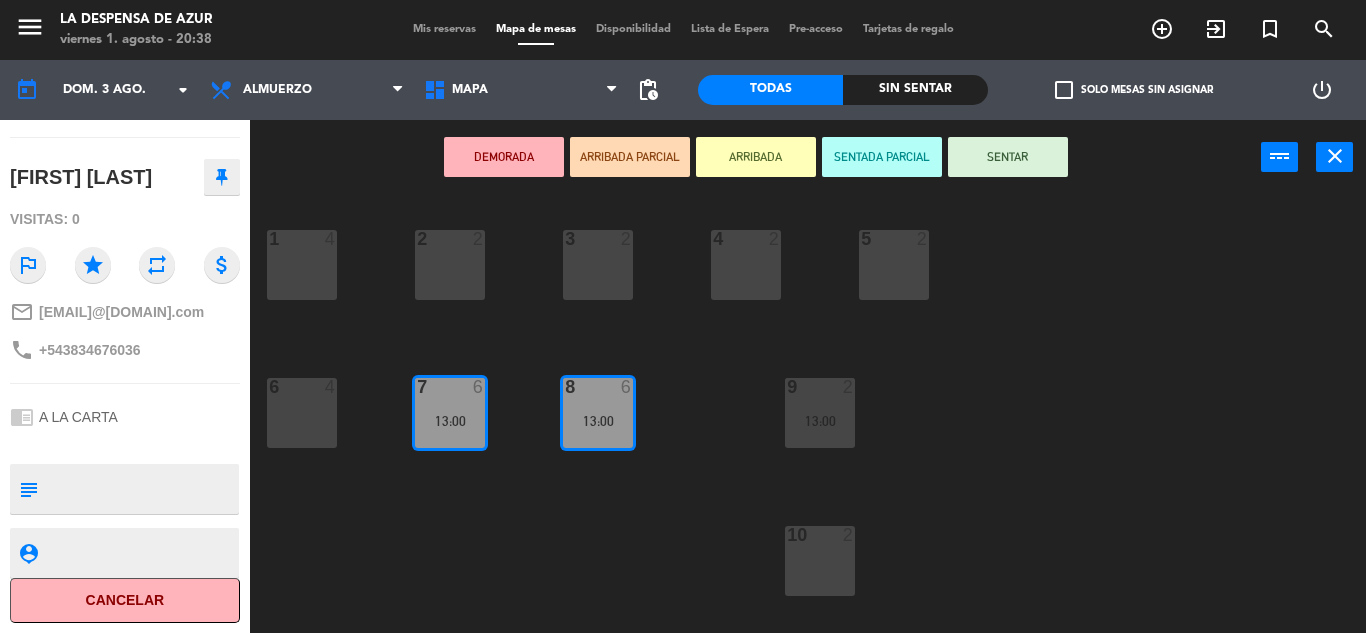 click on "Mis reservas" at bounding box center [444, 29] 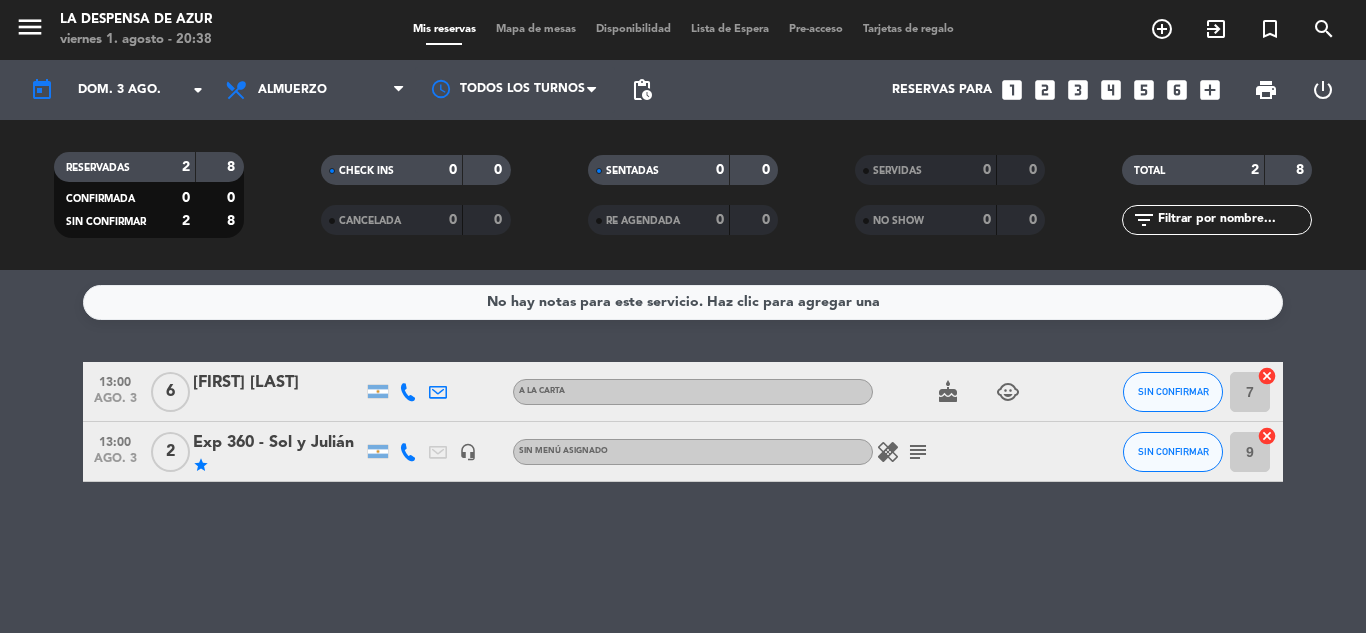 click on "cake" 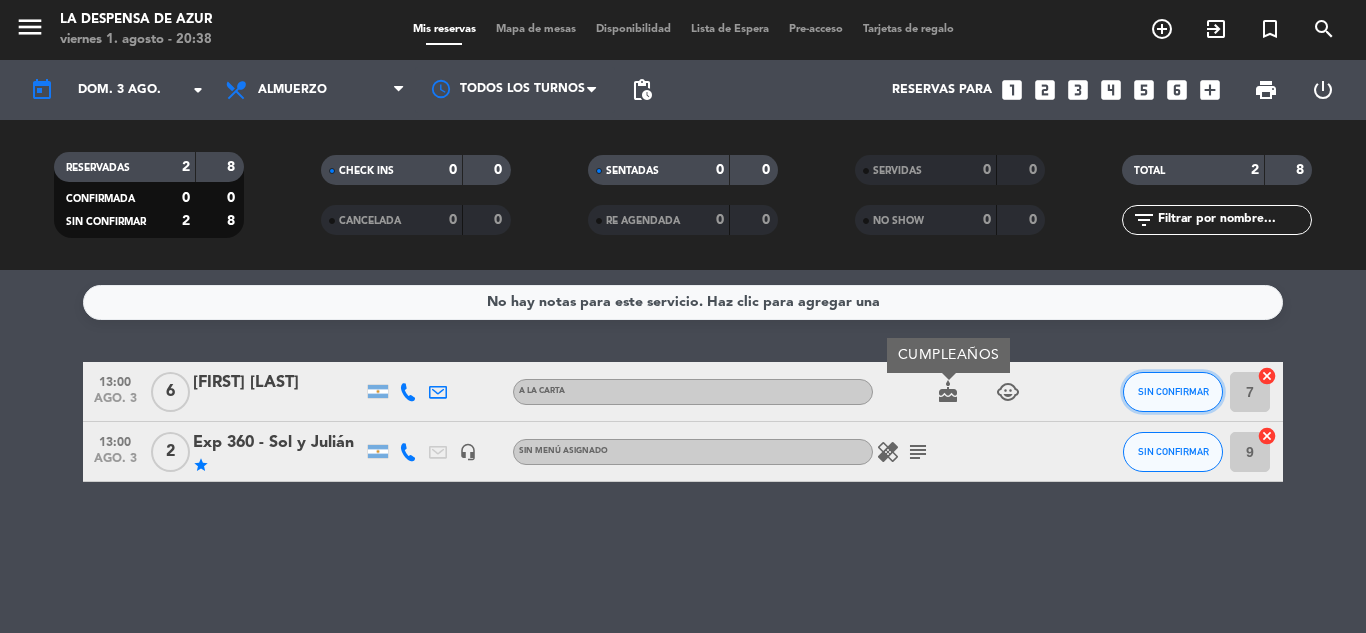 click on "SIN CONFIRMAR" 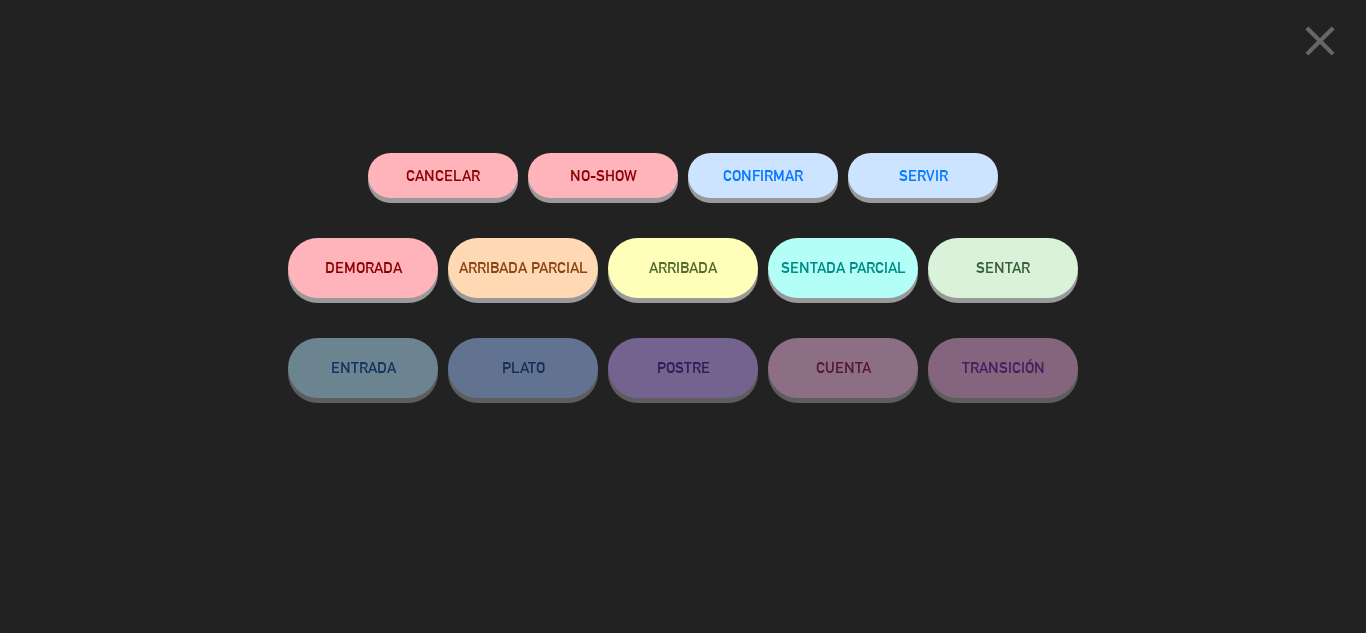click on "CONFIRMAR" 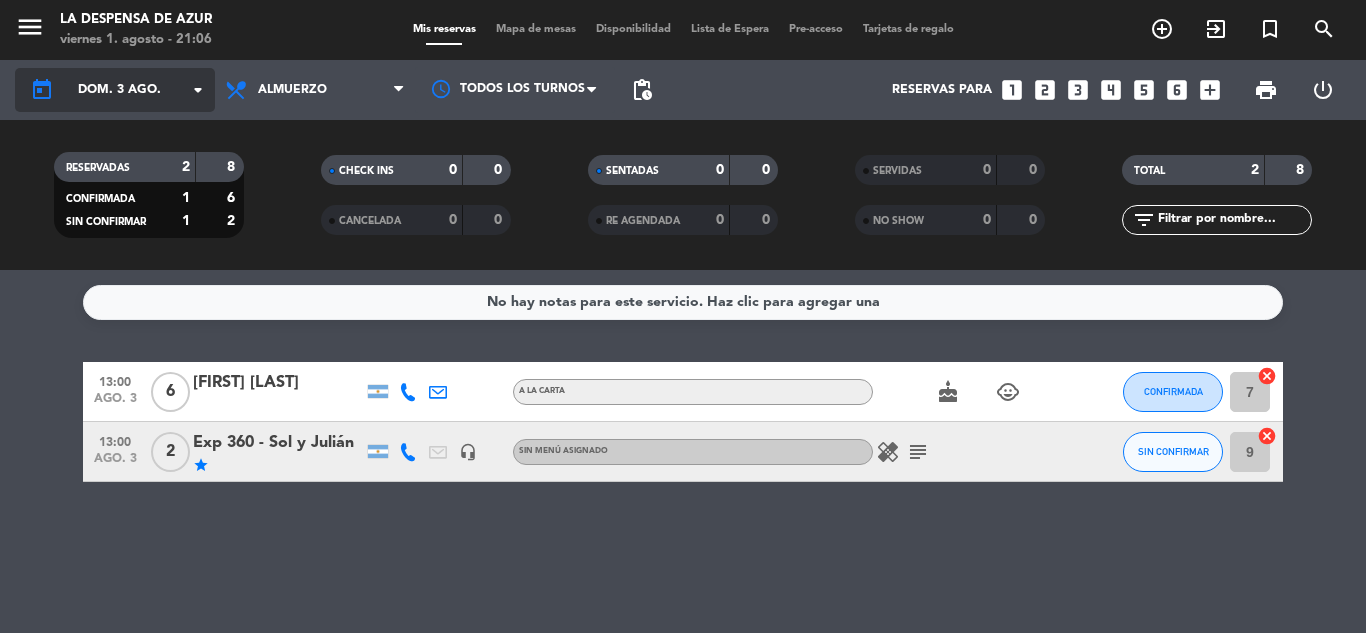 click on "dom. 3 ago." 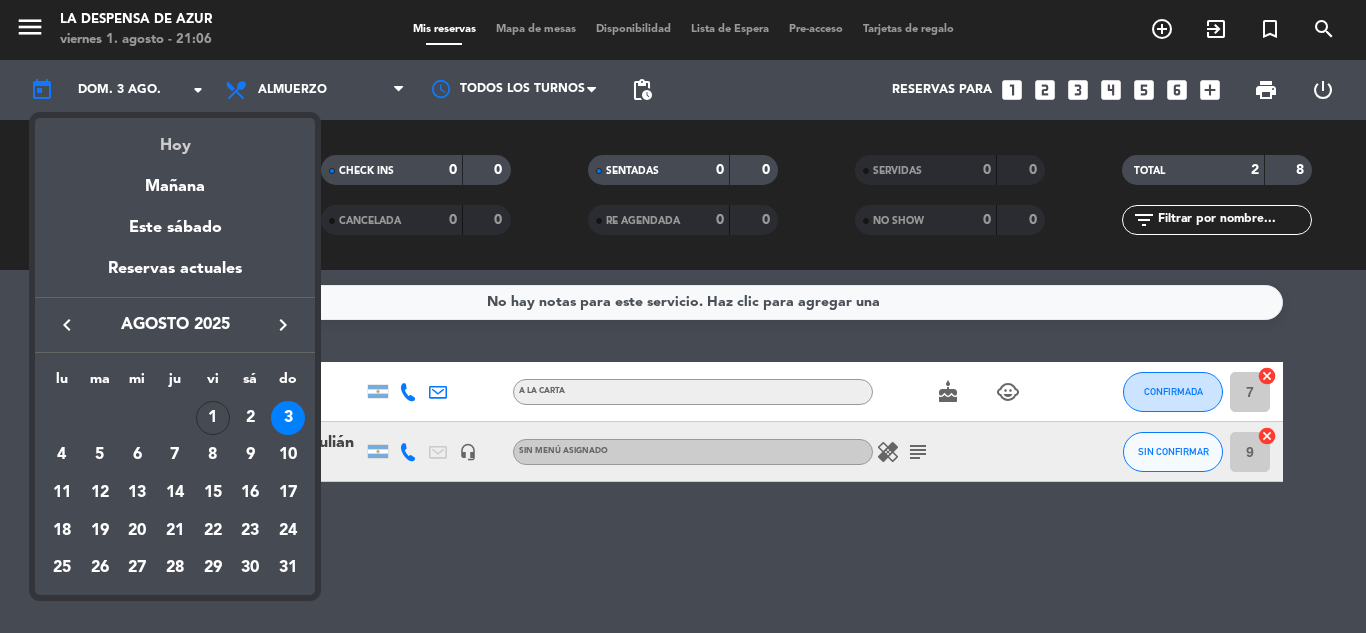click on "Hoy" at bounding box center [175, 138] 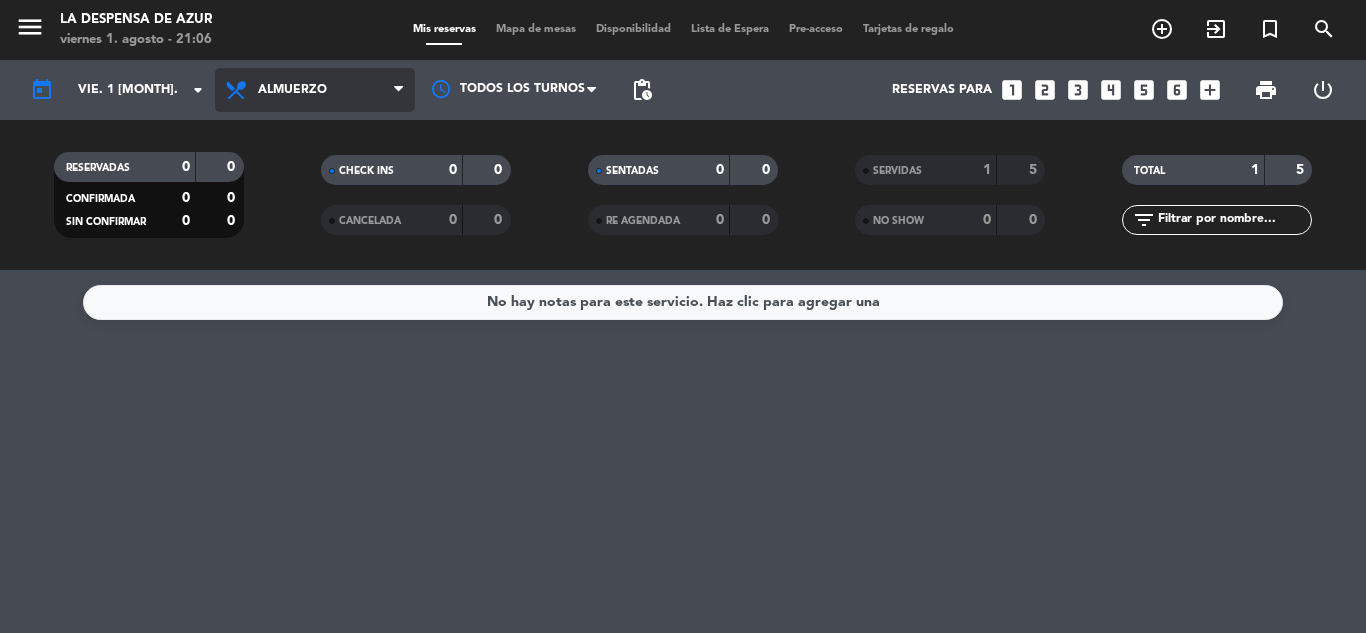 click on "Almuerzo" at bounding box center (315, 90) 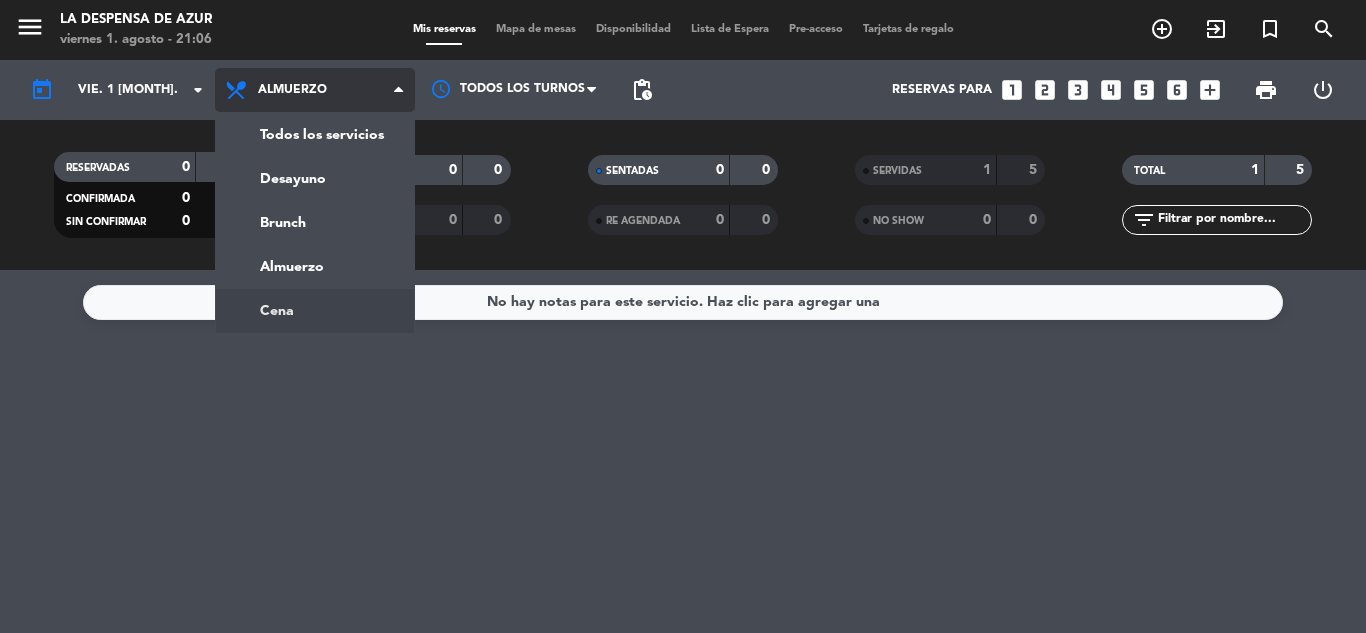 click on "menu  La Despensa de Azur   viernes 1. agosto - 21:09   Mis reservas   Mapa de mesas   Disponibilidad   Lista de Espera   Pre-acceso   Tarjetas de regalo  add_circle_outline exit_to_app turned_in_not search today    mar. 5 ago. arrow_drop_down  Todos los servicios  Desayuno  Brunch  Almuerzo  Cena  Cena  Todos los servicios  Desayuno  Brunch  Almuerzo  Cena Todos los turnos pending_actions  Reservas para   looks_one   looks_two   looks_3   looks_4   looks_5   looks_6   add_box  print  power_settings_new   RESERVADAS   1   2   CONFIRMADA   1   2   SIN CONFIRMAR   0   0   CHECK INS   0   0   CANCELADA   0   0   SENTADAS   0   0   RE AGENDADA   1   2   SERVIDAS   0   0   NO SHOW   0   0   TOTAL   1   2  filter_list  No hay notas para este servicio. Haz clic para agregar una" 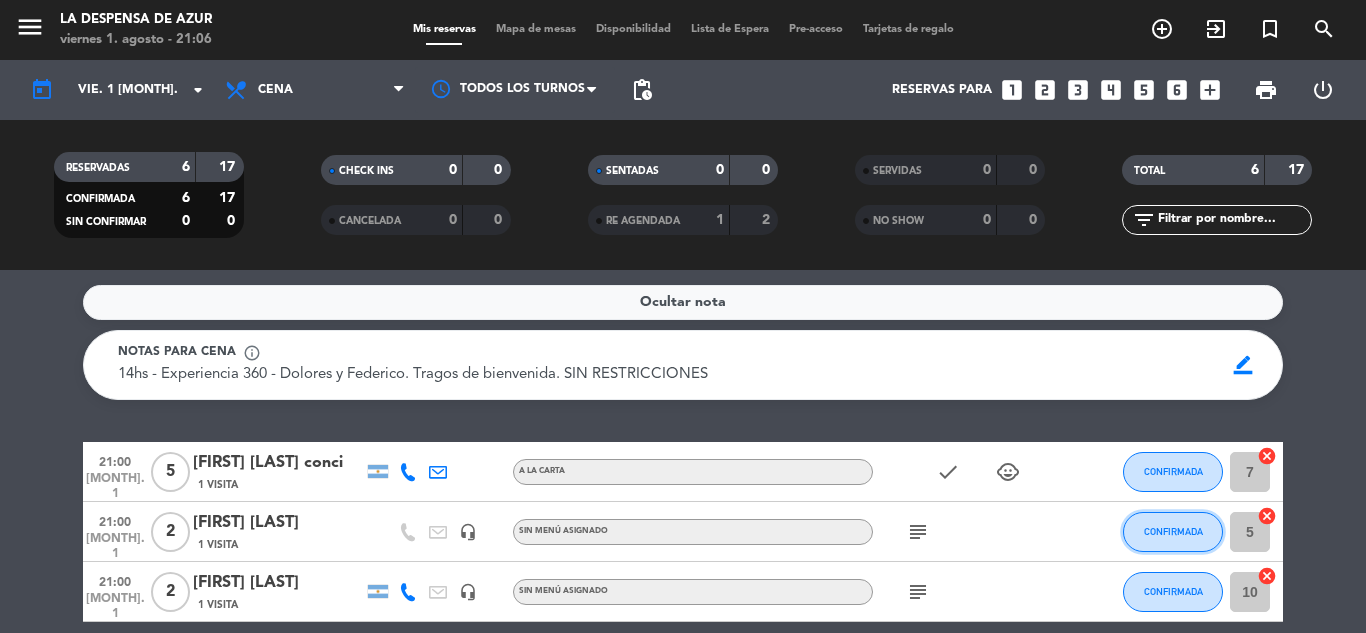 click on "CONFIRMADA" 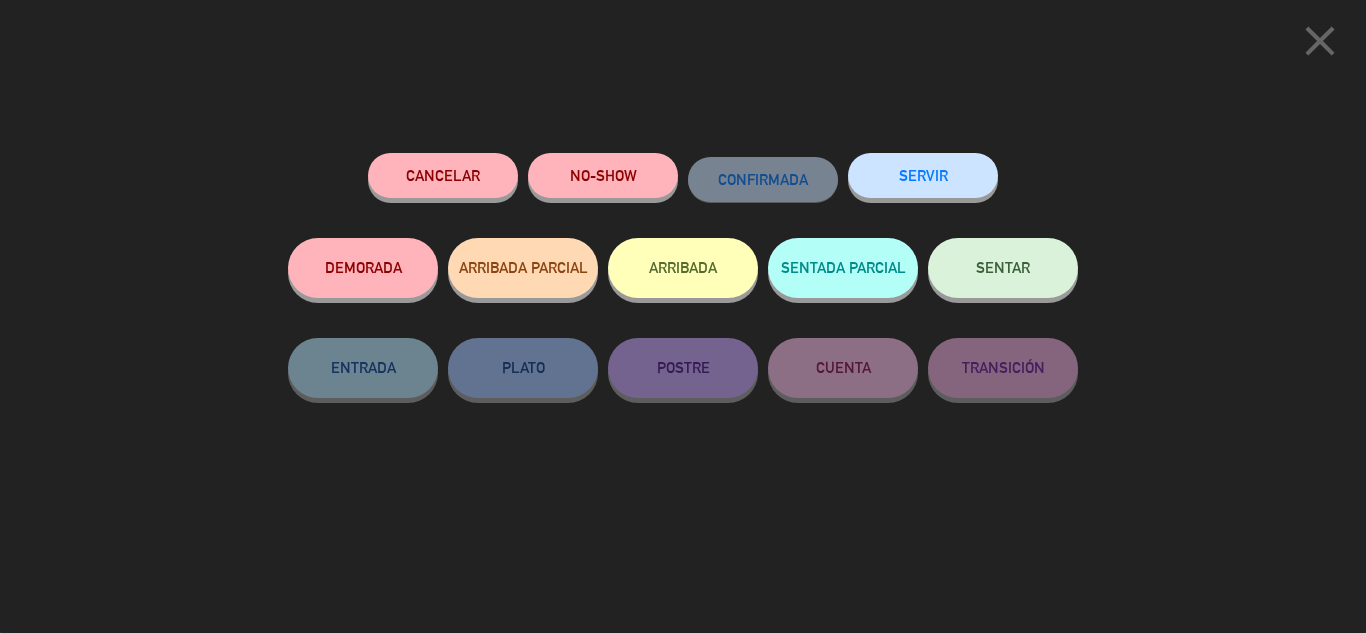 click on "SENTAR" 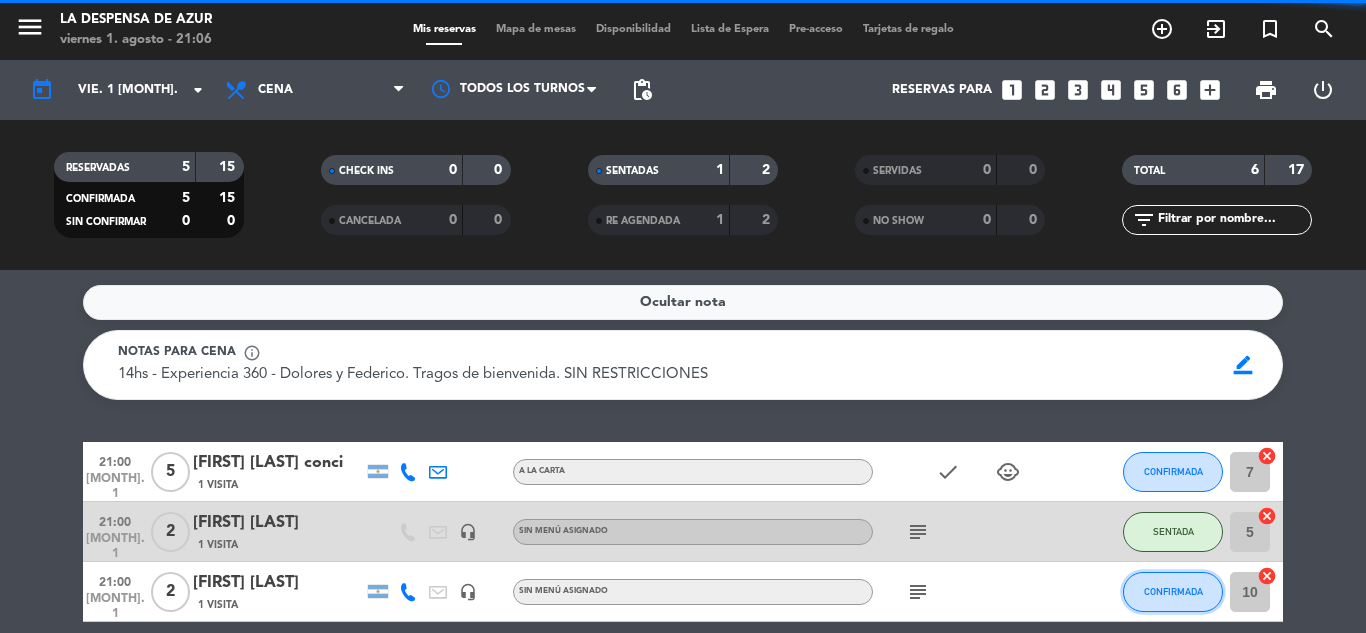 click on "CONFIRMADA" 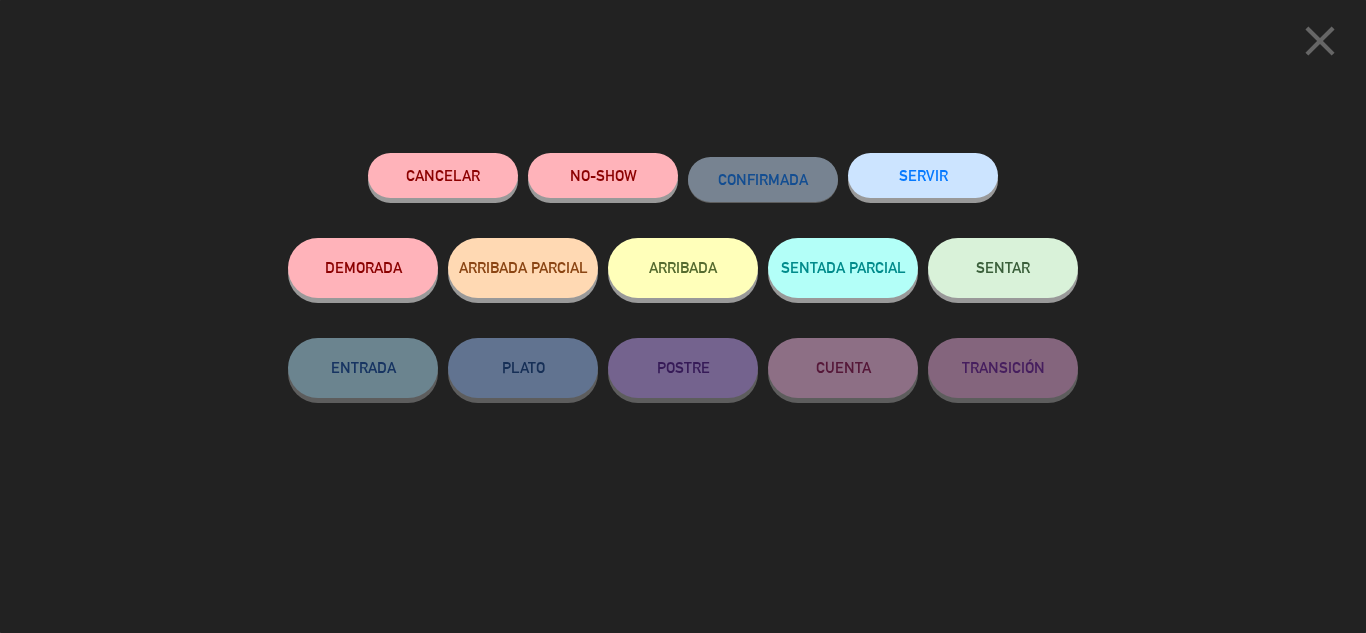 click on "SENTAR" 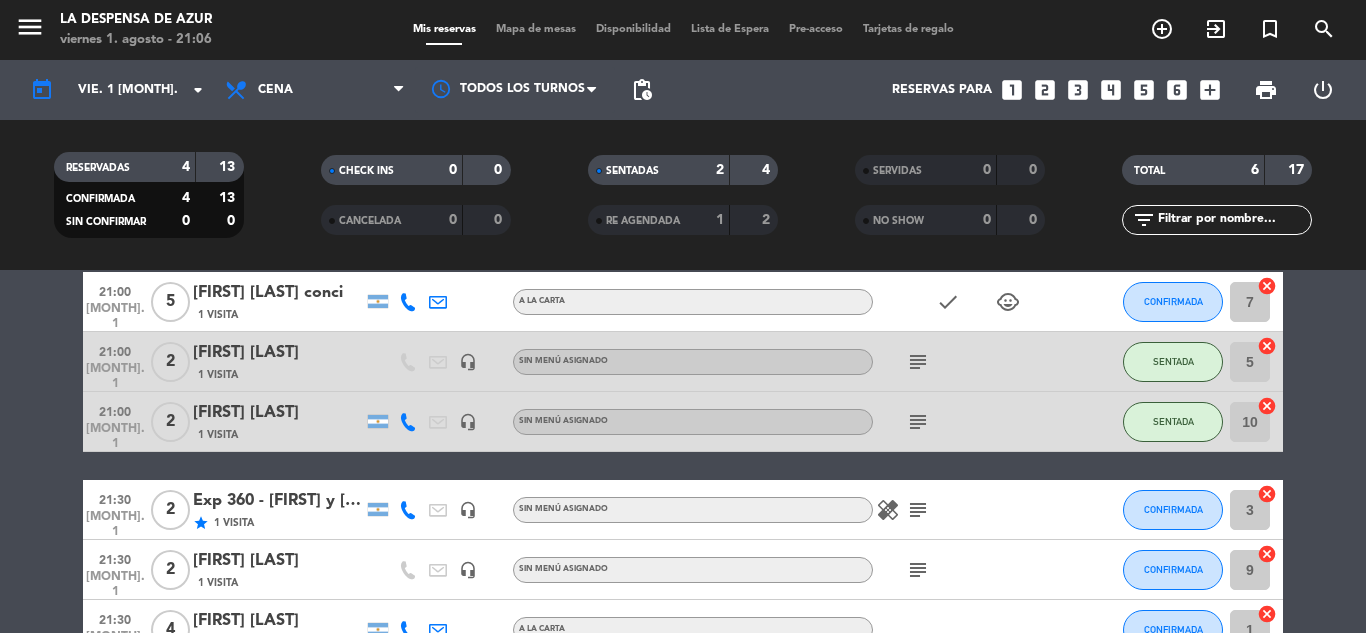scroll, scrollTop: 200, scrollLeft: 0, axis: vertical 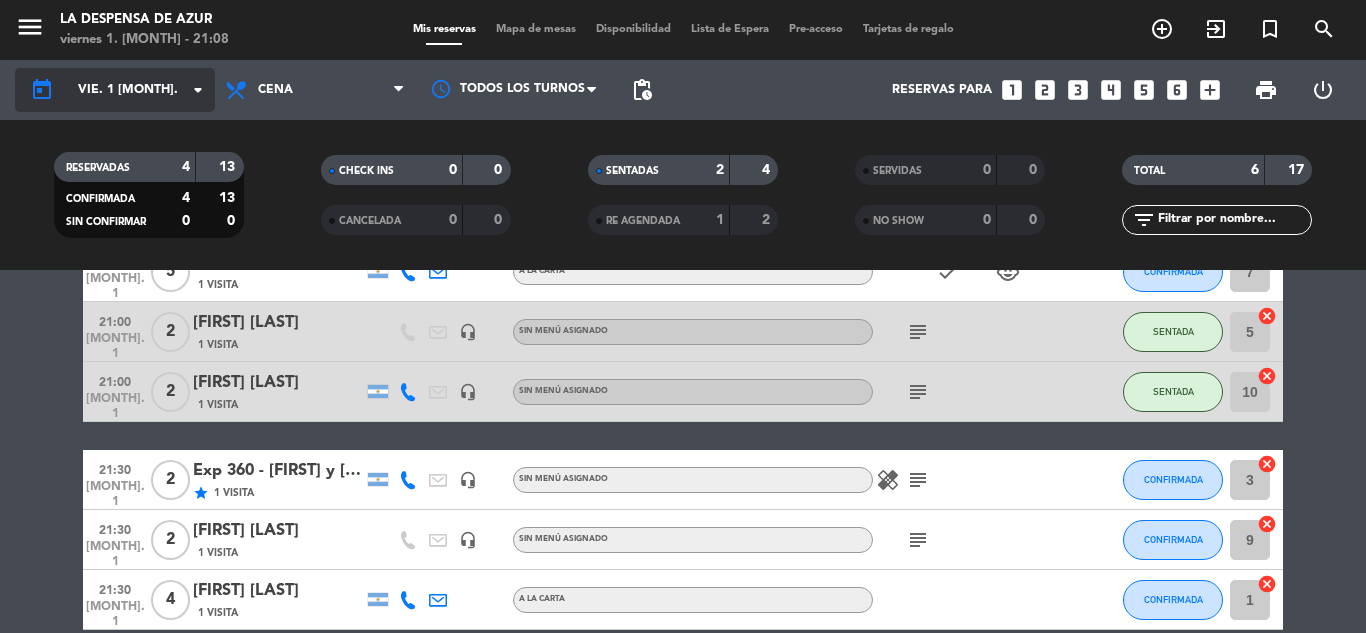 click on "vie. 1 [MONTH]." 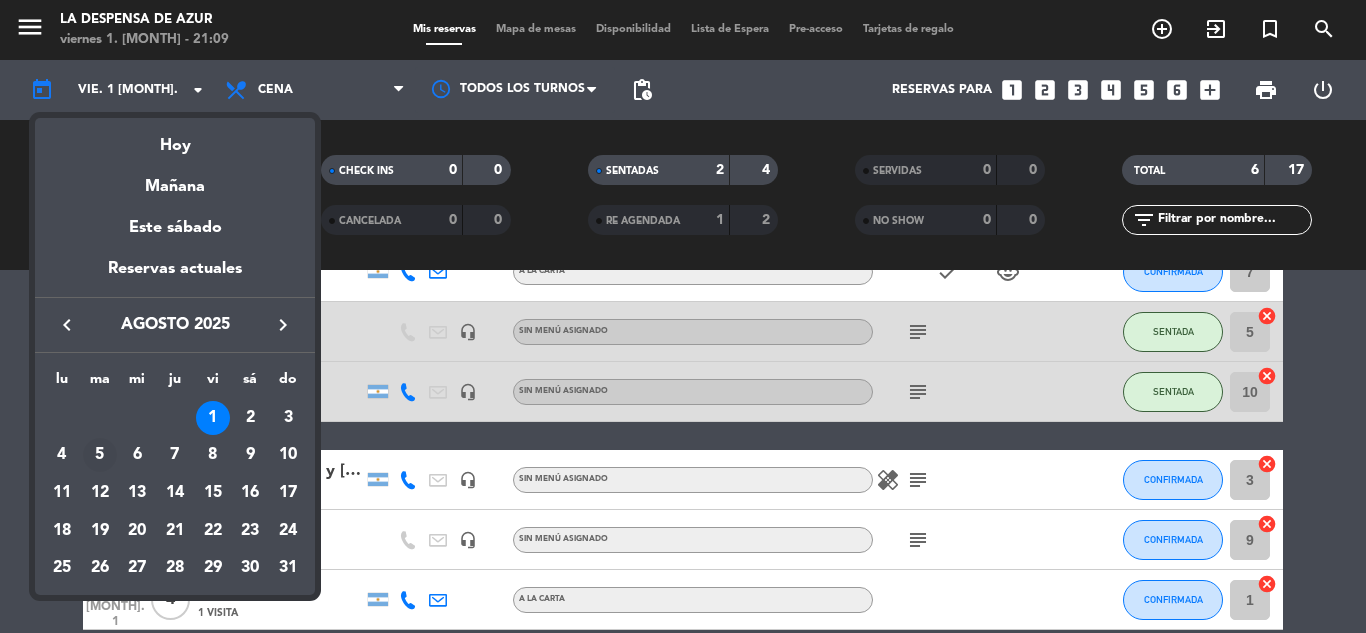 click on "5" at bounding box center [100, 455] 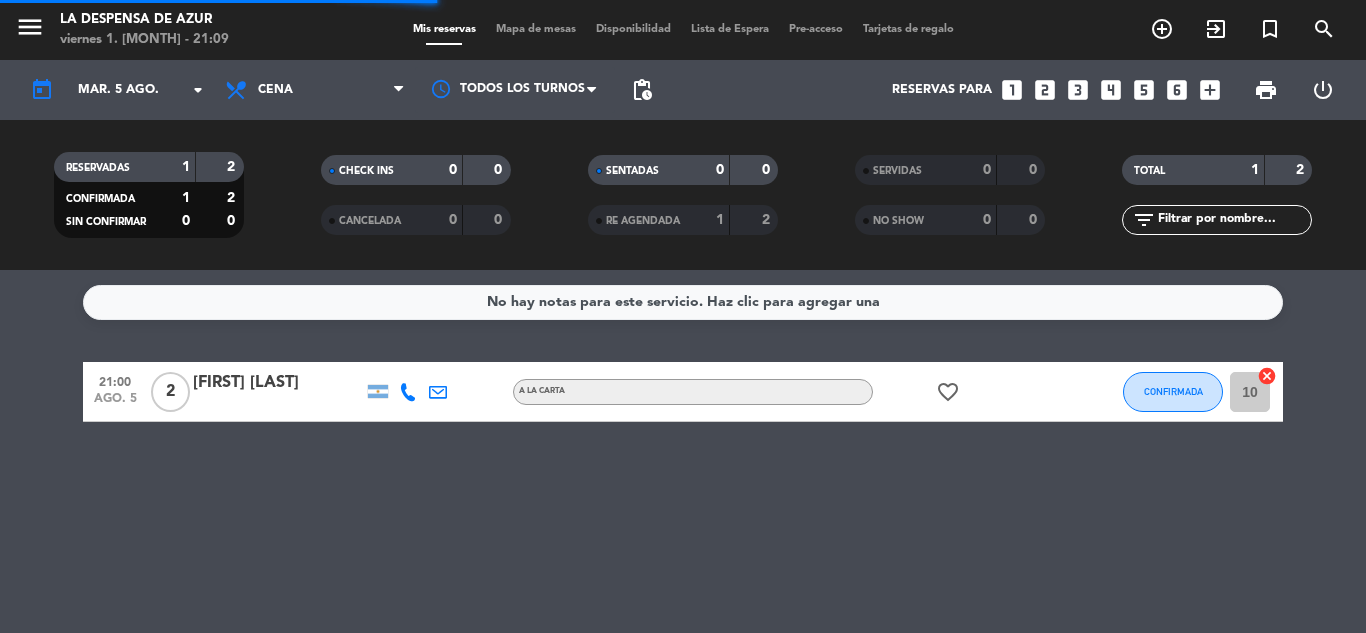 scroll, scrollTop: 0, scrollLeft: 0, axis: both 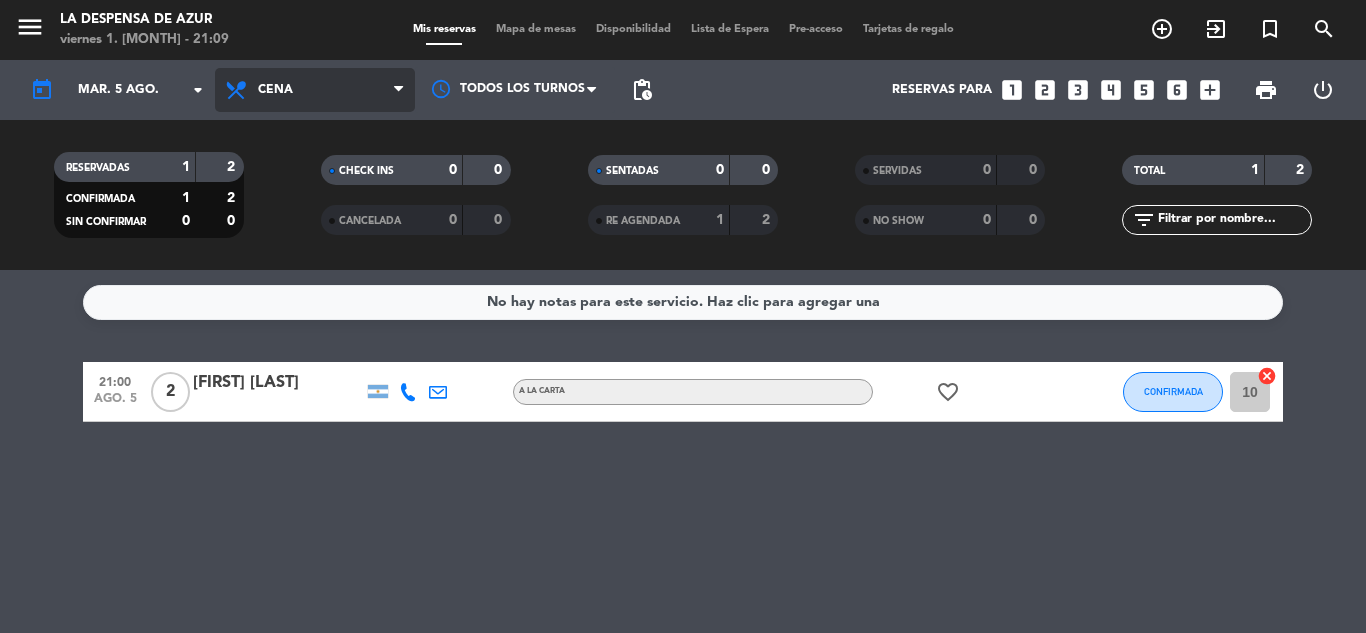 click on "Cena" at bounding box center [315, 90] 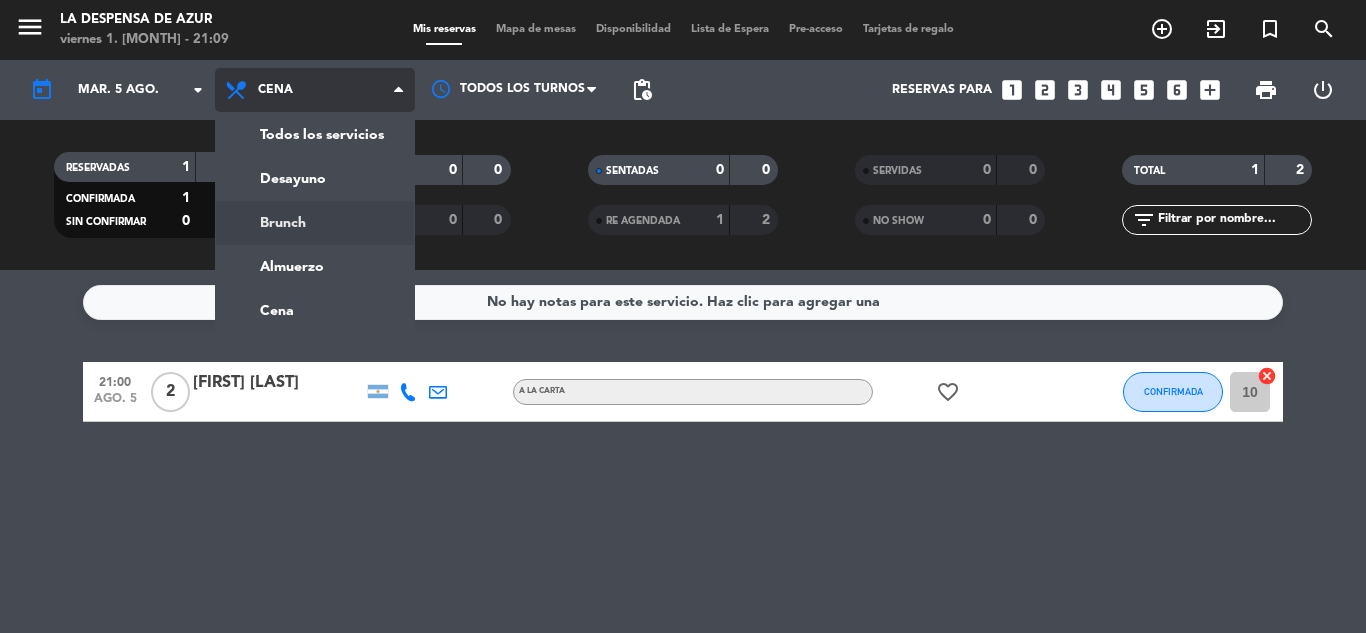 click on "menu  La Despensa de Azur   viernes 1. agosto - 21:09   Mis reservas   Mapa de mesas   Disponibilidad   Lista de Espera   Pre-acceso   Tarjetas de regalo  add_circle_outline exit_to_app turned_in_not search today    mar. 5 ago. arrow_drop_down  Todos los servicios  Desayuno  Brunch  Almuerzo  Cena  Cena  Todos los servicios  Desayuno  Brunch  Almuerzo  Cena Todos los turnos pending_actions  Reservas para   looks_one   looks_two   looks_3   looks_4   looks_5   looks_6   add_box  print  power_settings_new   RESERVADAS   1   2   CONFIRMADA   1   2   SIN CONFIRMAR   0   0   CHECK INS   0   0   CANCELADA   0   0   SENTADAS   0   0   RE AGENDADA   1   2   SERVIDAS   0   0   NO SHOW   0   0   TOTAL   1   2  filter_list" 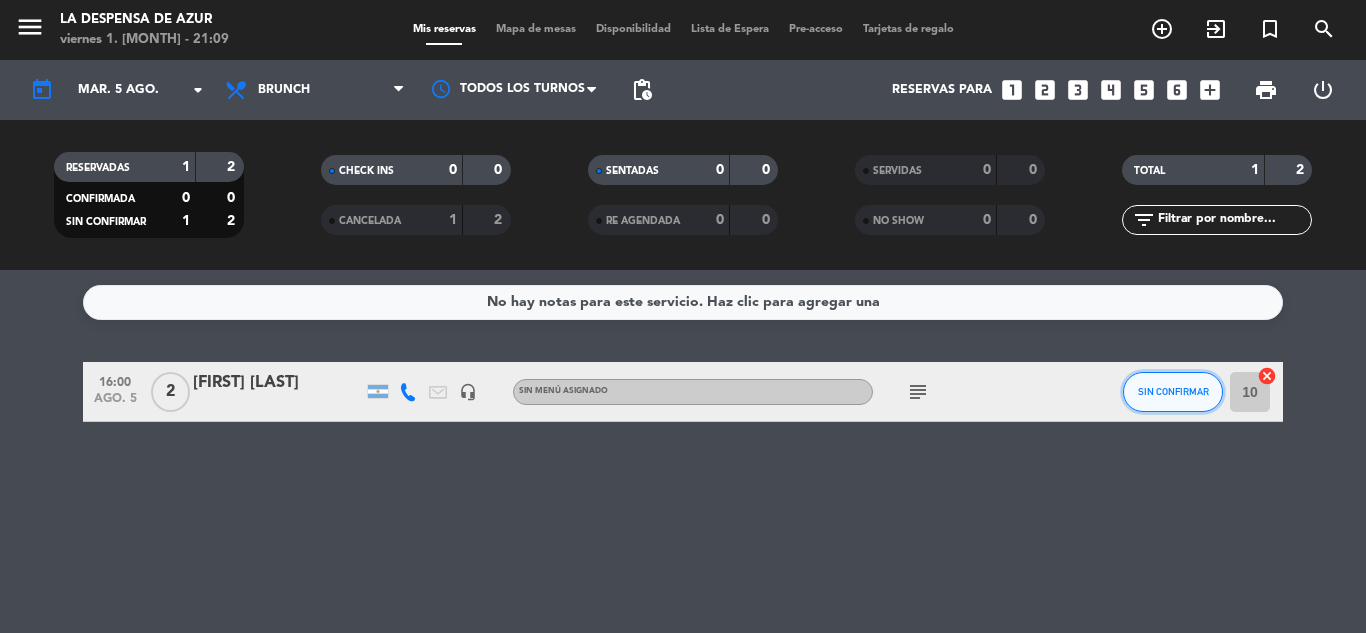 click on "SIN CONFIRMAR" 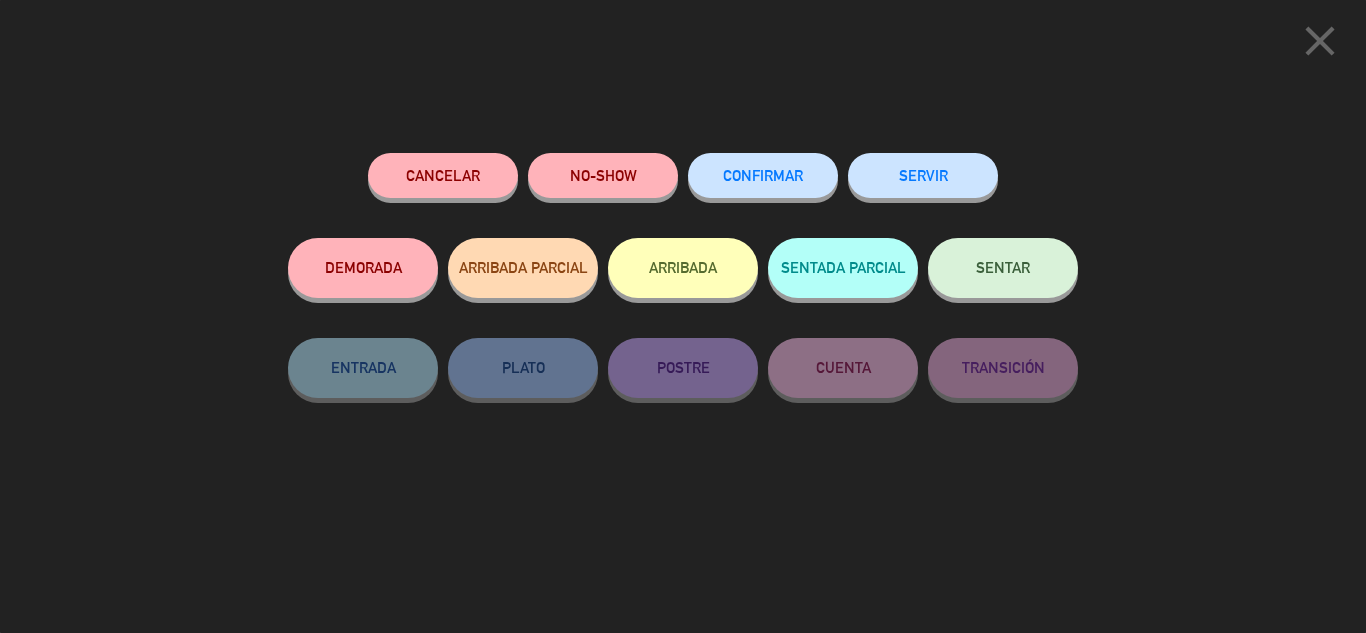 click on "CONFIRMAR" 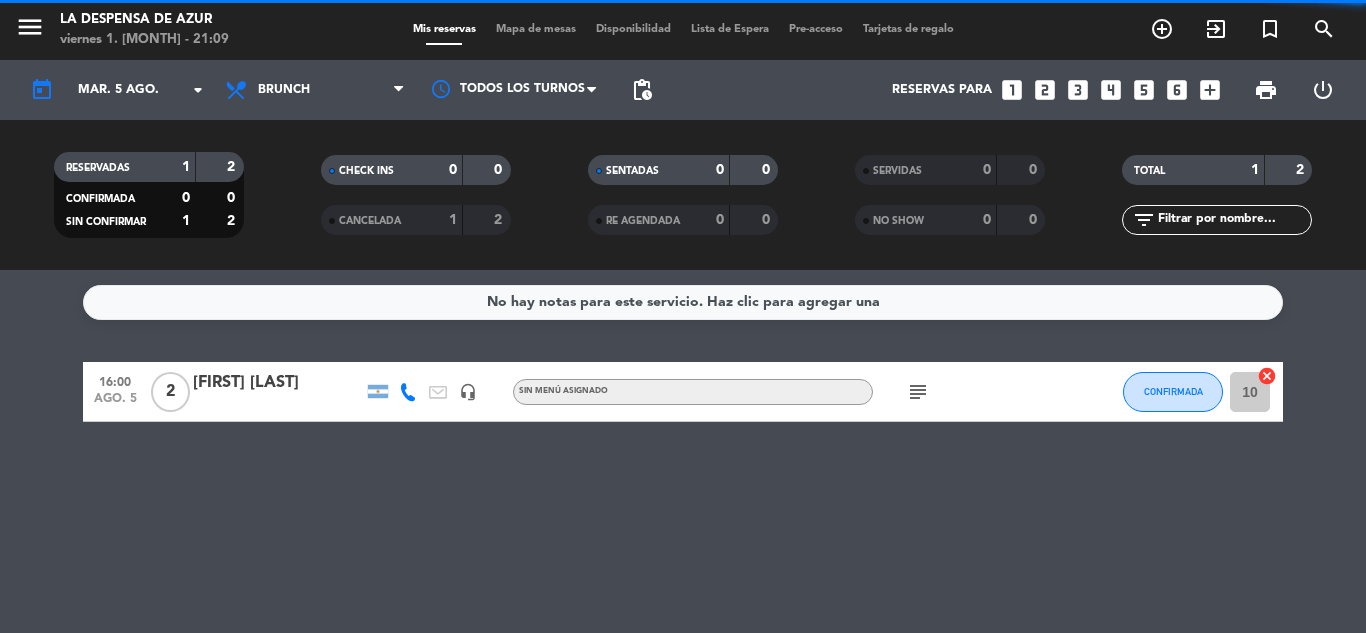 click on "No hay notas para este servicio. Haz clic para agregar una   16:00   ago. 5   2   [FIRST] [LAST]    headset_mic  Sin menú asignado  subject  CONFIRMADA 10  cancel" 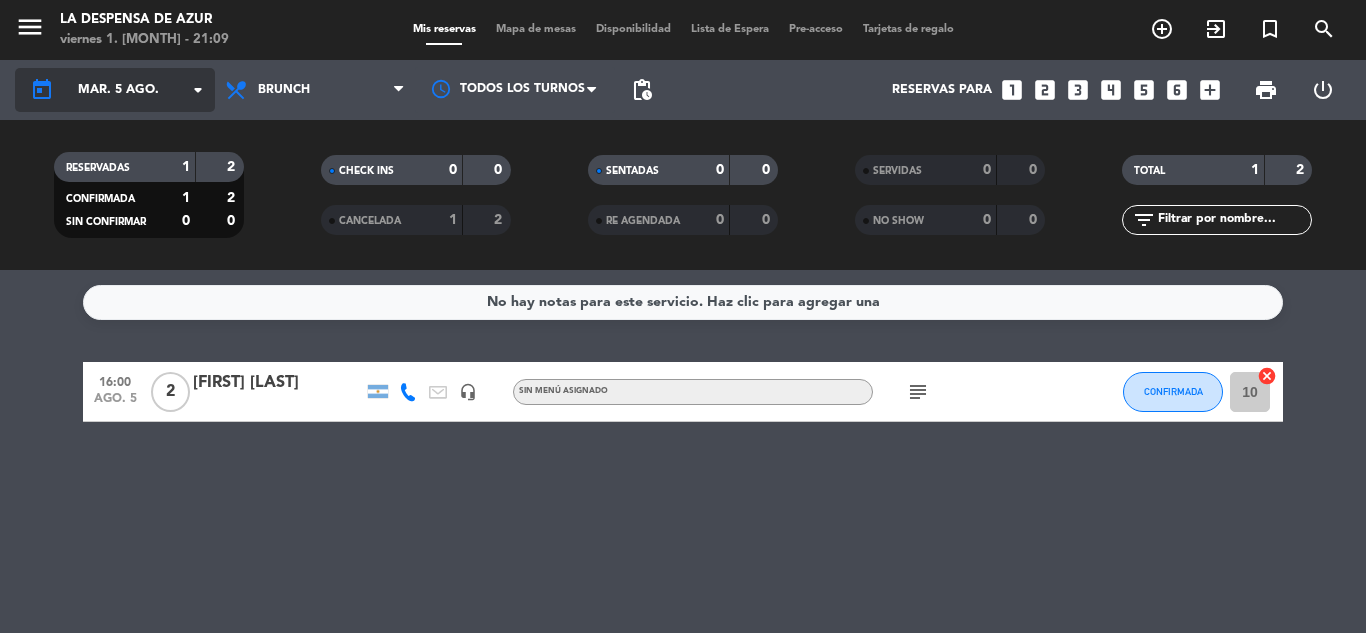click on "mar. 5 ago." 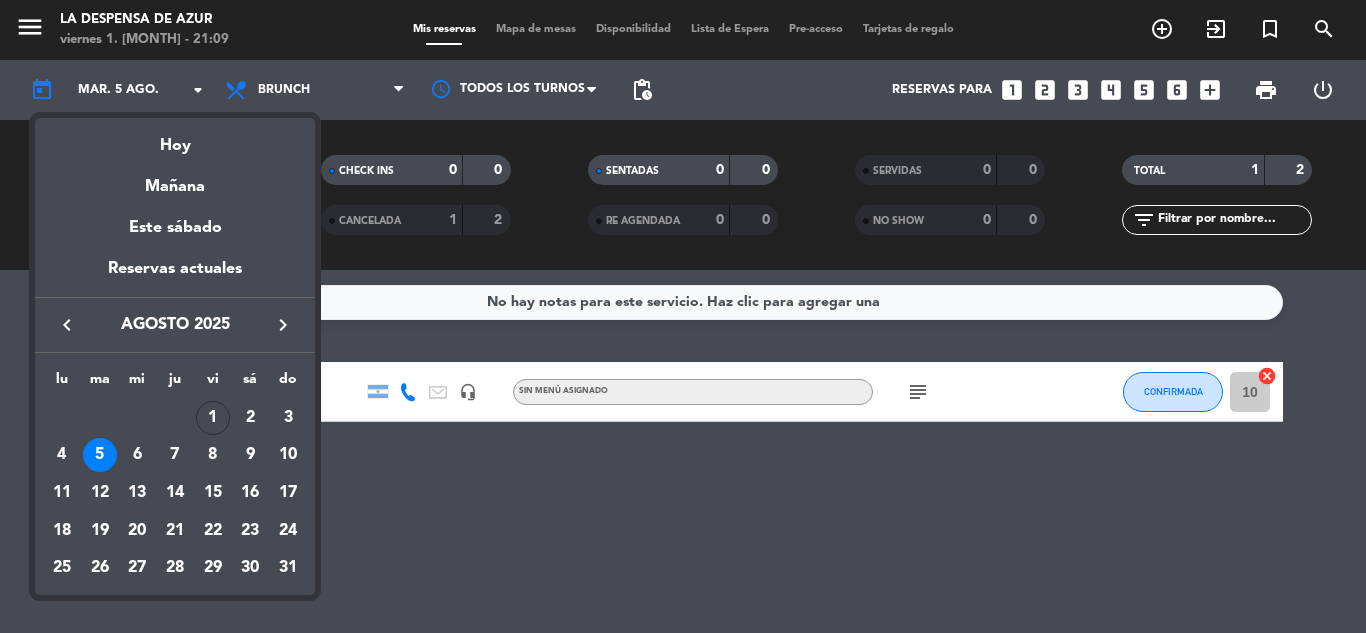 click at bounding box center [683, 316] 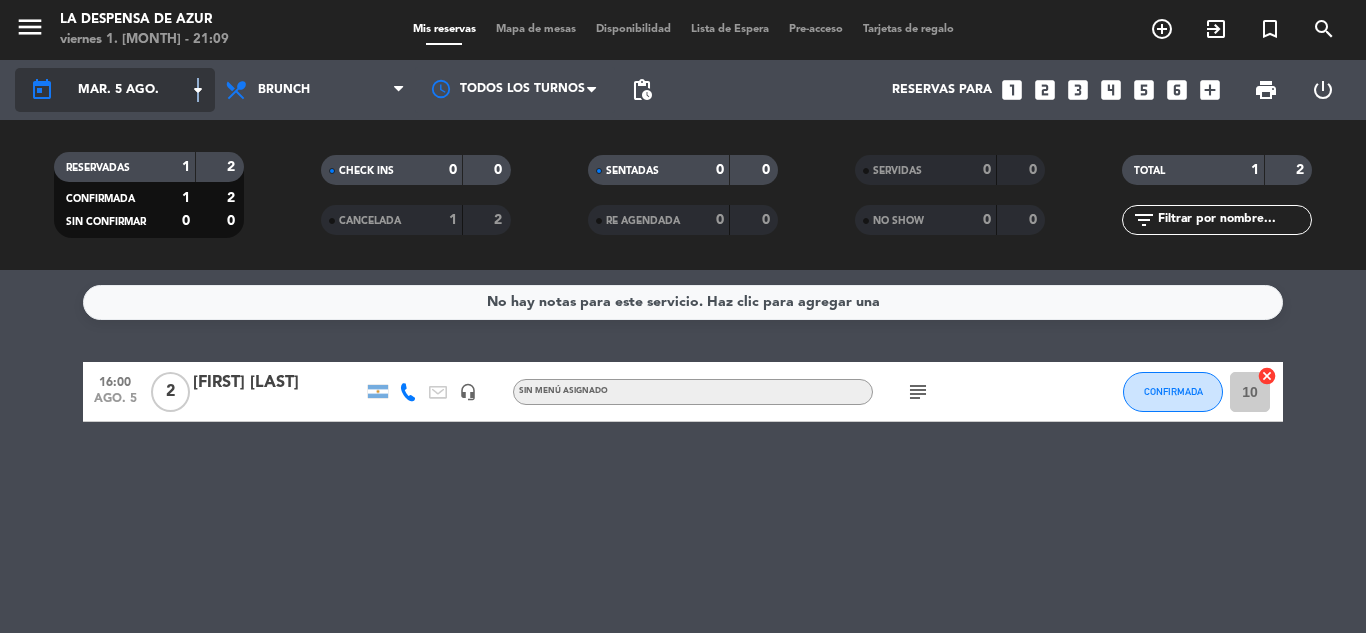 click on "arrow_drop_down" 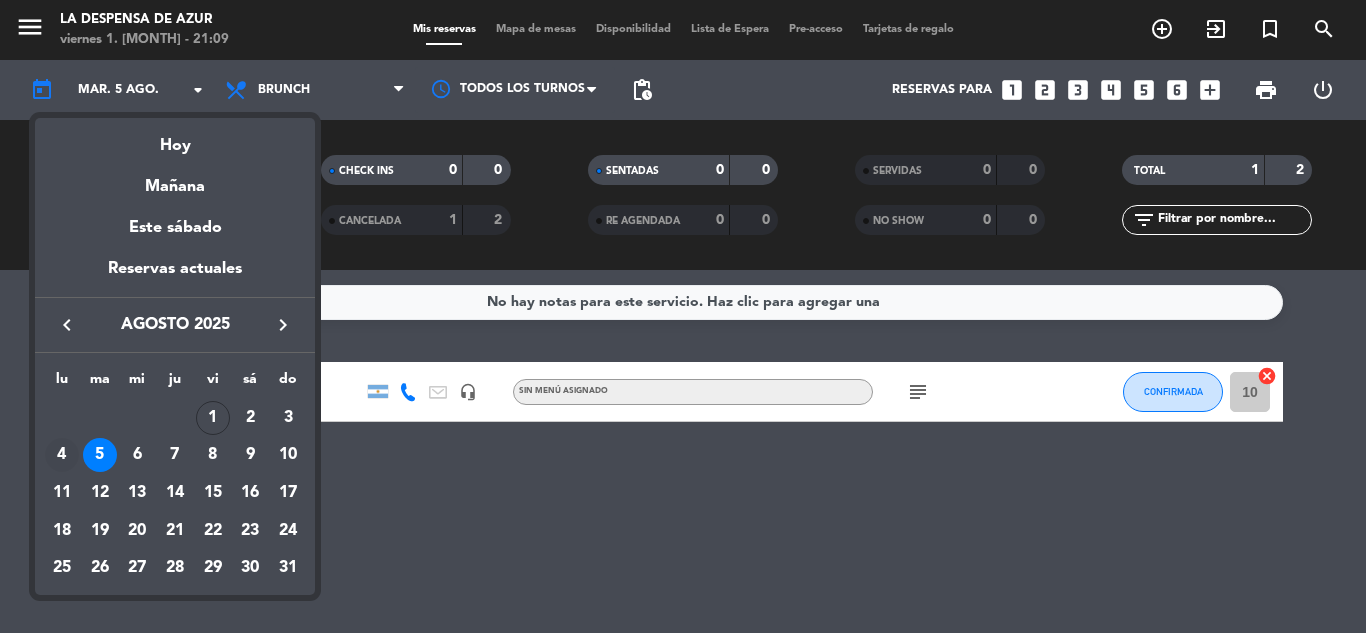 click on "4" at bounding box center [62, 455] 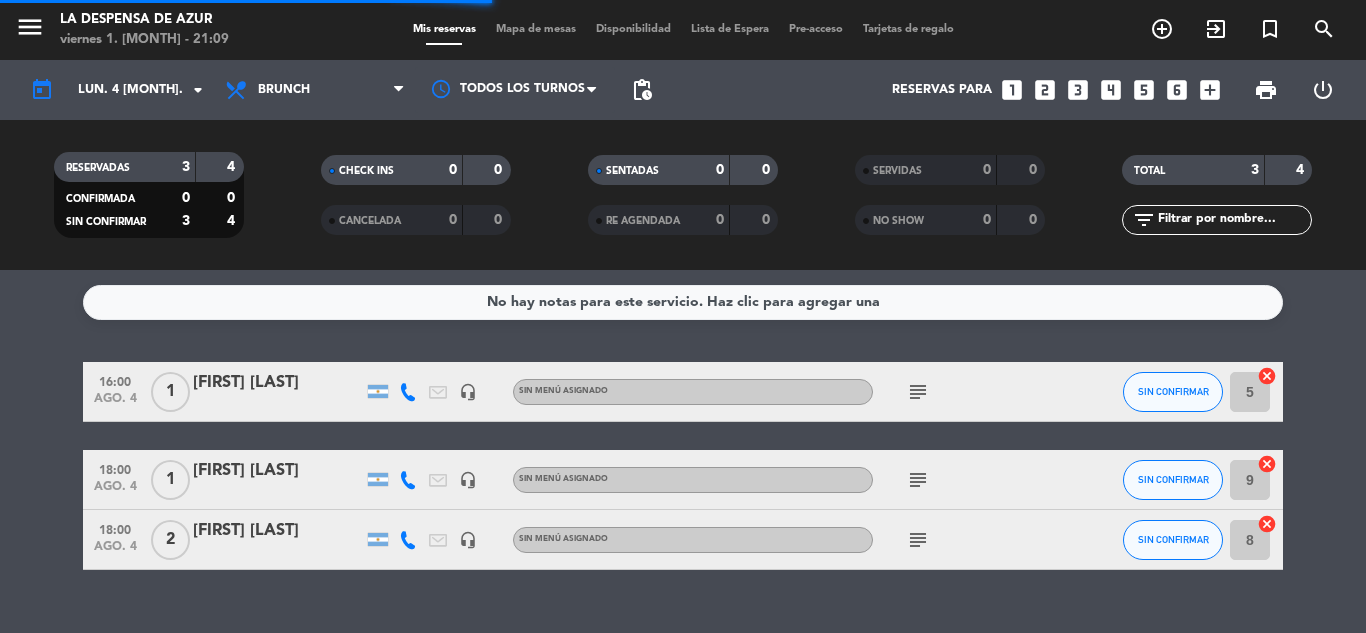 click on "Brunch" at bounding box center [315, 90] 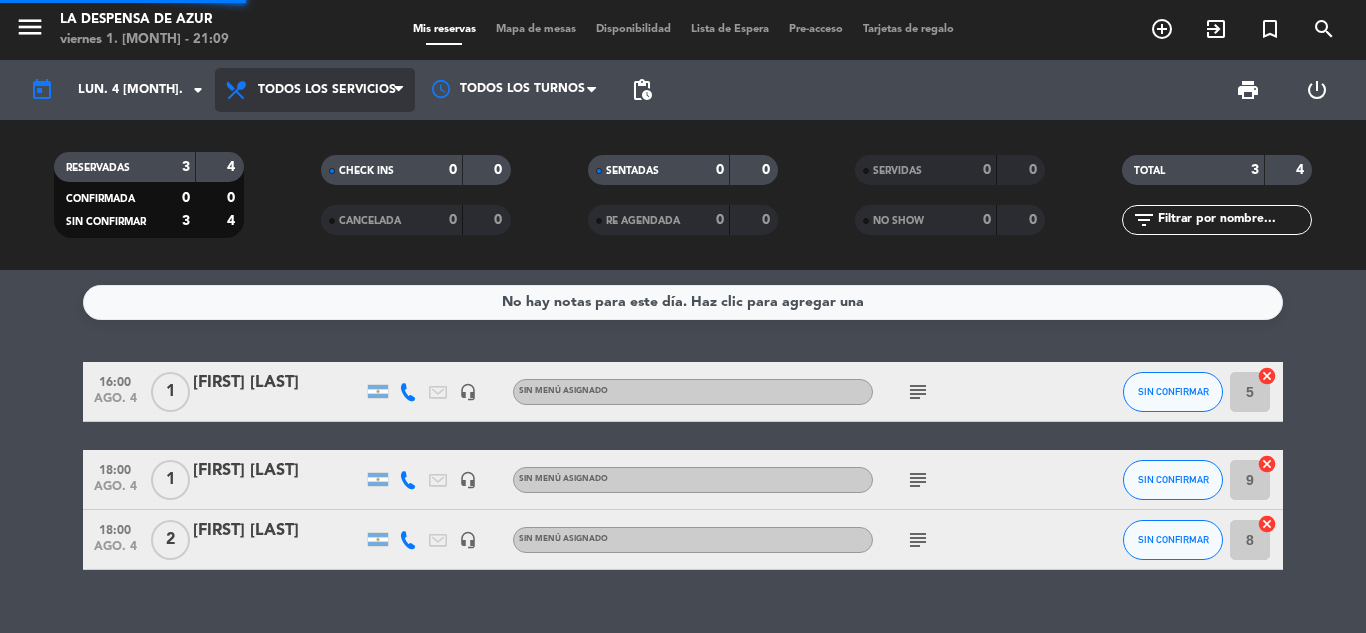click on "menu  La Despensa de Azur   viernes 1. agosto - 21:09   Mis reservas   Mapa de mesas   Disponibilidad   Lista de Espera   Pre-acceso   Tarjetas de regalo  add_circle_outline exit_to_app turned_in_not search today    lun. 4 ago. arrow_drop_down  Todos los servicios  Desayuno  Brunch  Almuerzo  Cena  Todos los servicios  Todos los servicios  Desayuno  Brunch  Almuerzo  Cena Todos los turnos pending_actions print  power_settings_new   RESERVADAS   3   4   CONFIRMADA   0   0   SIN CONFIRMAR   3   4   CHECK INS   0   0   CANCELADA   0   0   SENTADAS   0   0   RE AGENDADA   0   0   SERVIDAS   0   0   NO SHOW   0   0   TOTAL   3   4  filter_list" 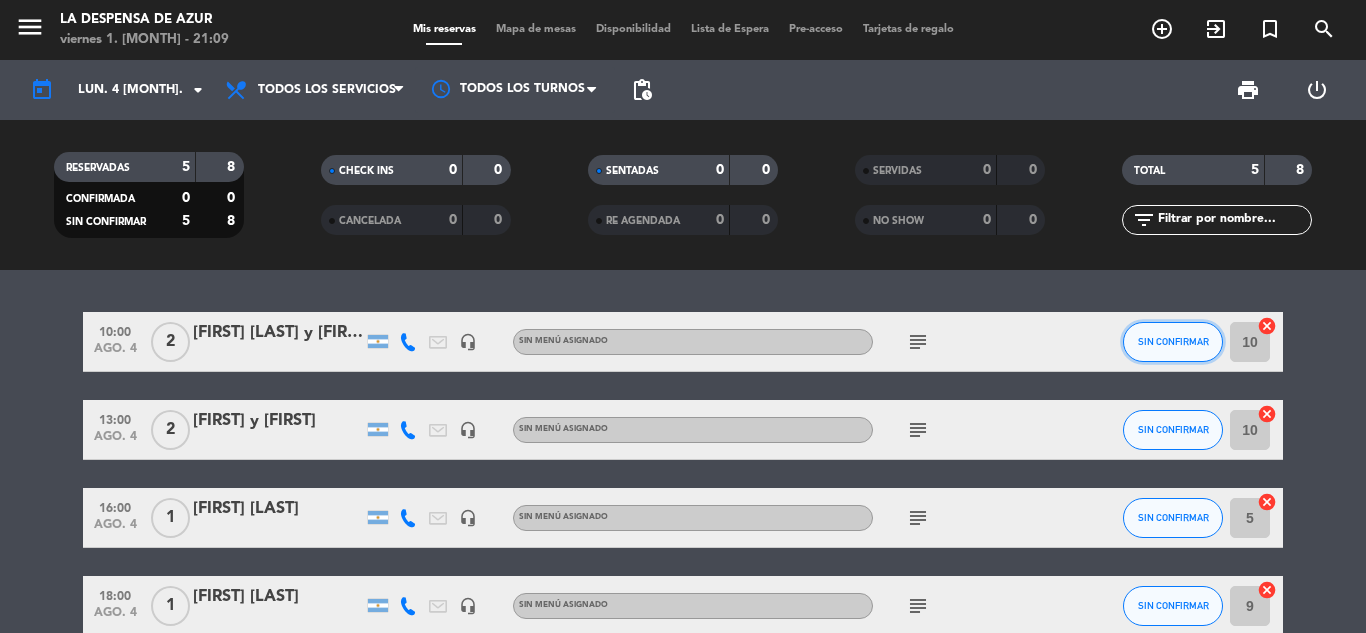 click on "SIN CONFIRMAR" 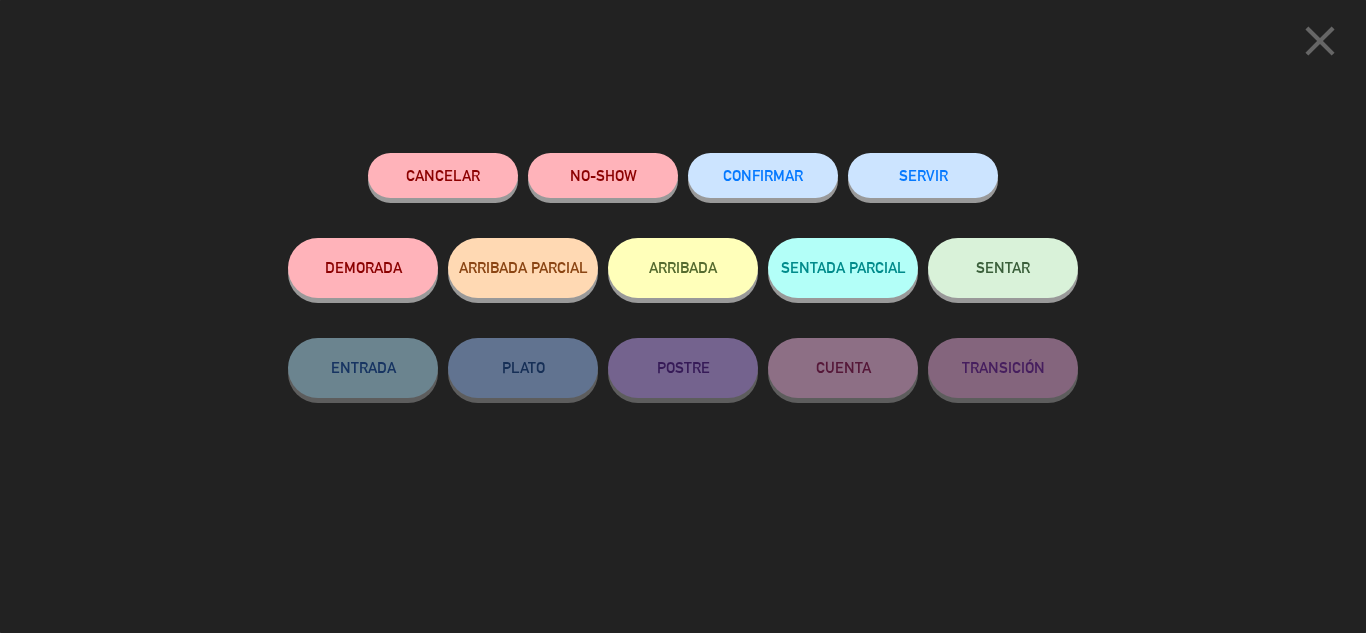 click on "CONFIRMAR" 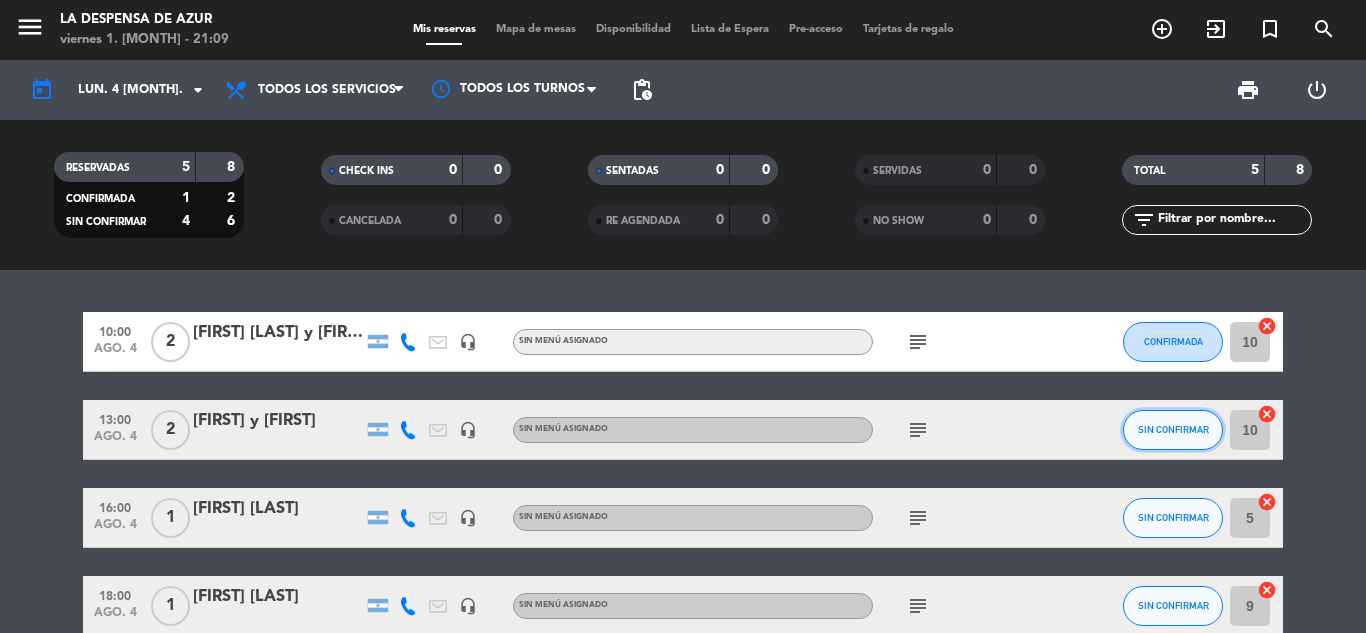 click on "SIN CONFIRMAR" 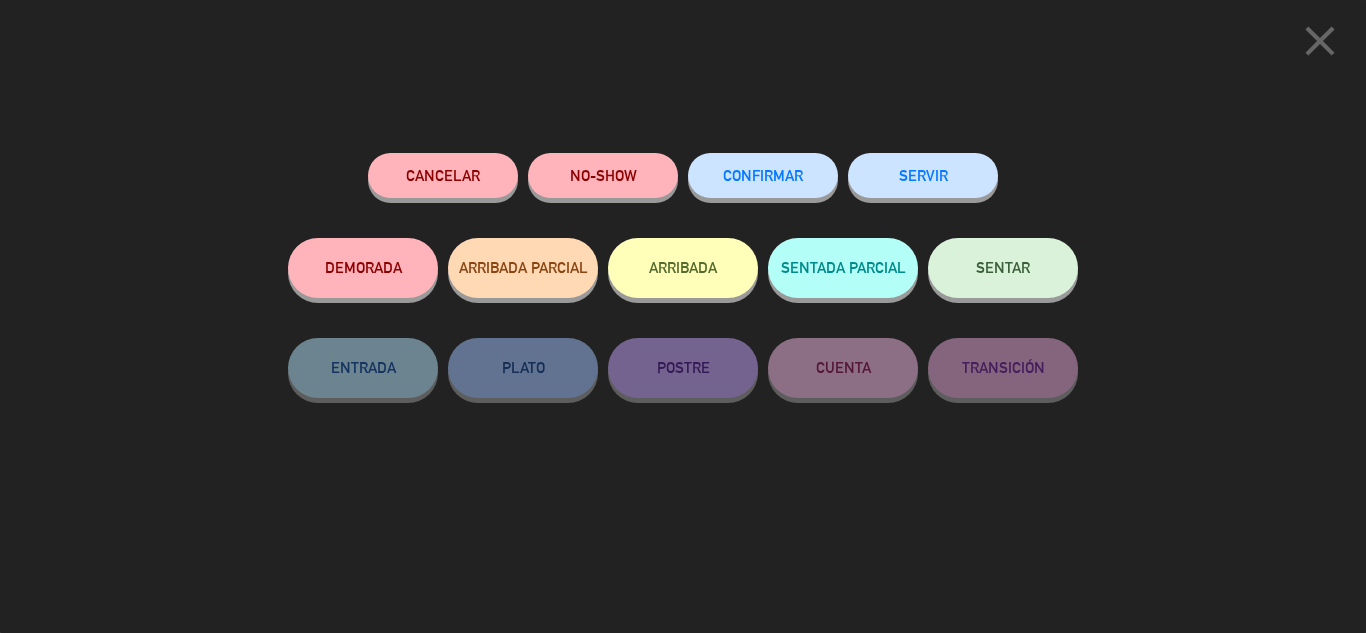 click on "CONFIRMAR" 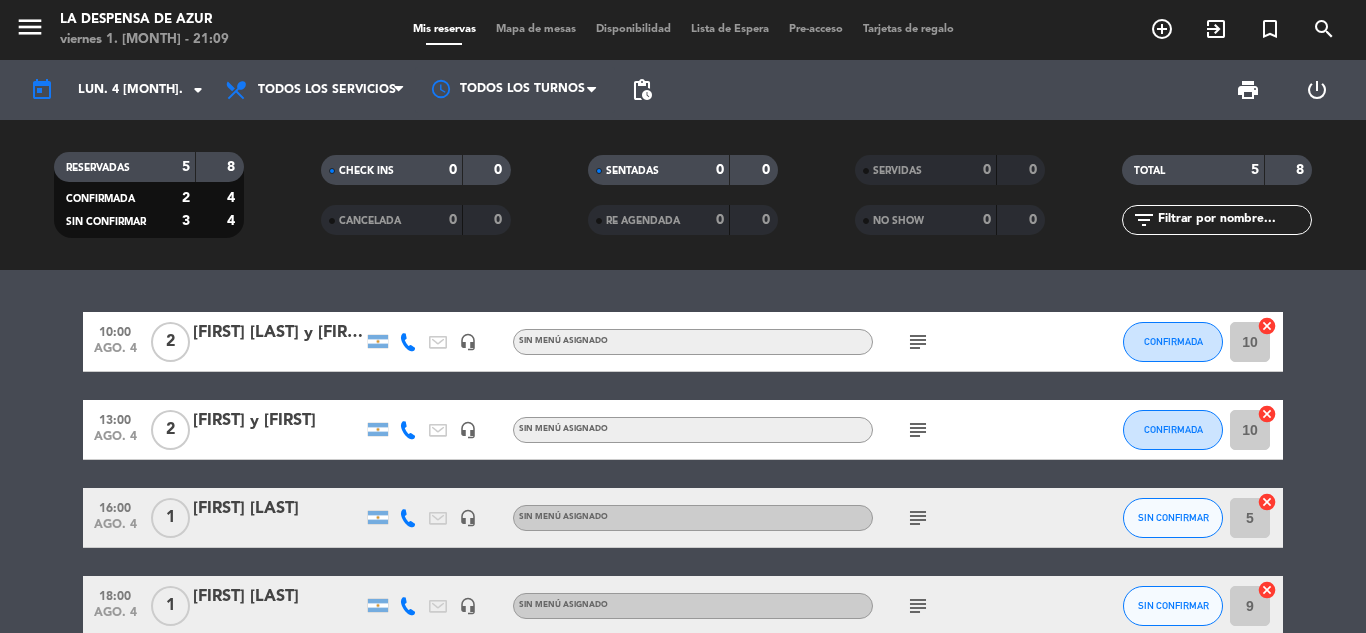 scroll, scrollTop: 100, scrollLeft: 0, axis: vertical 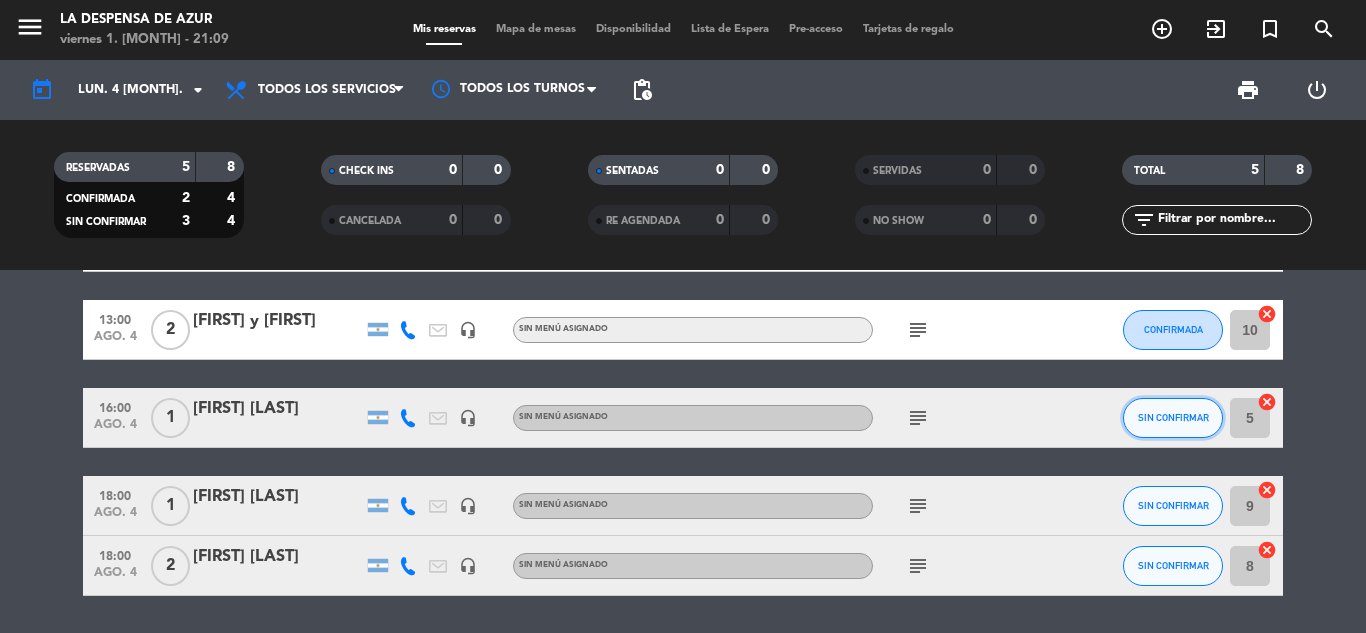 click on "SIN CONFIRMAR" 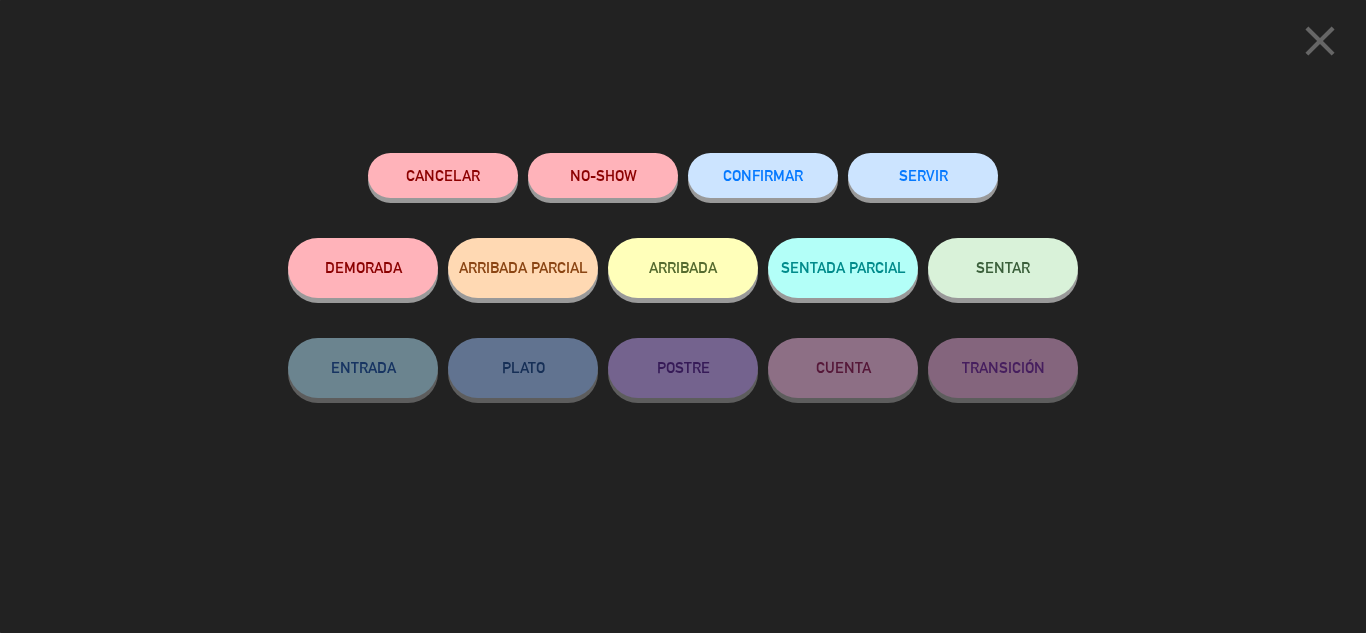 click on "CONFIRMAR" 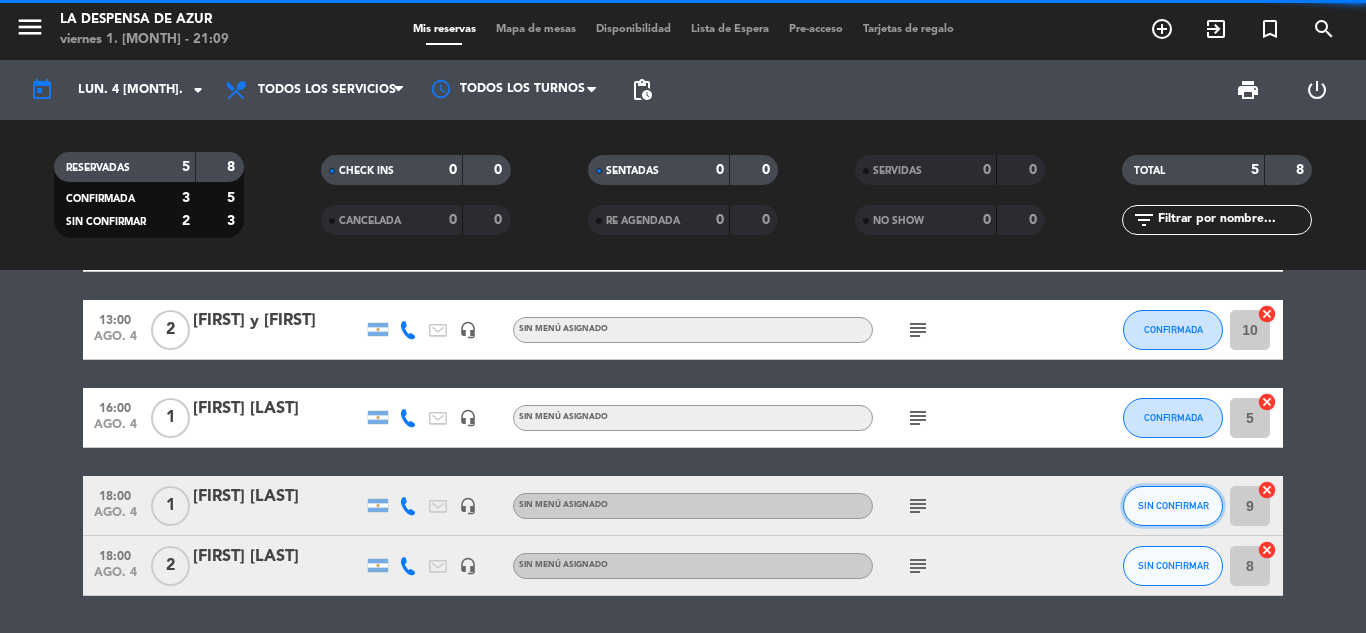 click on "SIN CONFIRMAR" 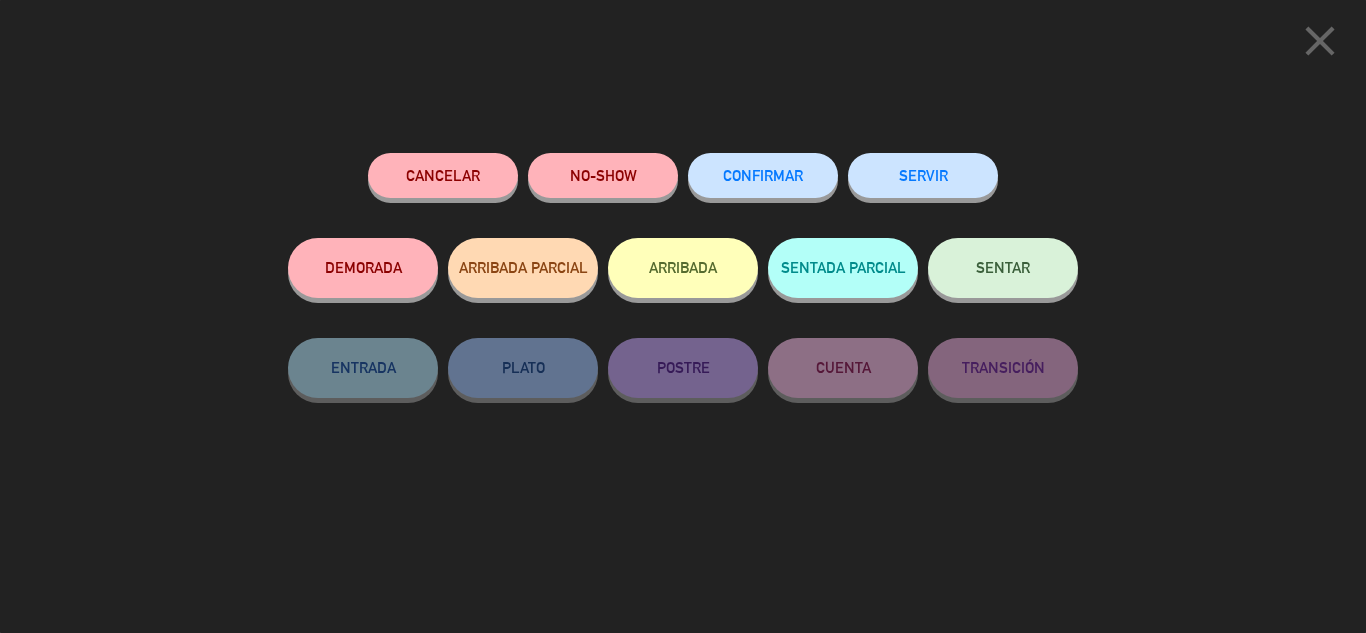 click on "CONFIRMAR" 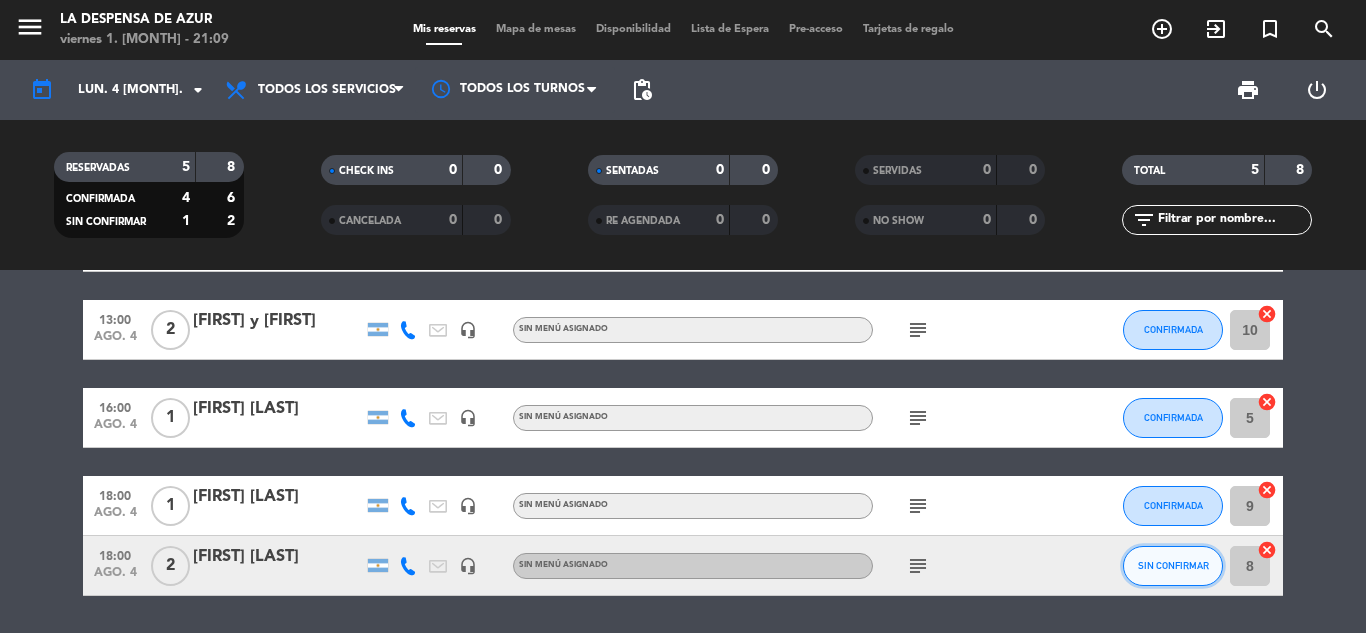 click on "SIN CONFIRMAR" 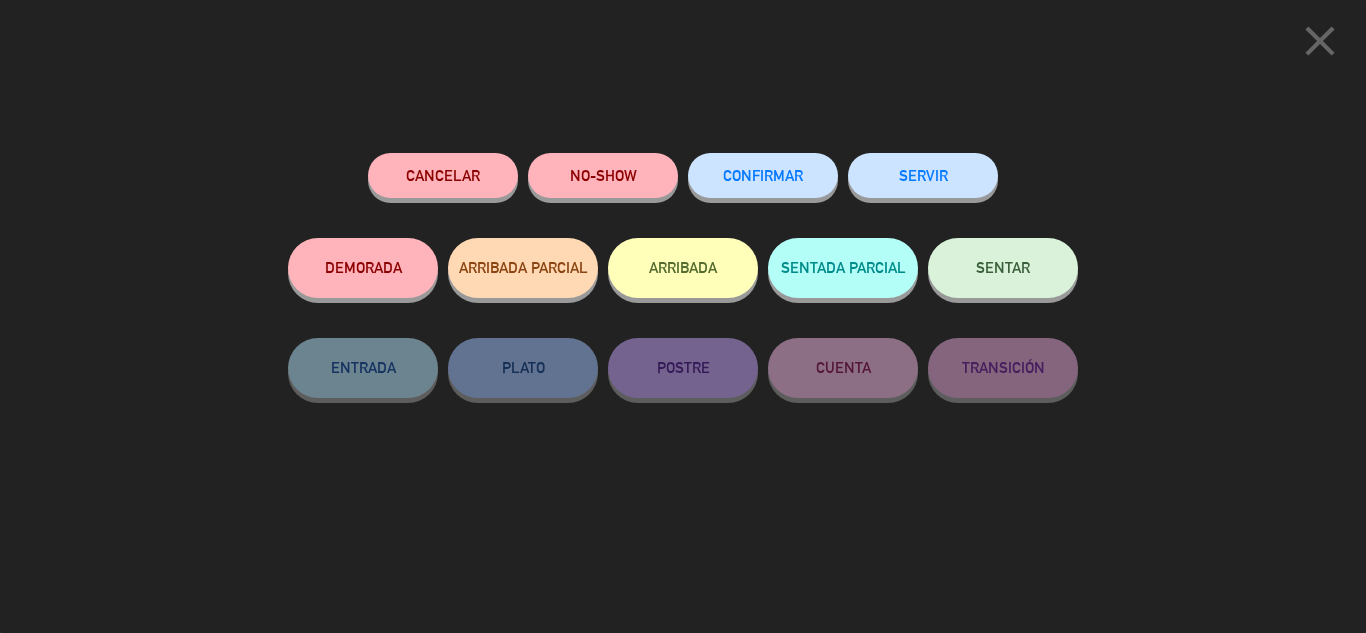 click on "CONFIRMAR" 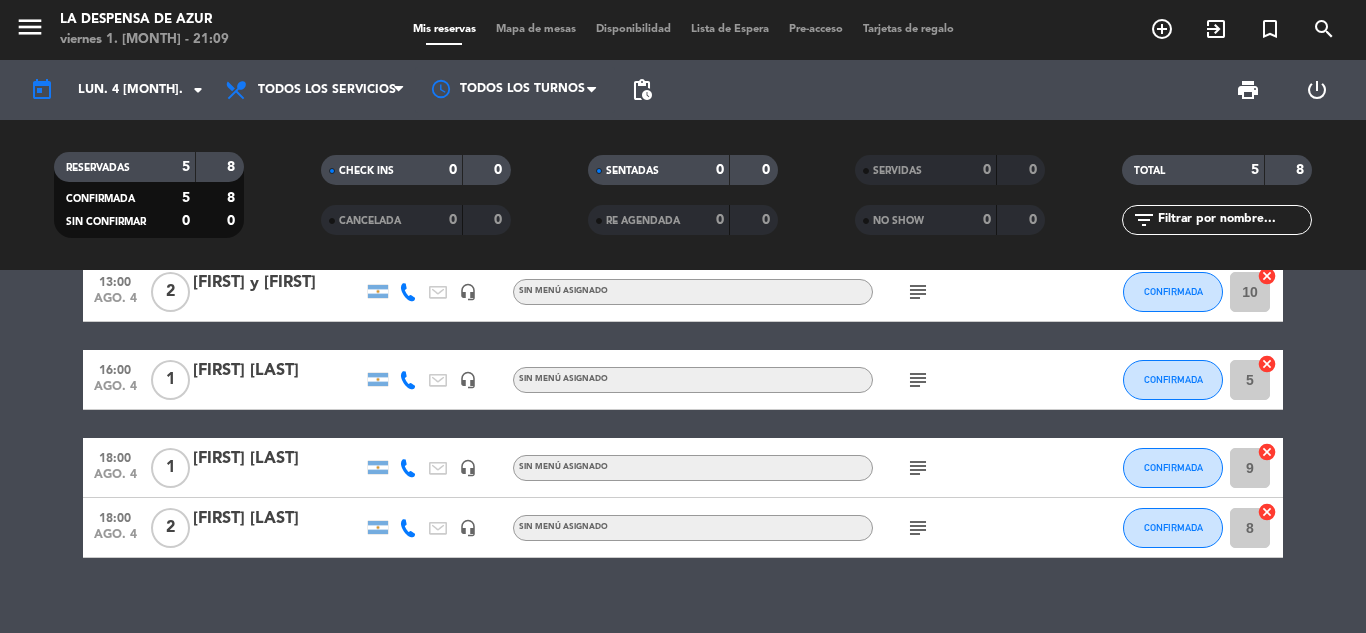 scroll, scrollTop: 163, scrollLeft: 0, axis: vertical 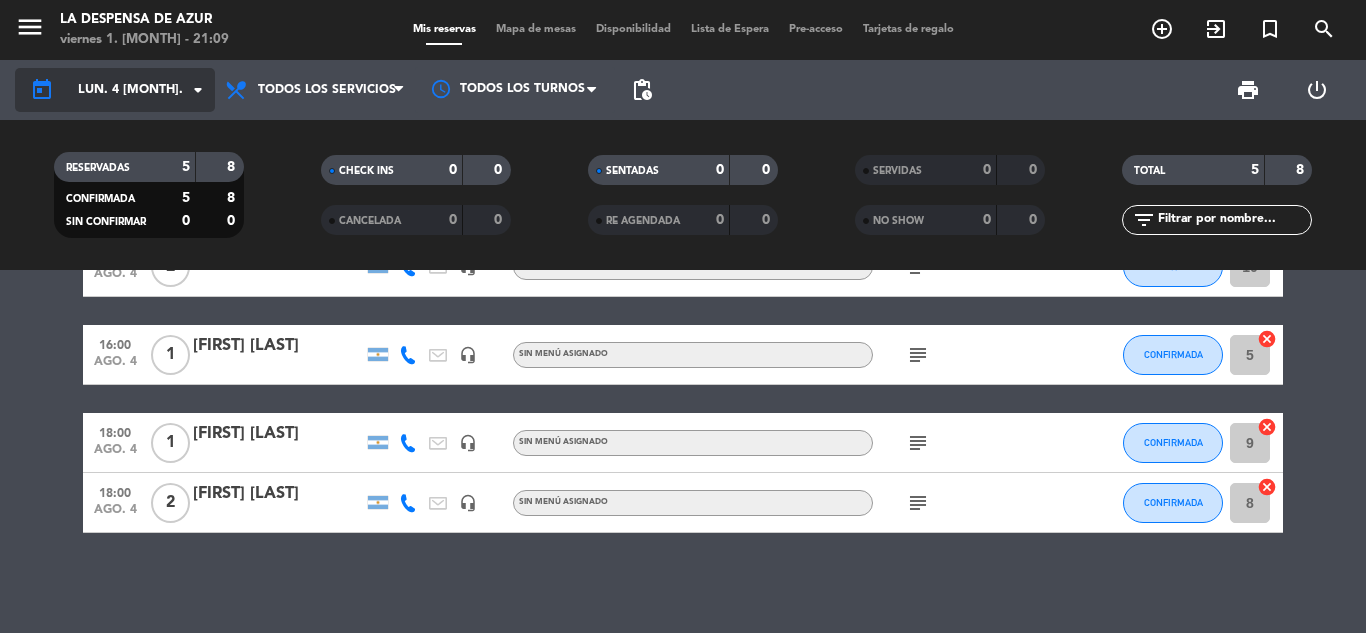 click on "arrow_drop_down" 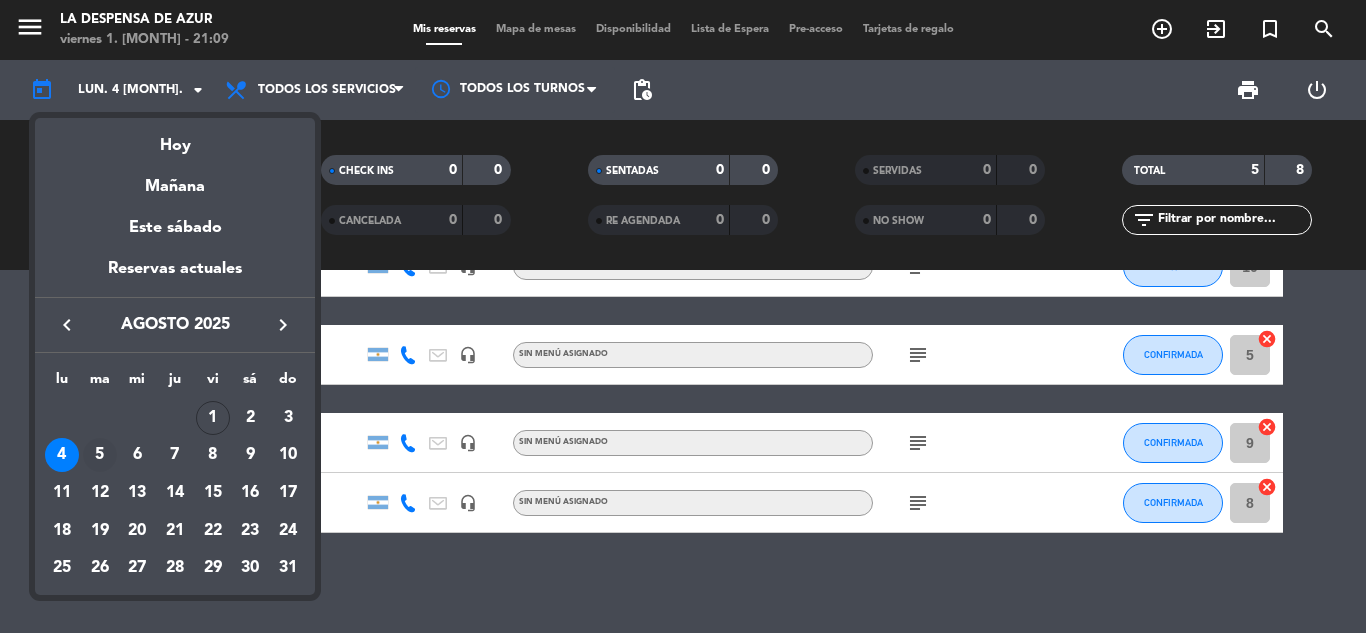 click on "5" at bounding box center (100, 455) 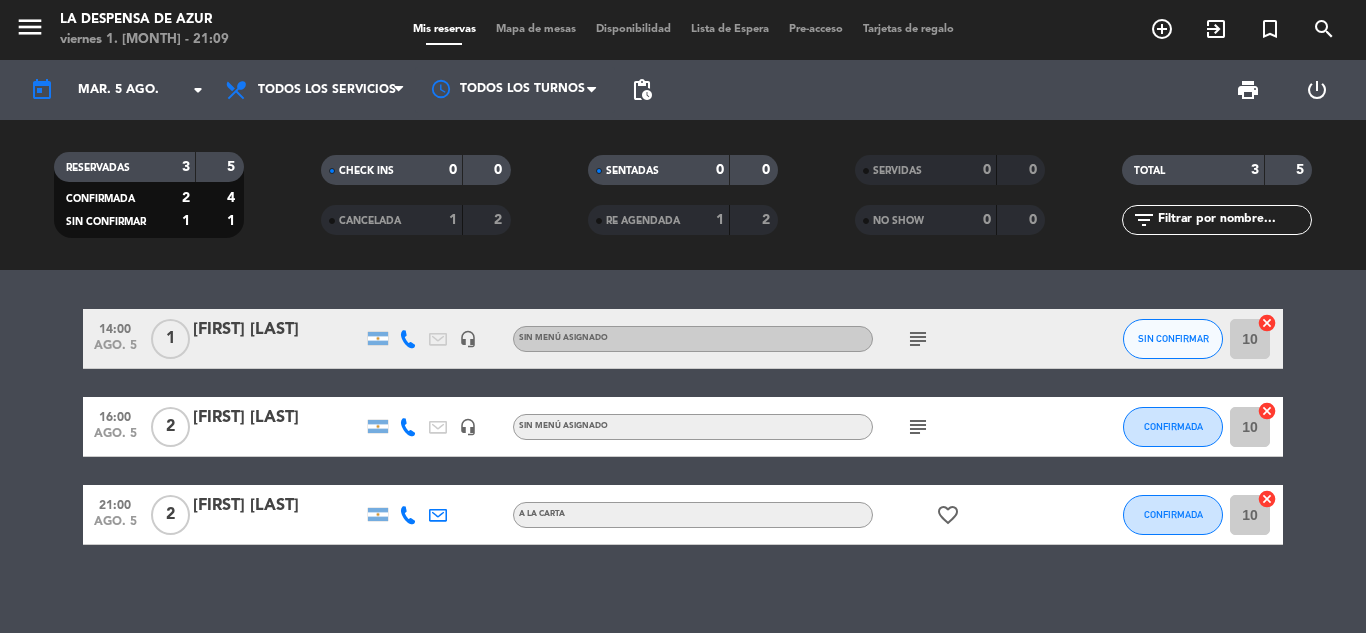 scroll, scrollTop: 0, scrollLeft: 0, axis: both 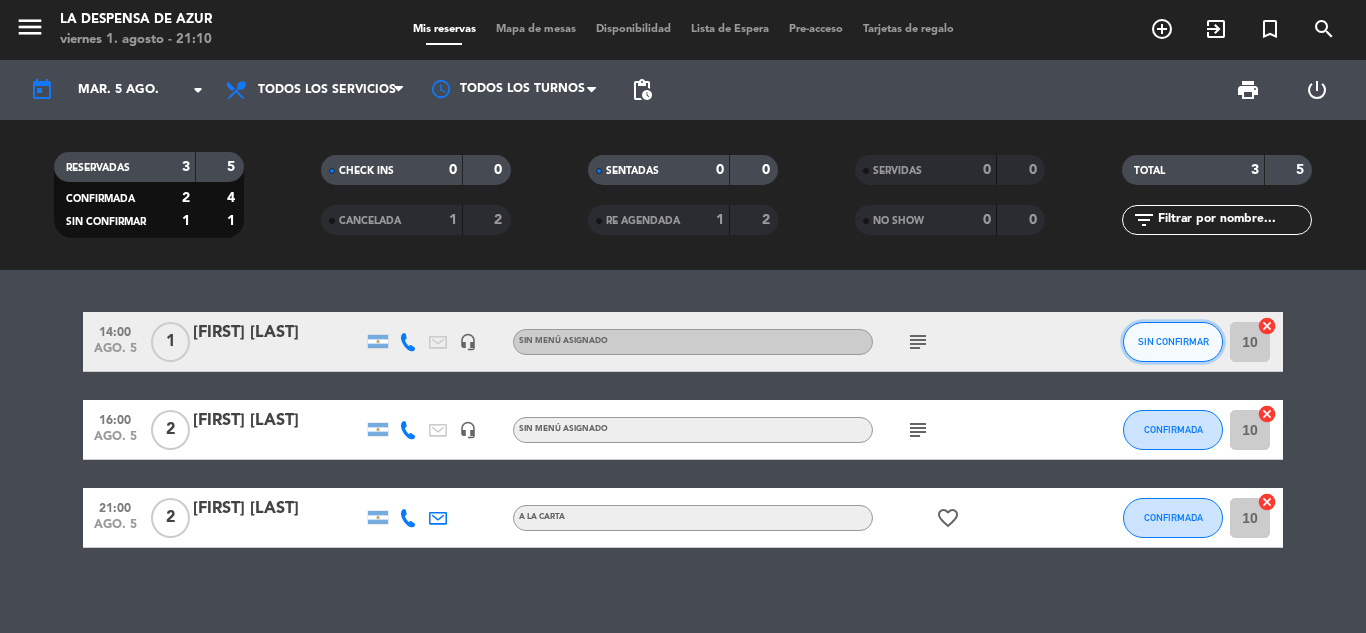click on "SIN CONFIRMAR" 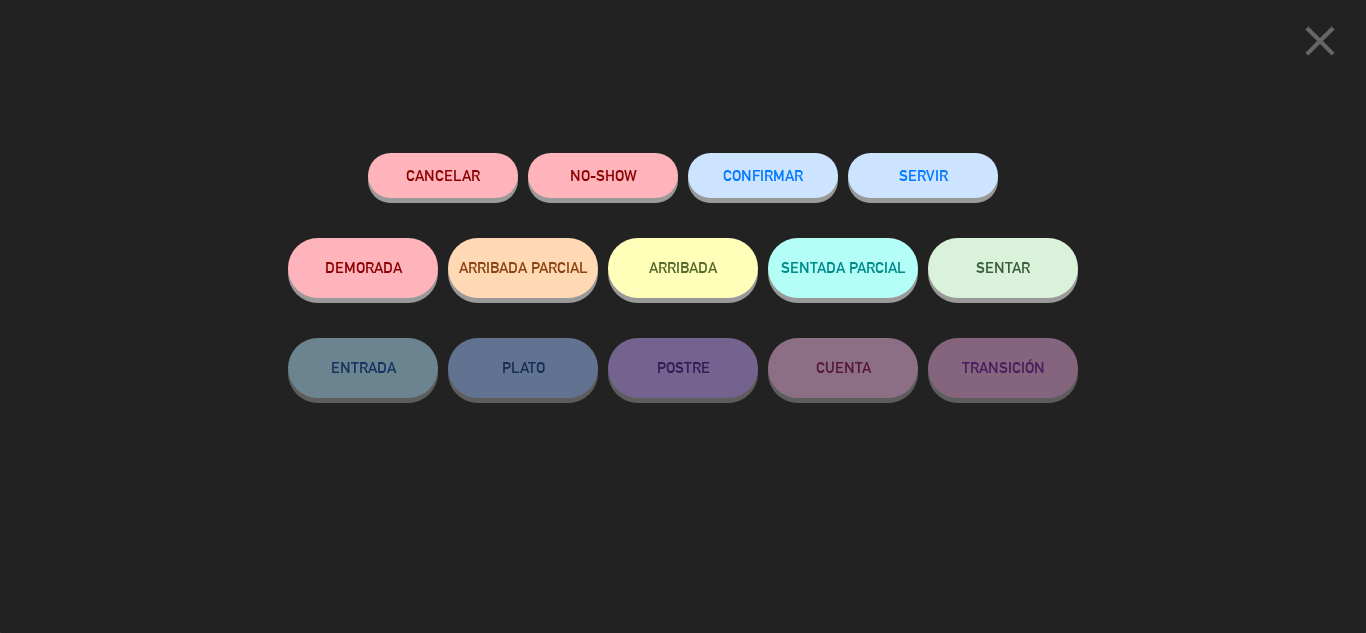 click on "CONFIRMAR" 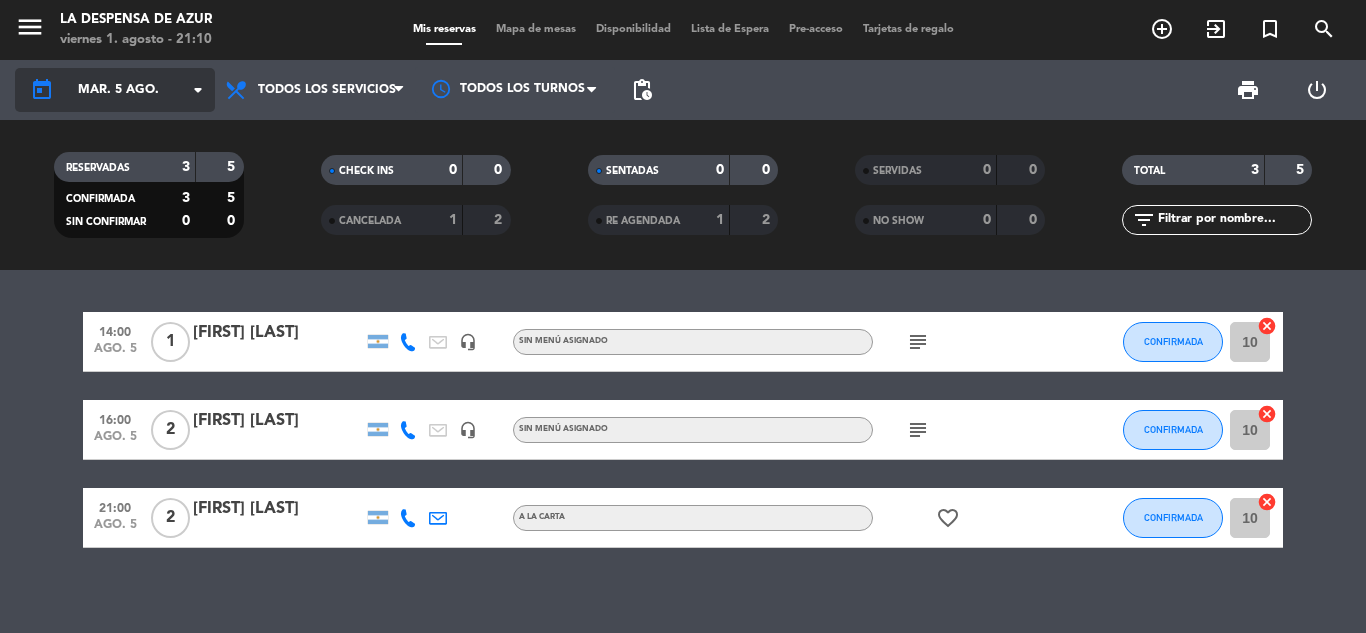 click on "arrow_drop_down" 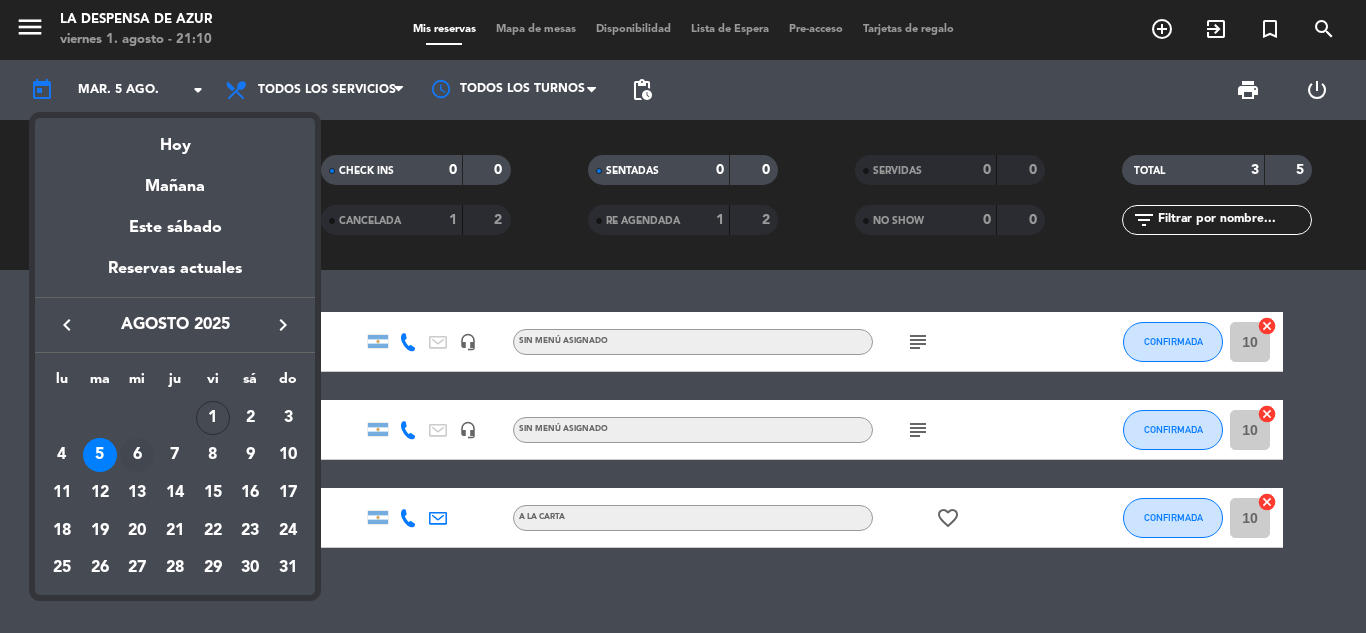 click on "6" at bounding box center [137, 455] 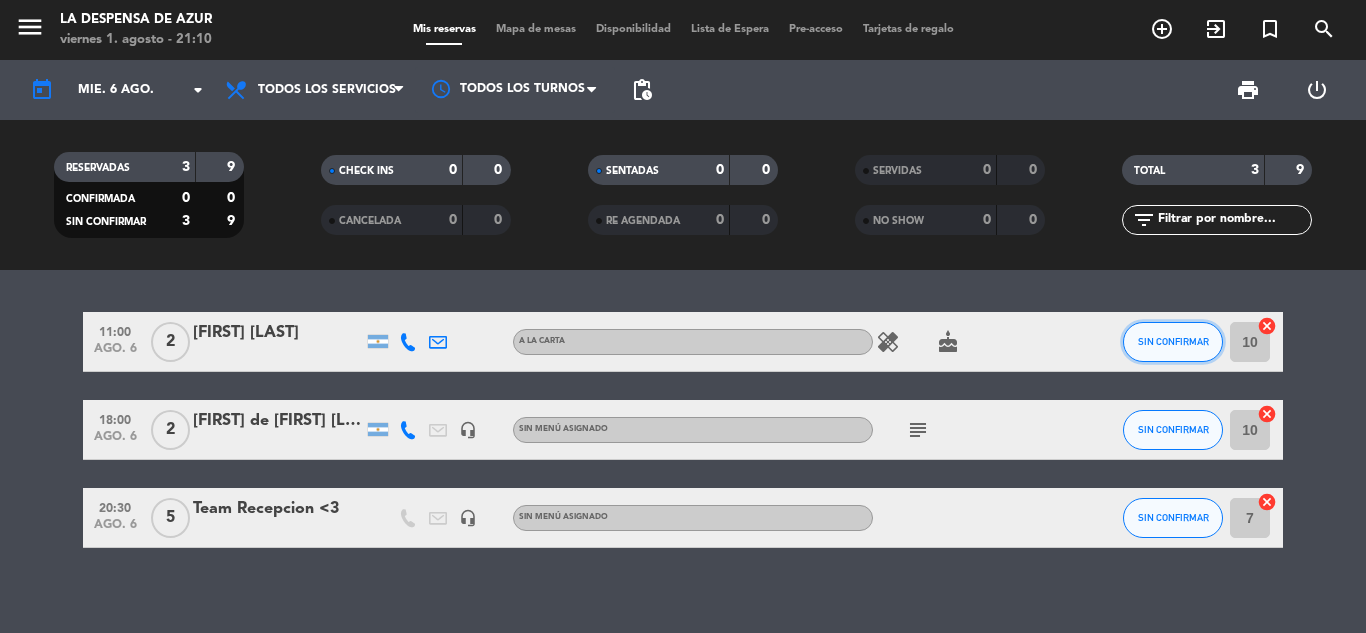 click on "SIN CONFIRMAR" 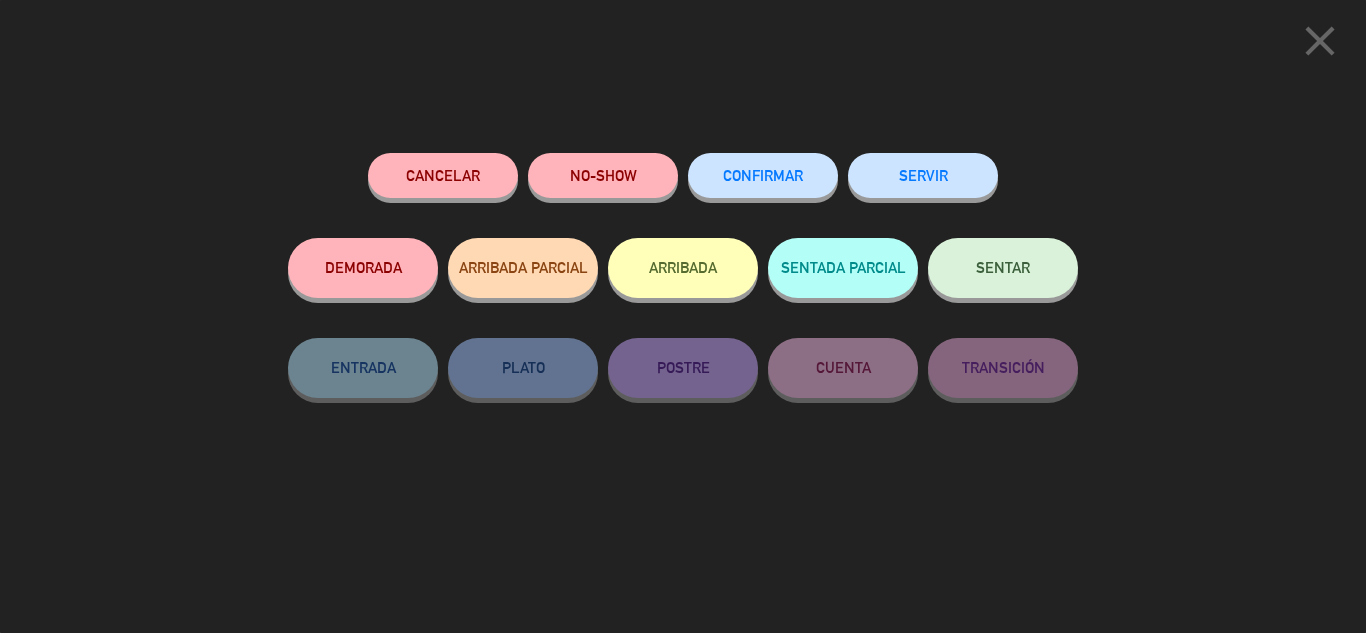 click on "CONFIRMAR" 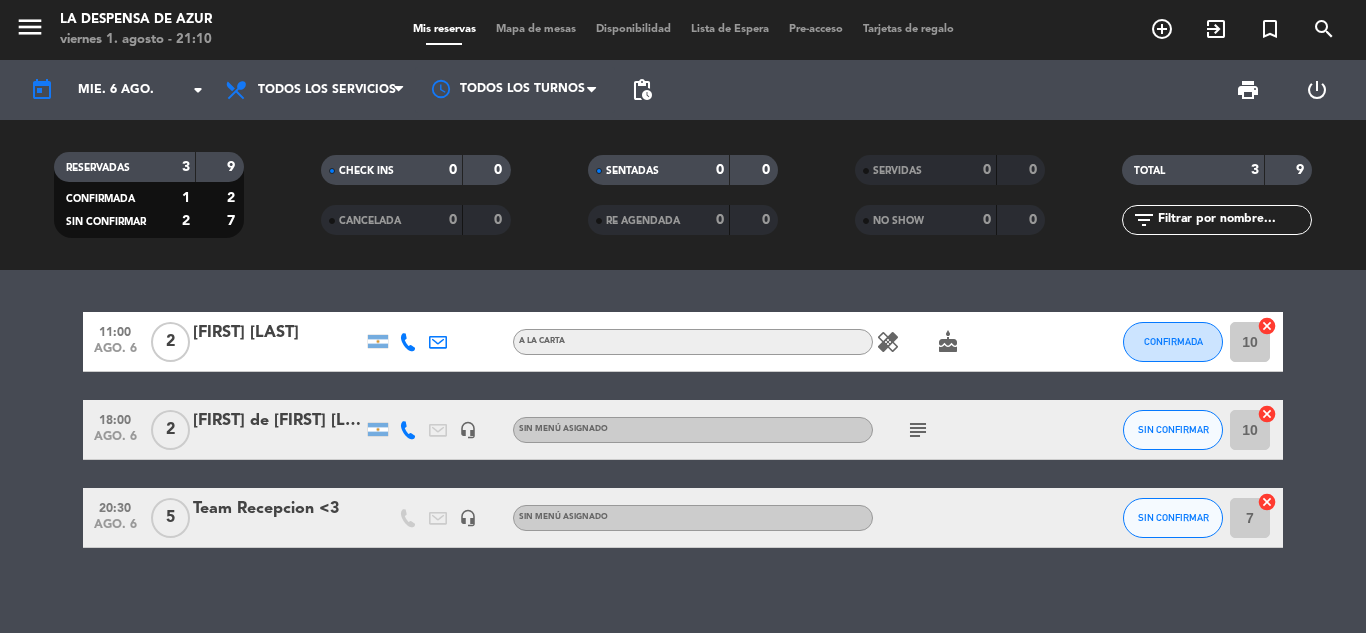 click on "healing" 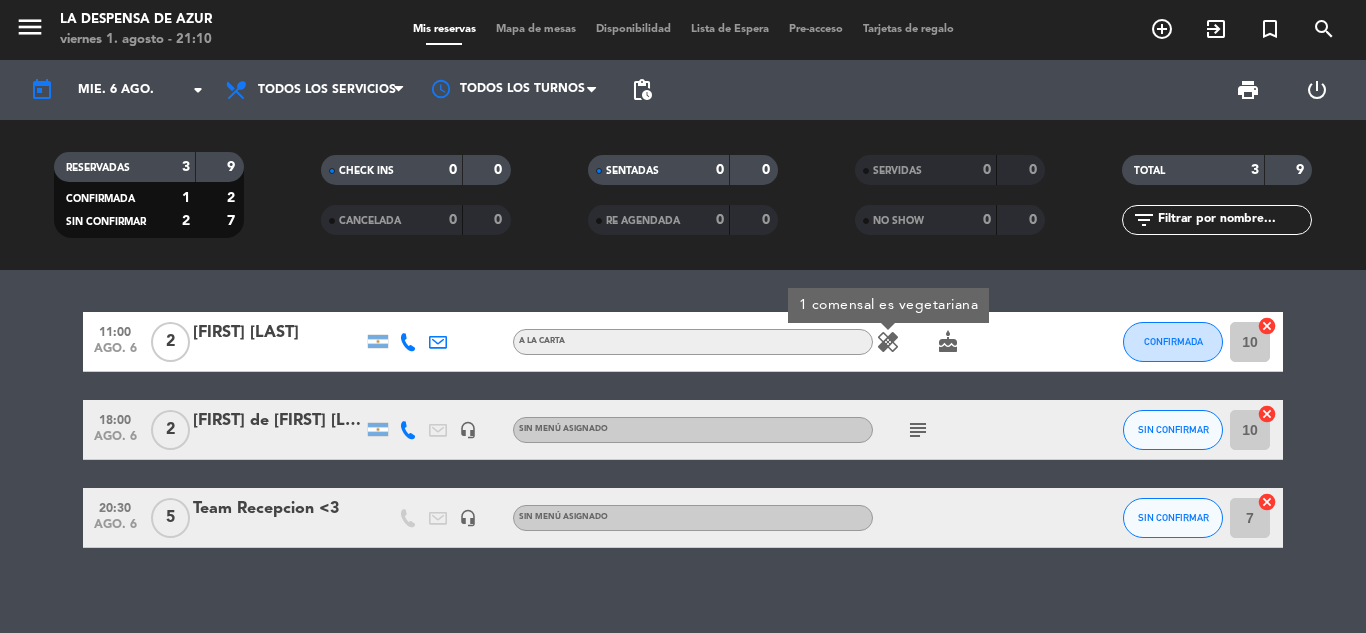 click on "cake" 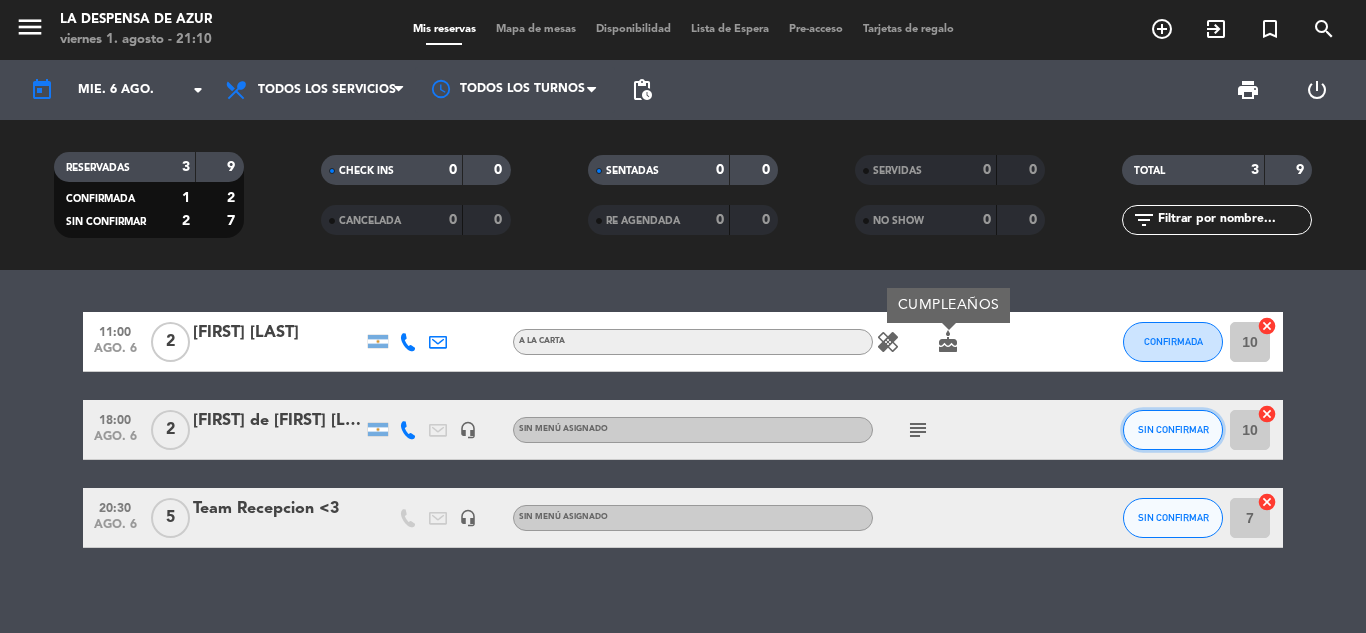 click on "SIN CONFIRMAR" 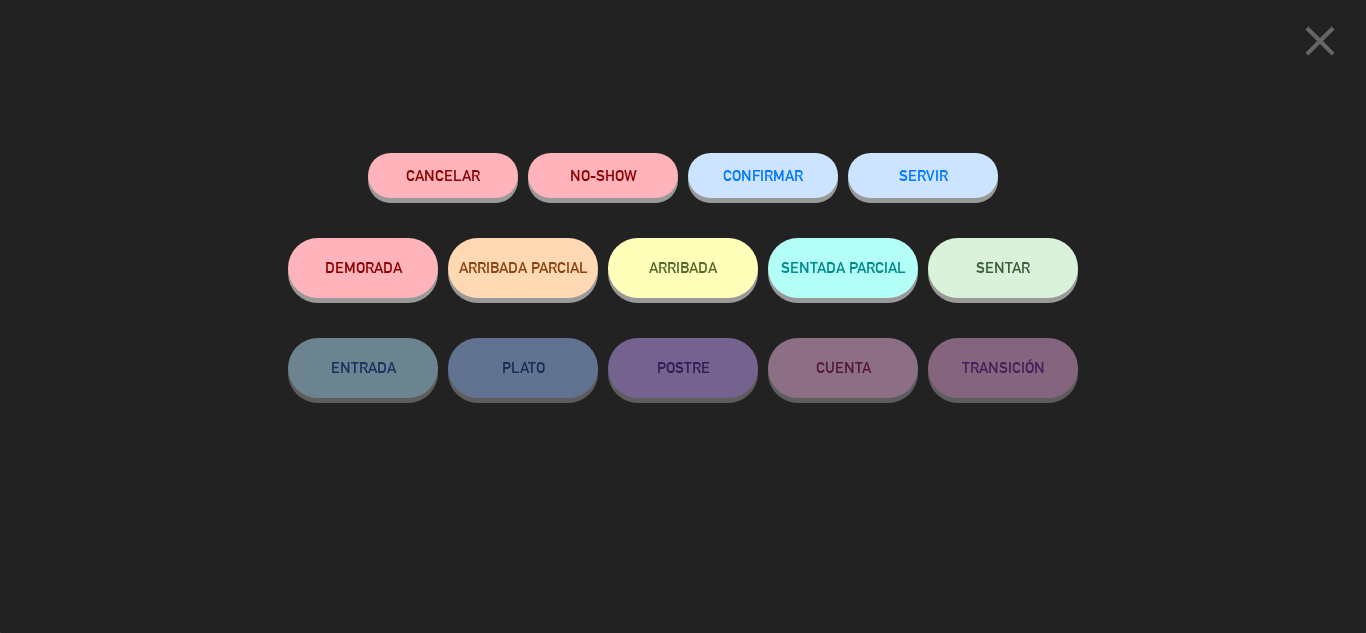 click on "CONFIRMAR" 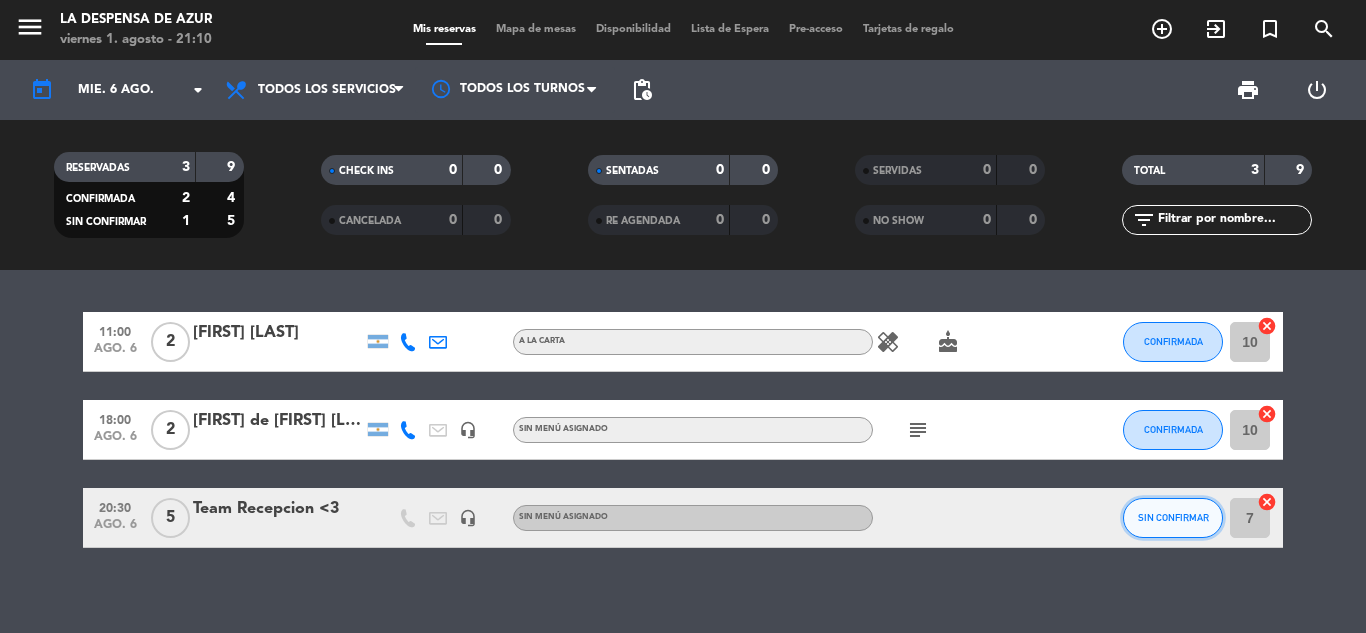 click on "SIN CONFIRMAR" 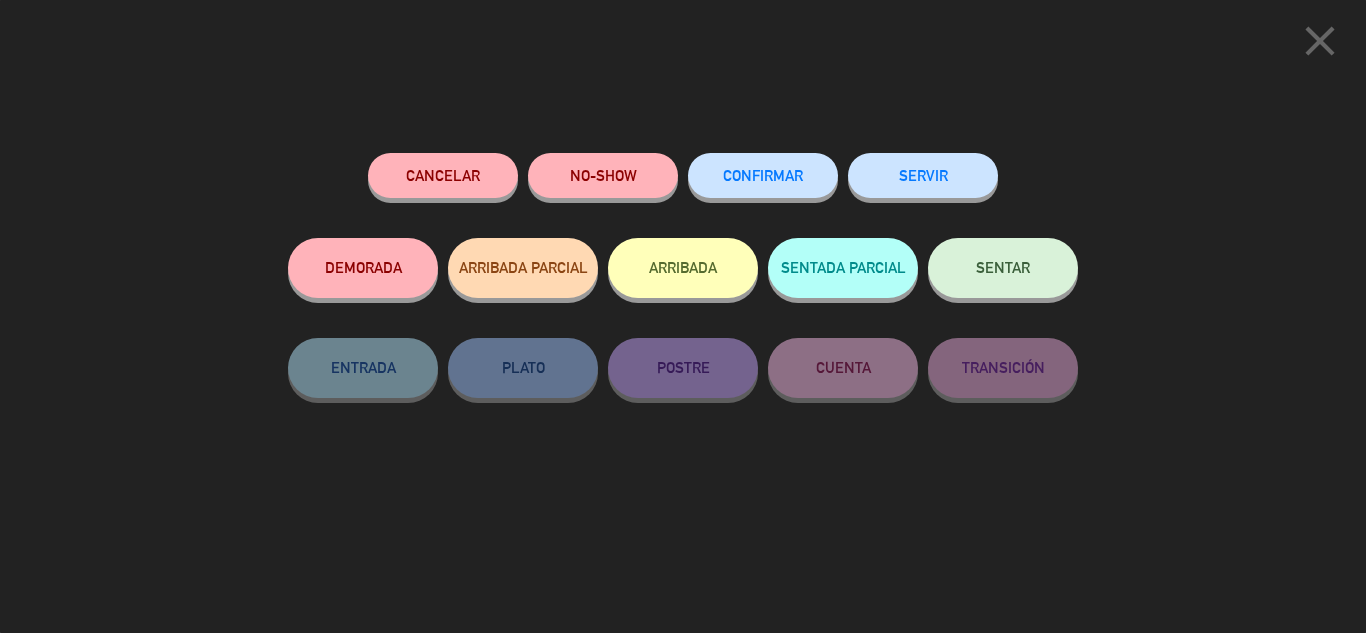 click on "close  Cancelar   NO-SHOW   CONFIRMAR   SERVIR   DEMORADA   ARRIBADA PARCIAL   ARRIBADA   SENTADA PARCIAL   SENTAR   ENTRADA   PLATO   POSTRE   CUENTA   TRANSICIÓN" 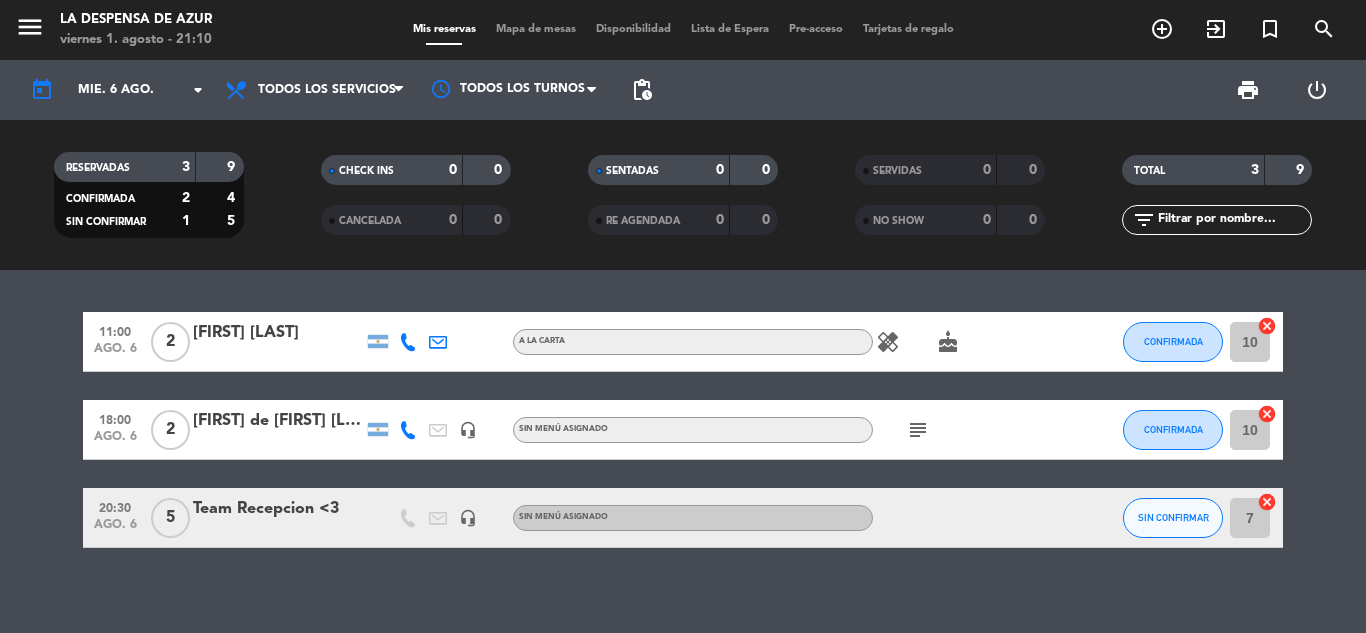 click on "5" 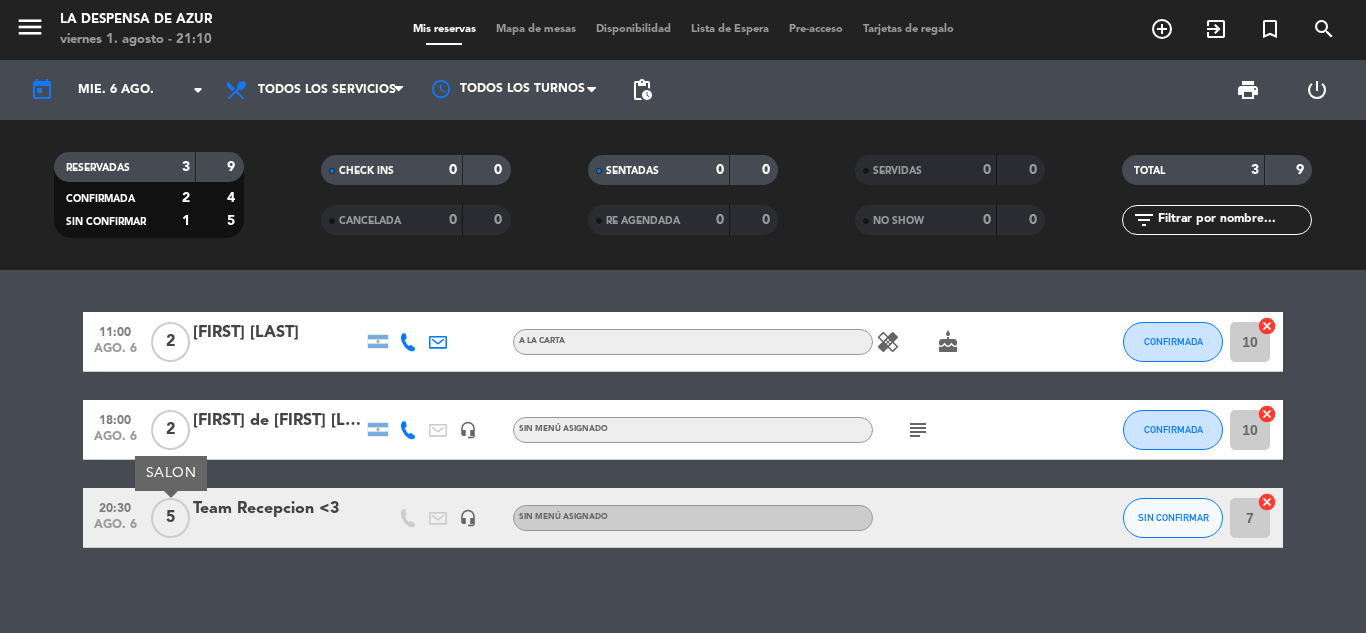 click on "11:00   ago. 6   2   [FIRST] [LAST]    A LA CARTA  healing   cake  CONFIRMADA 10  cancel   18:00   ago. 6   2   [FIRST] [LAST]    headset_mic  Sin menú asignado  subject  CONFIRMADA 10  cancel   20:30   ago. 6   5  SALON  Team Recepcion <3   headset_mic  Sin menú asignado SIN CONFIRMAR 7  cancel" 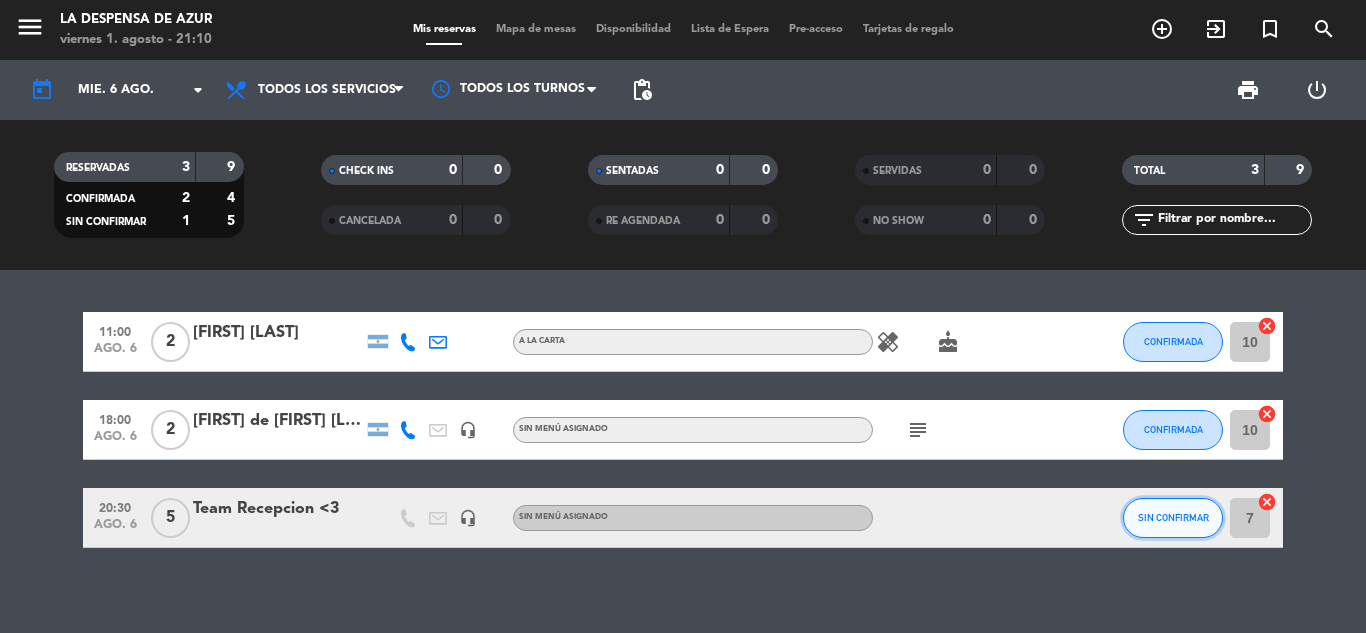 click on "SIN CONFIRMAR" 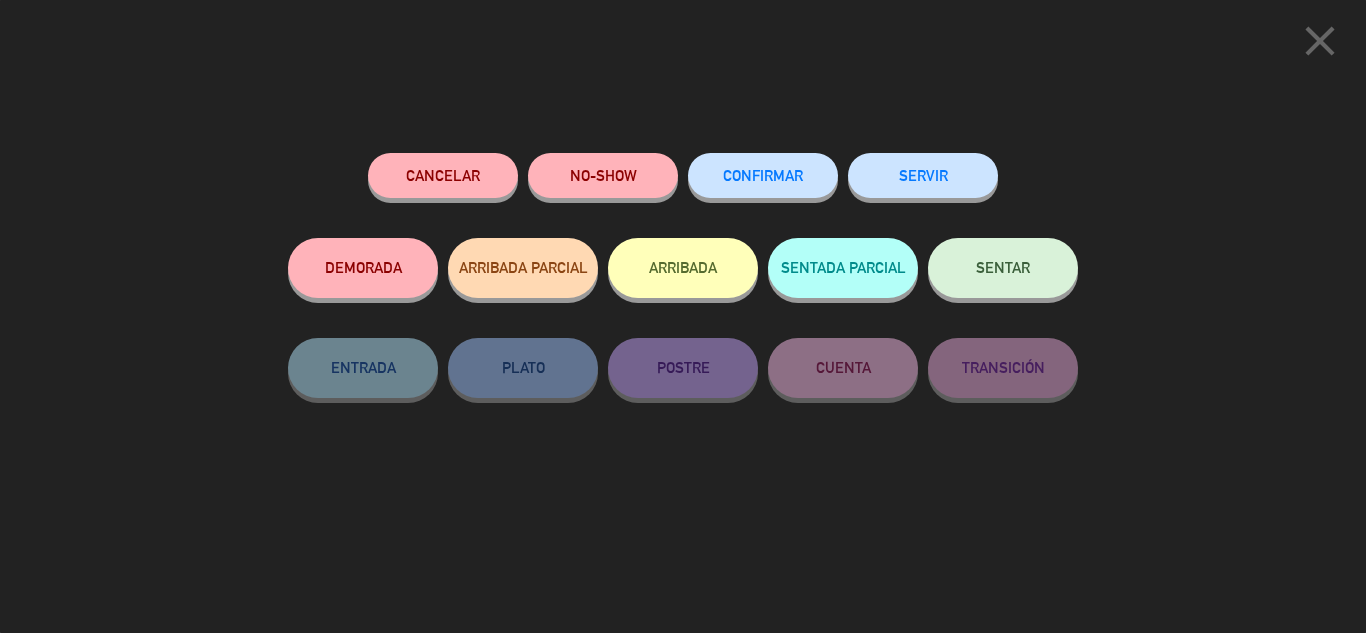 click on "CONFIRMAR" 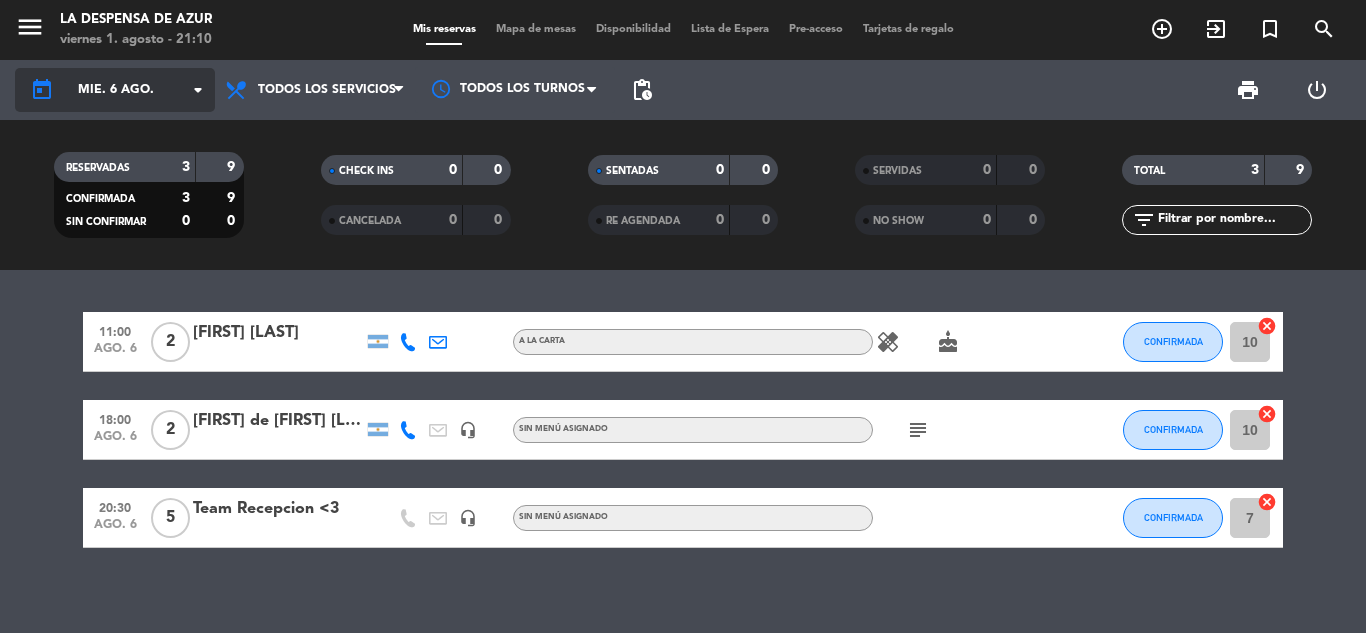 click on "mié. 6 ago." 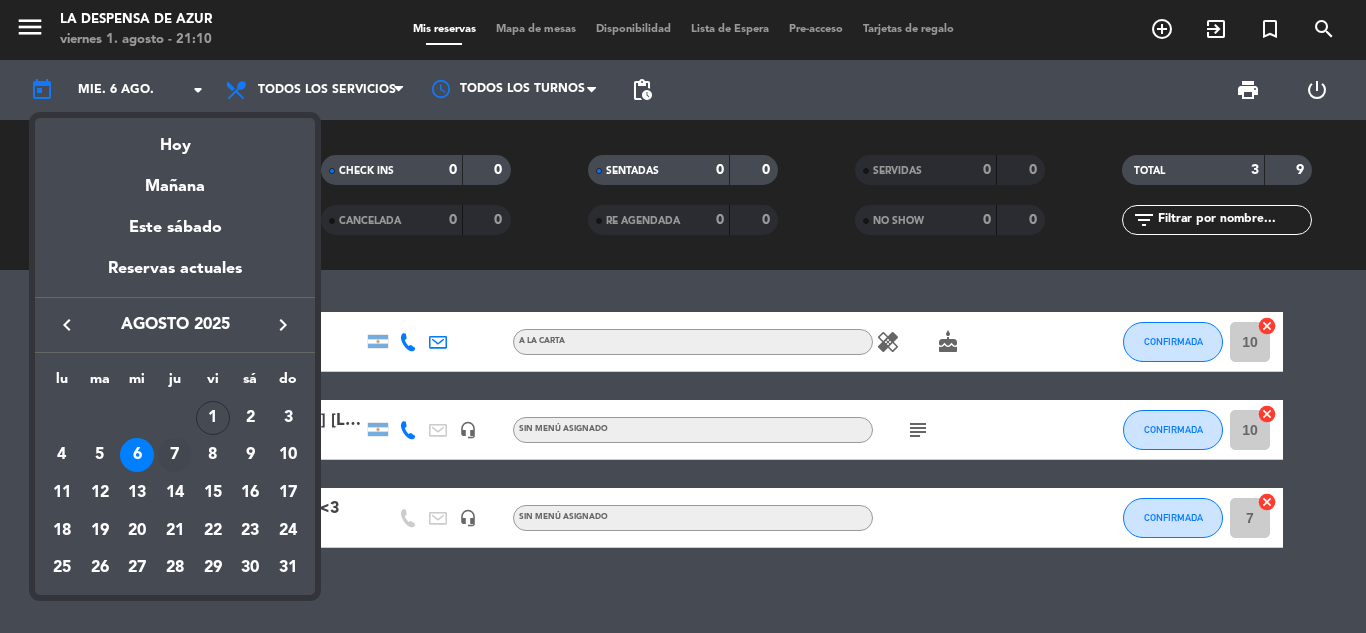 click on "7" at bounding box center (175, 455) 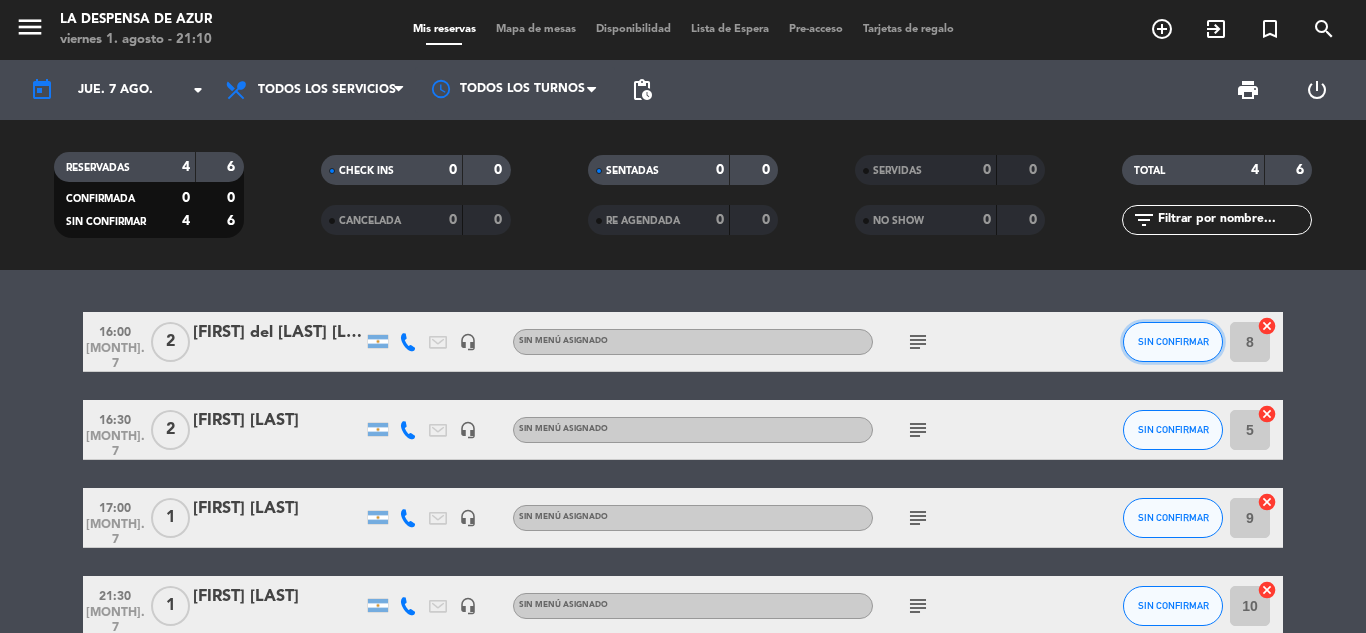 click on "SIN CONFIRMAR" 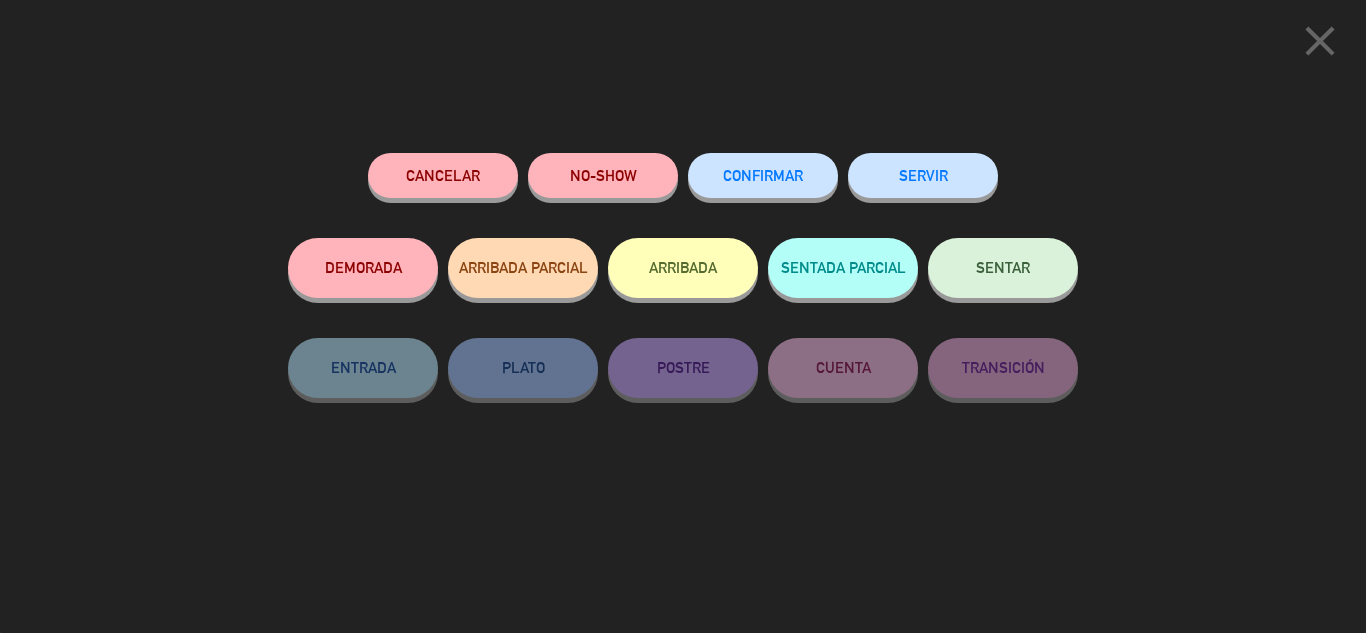 click on "CONFIRMAR" 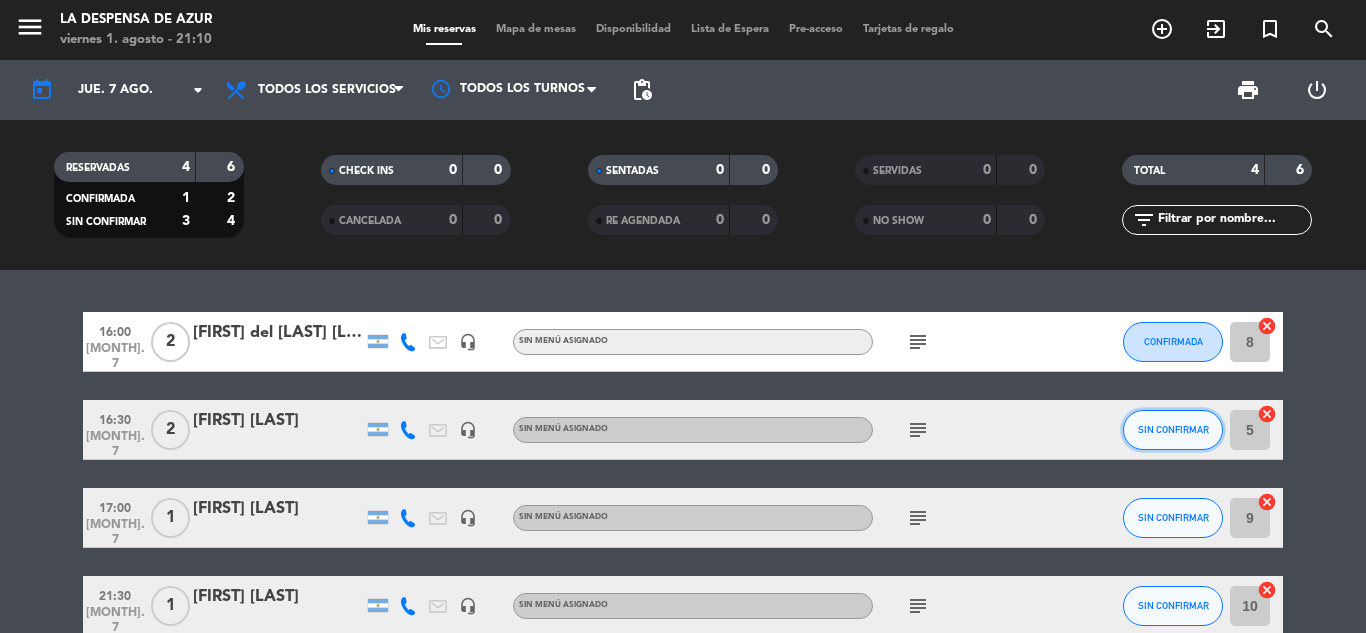 click on "SIN CONFIRMAR" 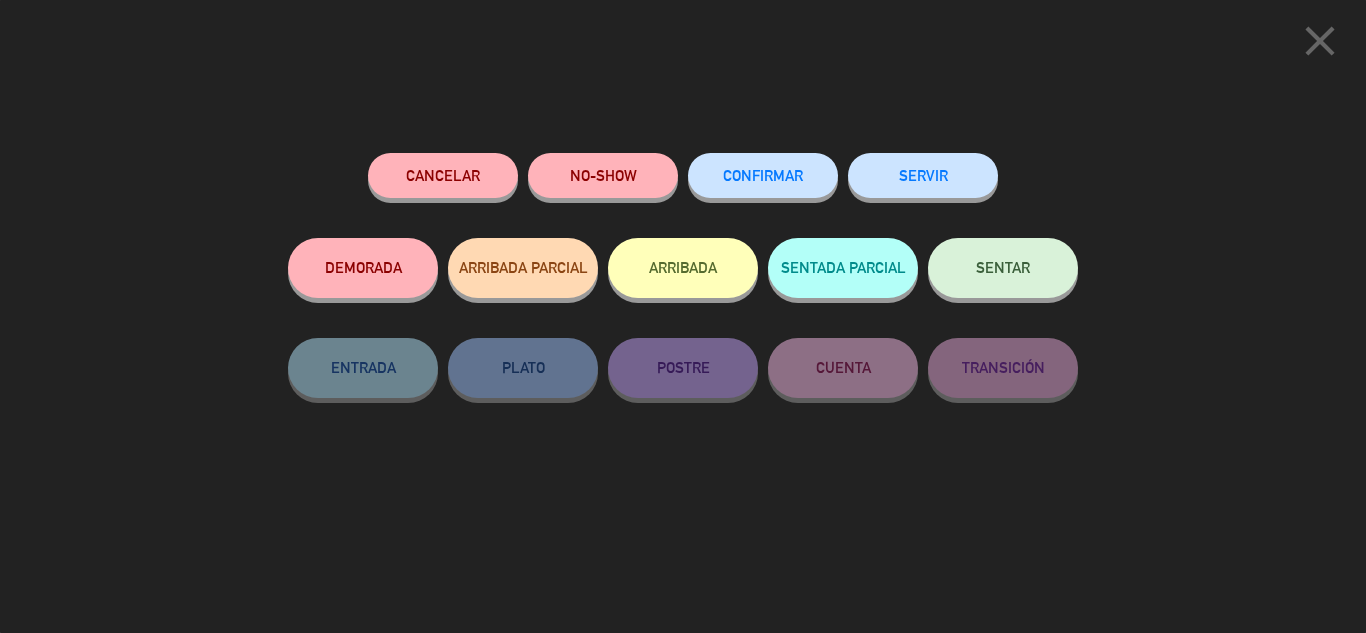 click on "CONFIRMAR" 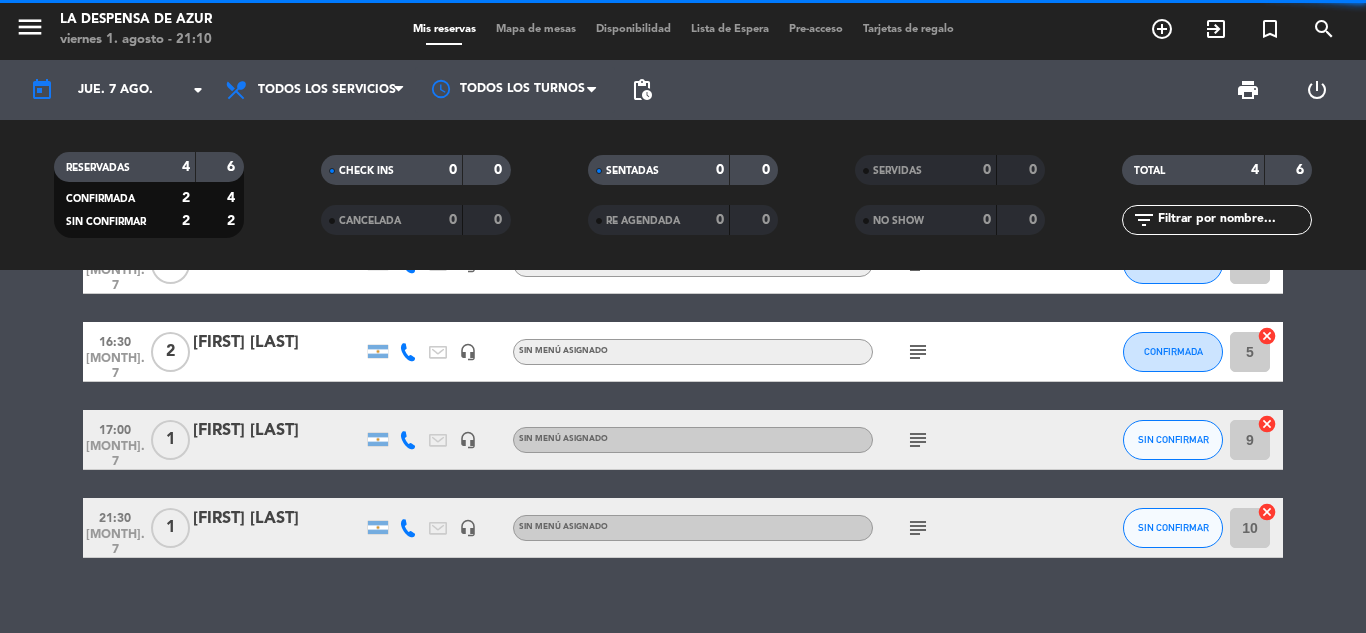scroll, scrollTop: 100, scrollLeft: 0, axis: vertical 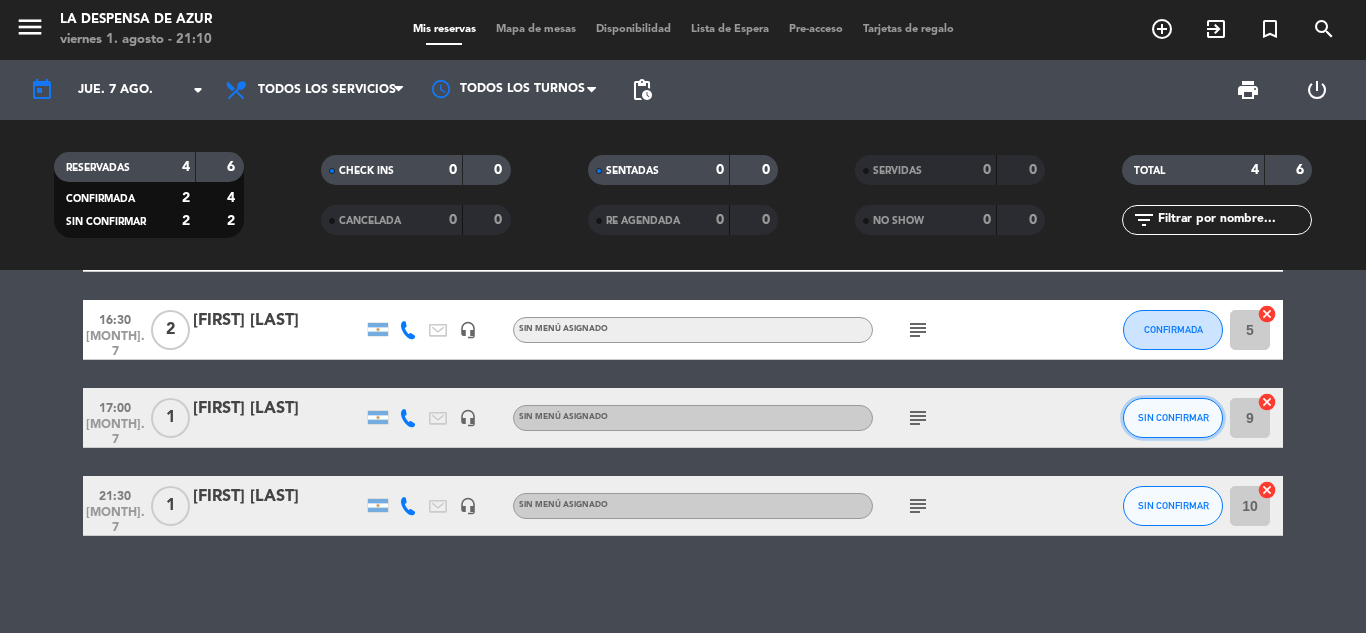 click on "SIN CONFIRMAR" 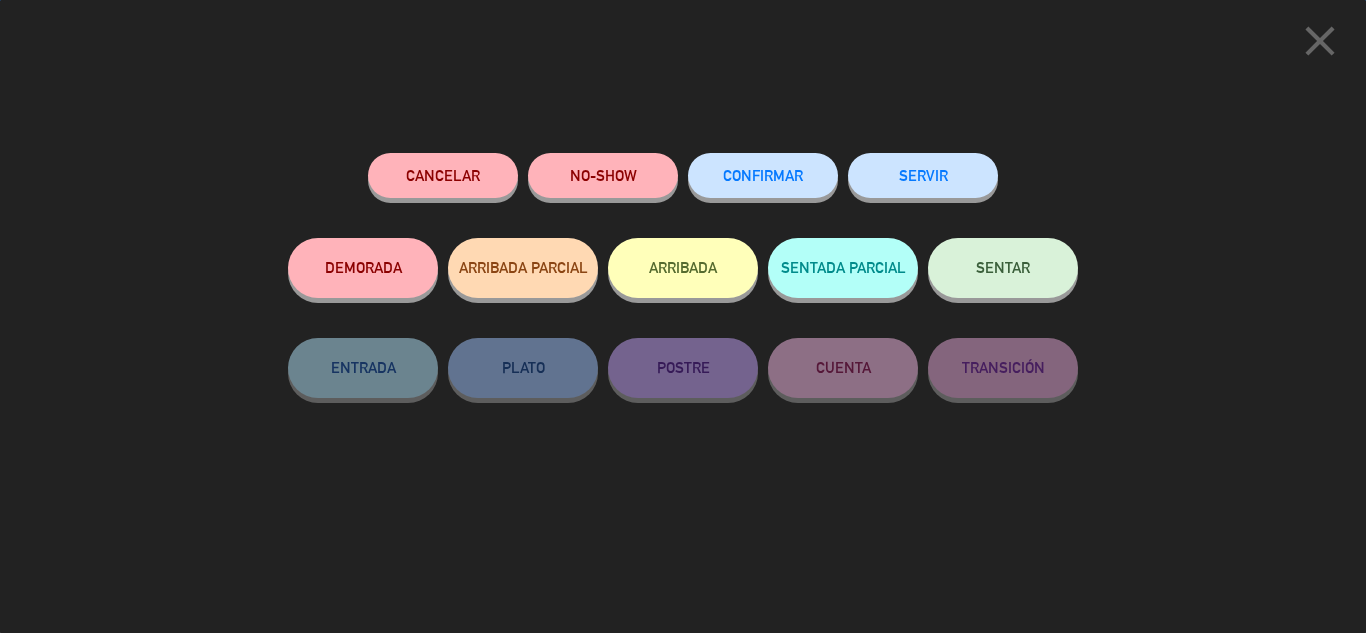 click on "CONFIRMAR" 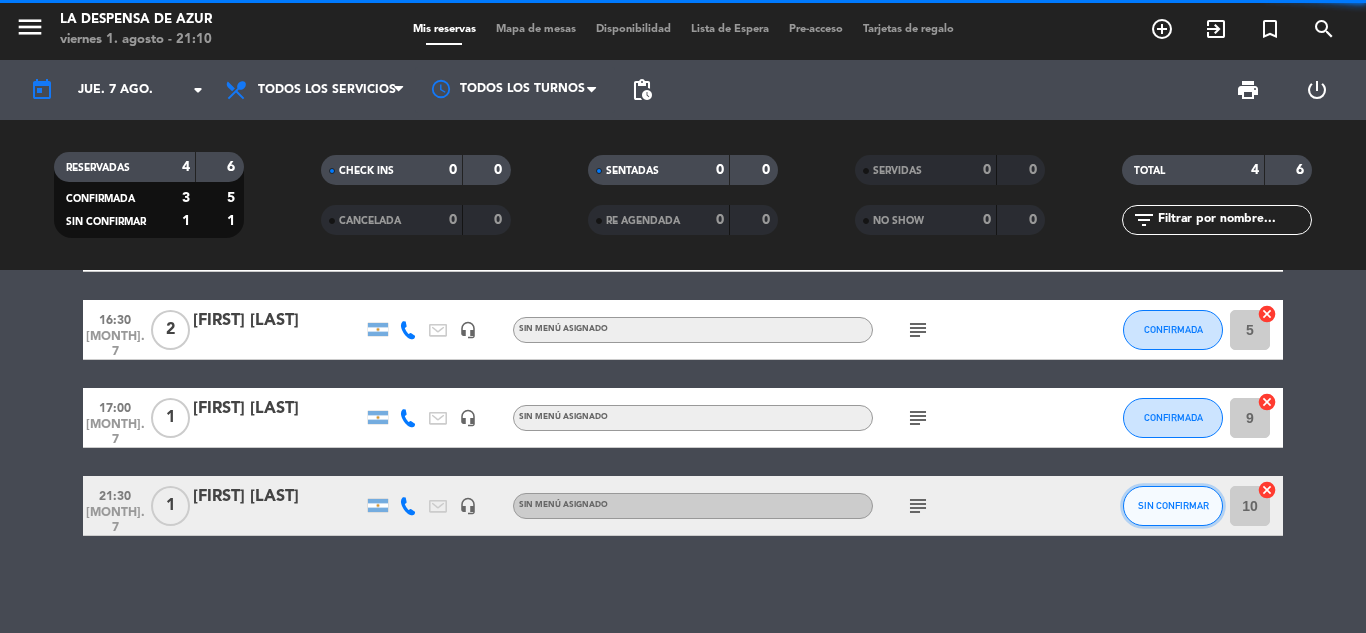 click on "SIN CONFIRMAR" 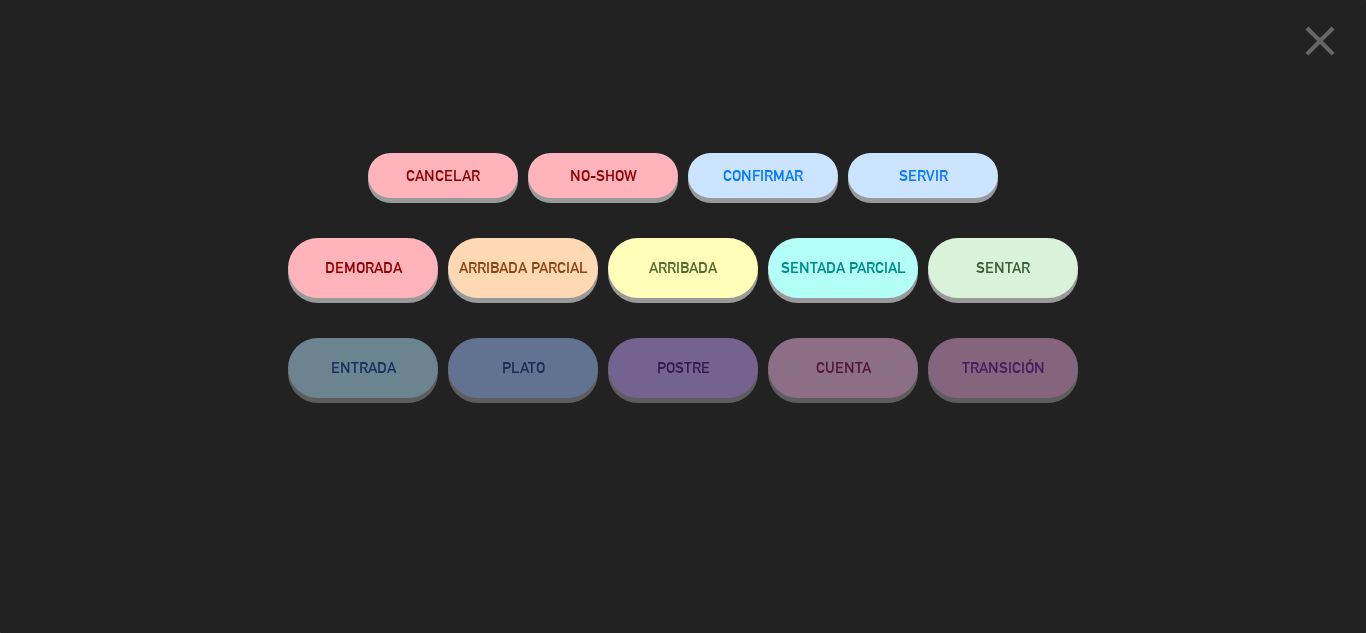 click on "CONFIRMAR" 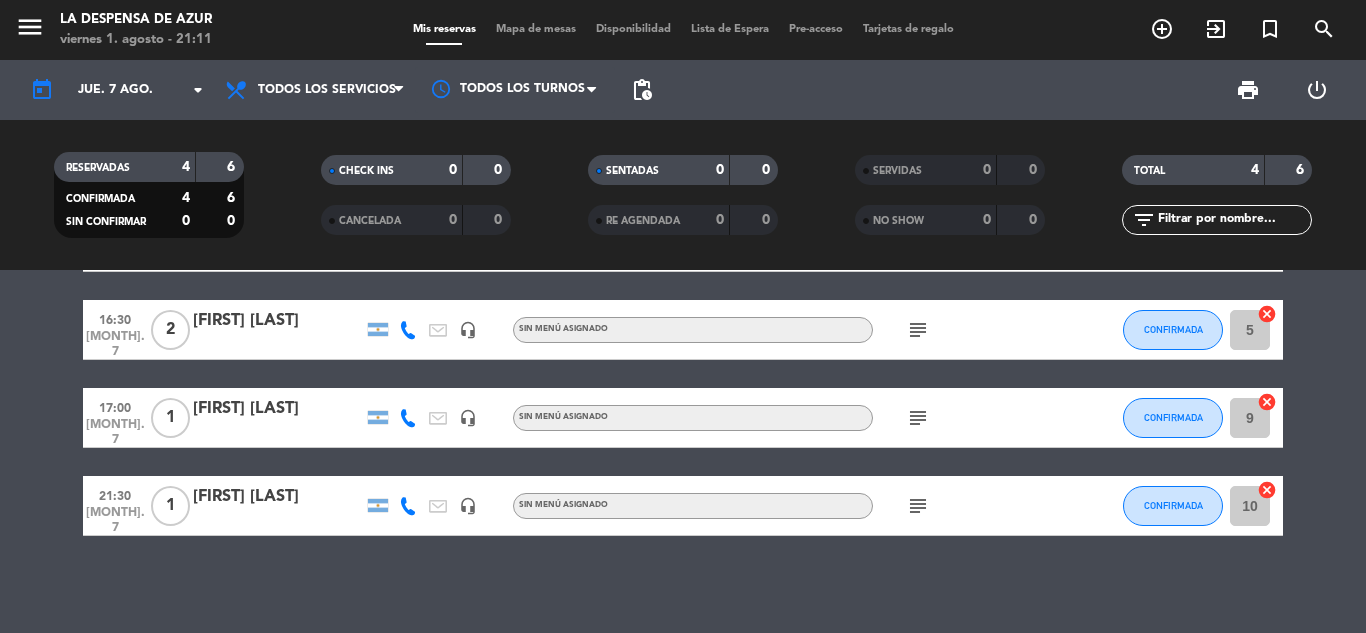 click on "subject" 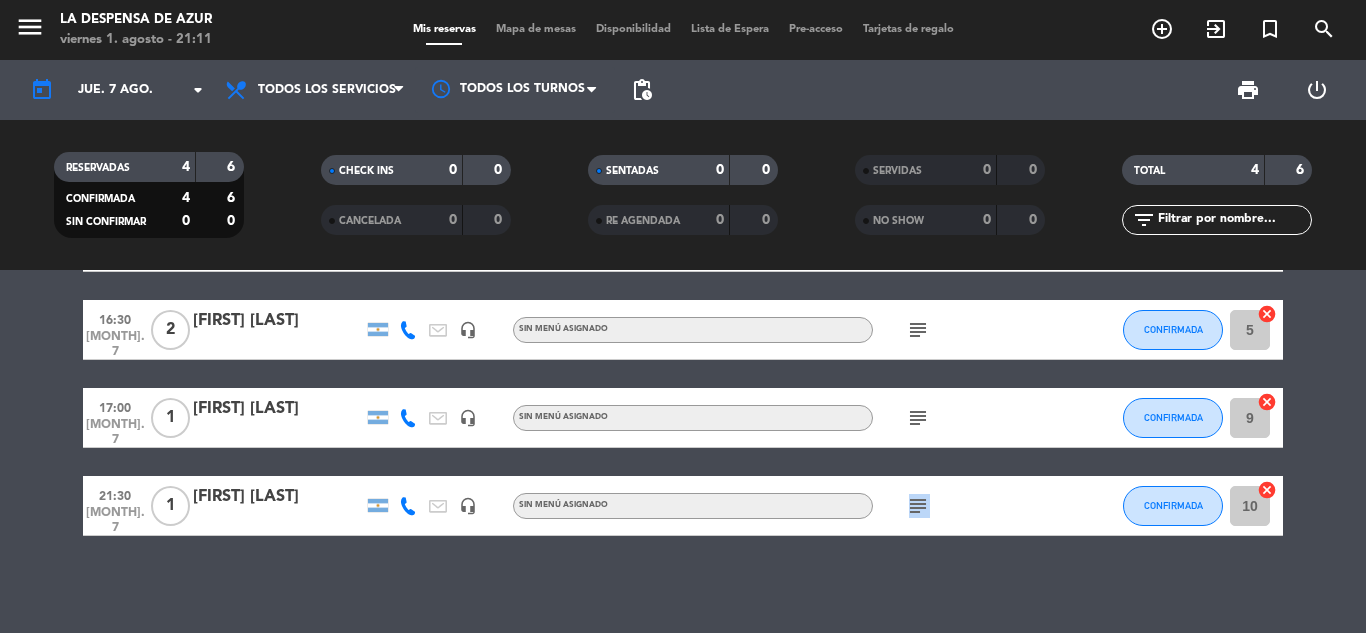click on "subject" 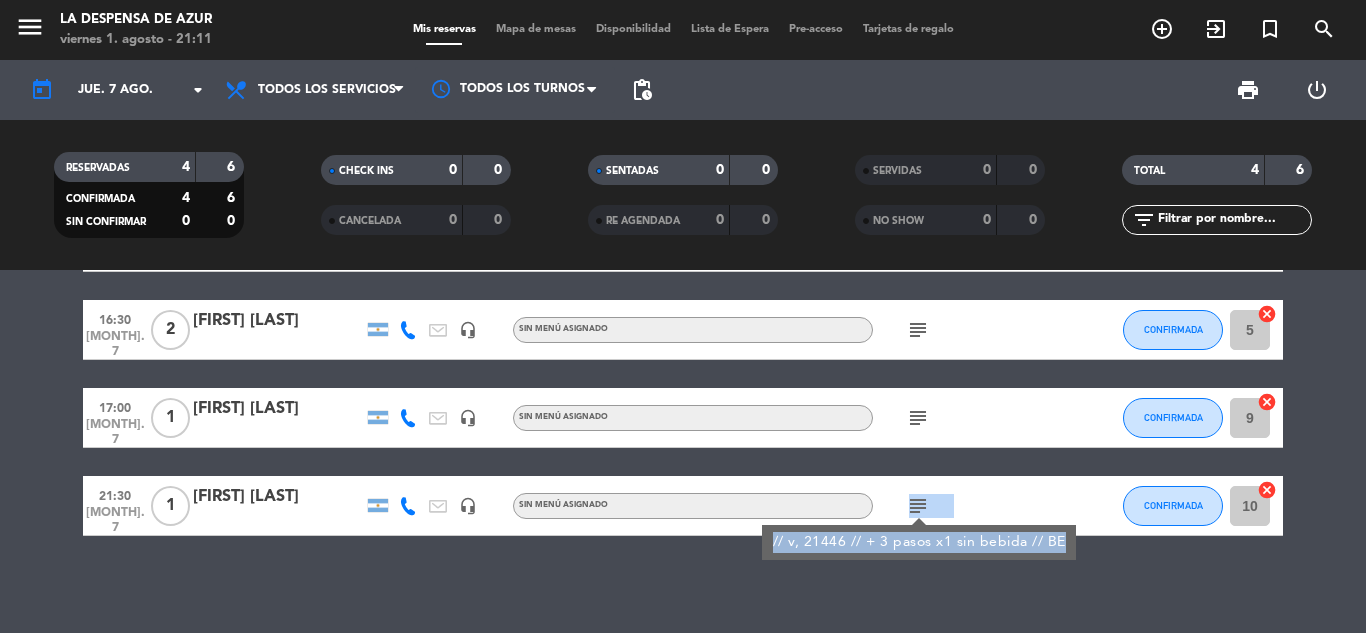 click on "subject  // v, 21446 // + 3 pasos x1 sin bebida // BE" 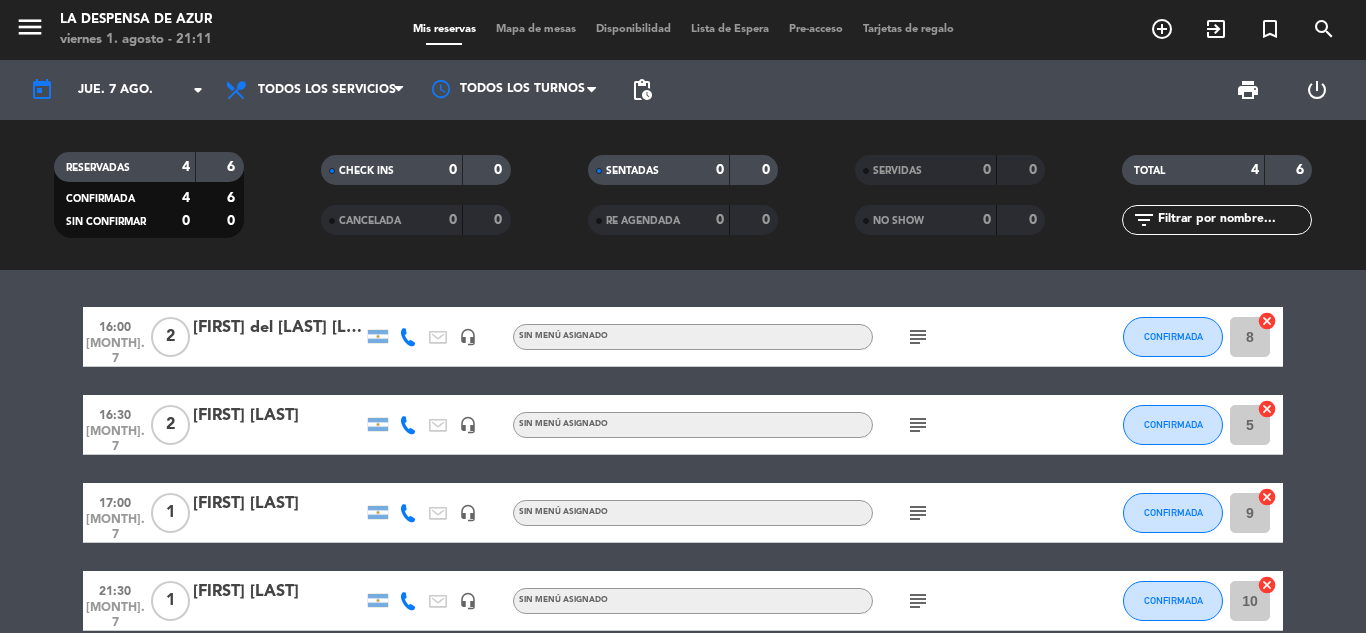 scroll, scrollTop: 0, scrollLeft: 0, axis: both 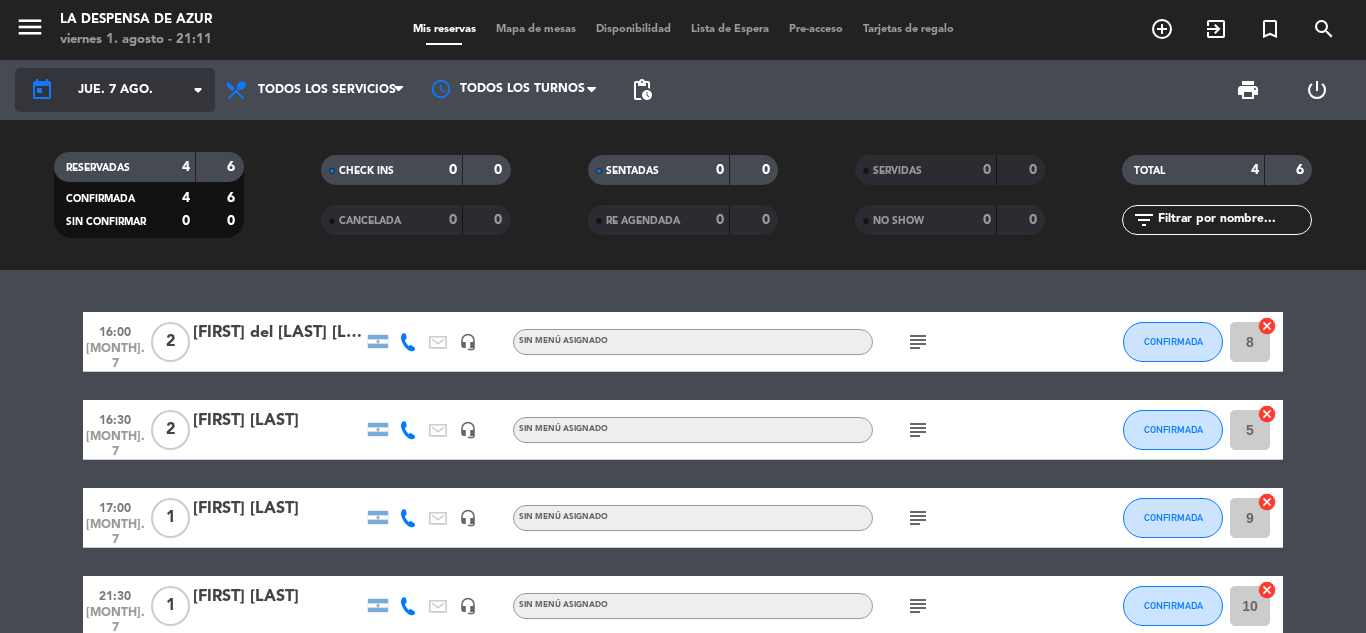 click on "jue. 7 ago." 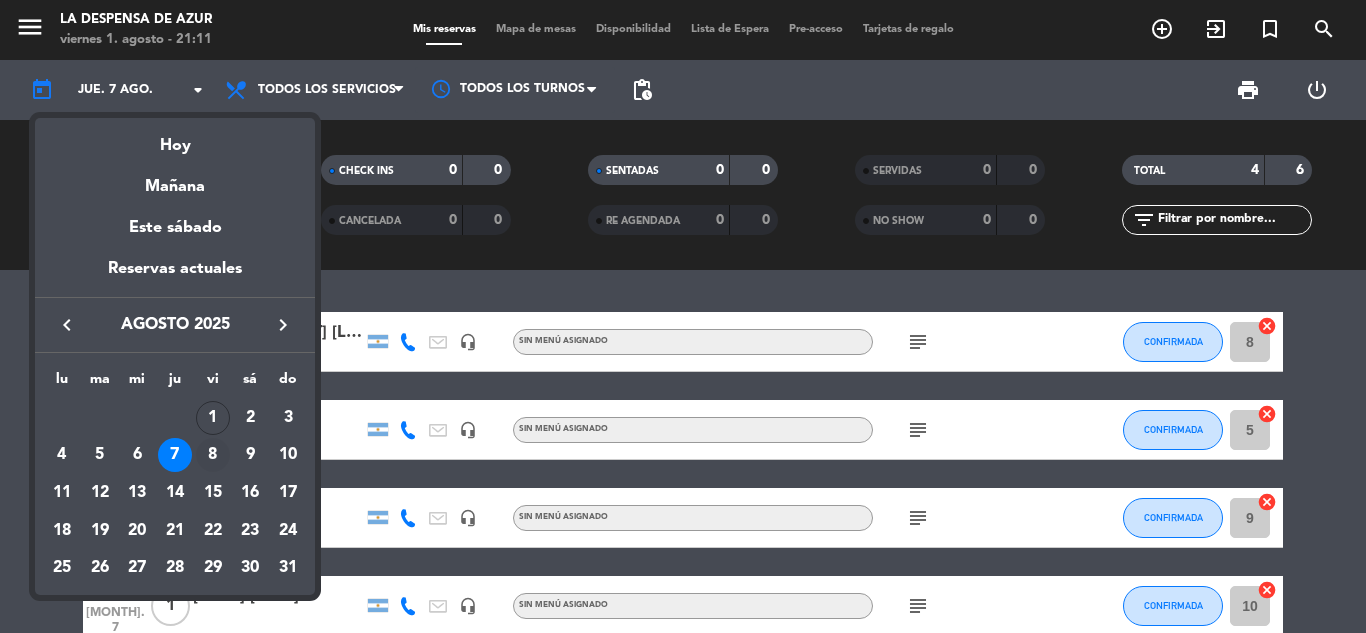 click on "8" at bounding box center [213, 455] 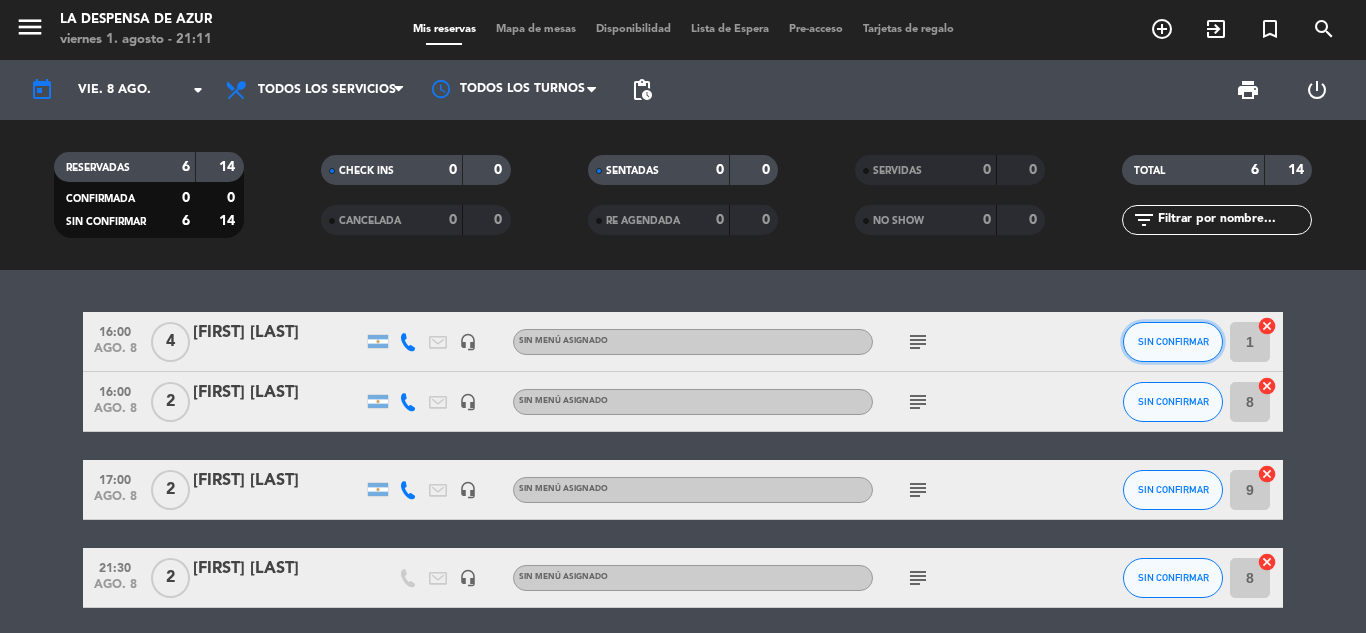 click on "SIN CONFIRMAR" 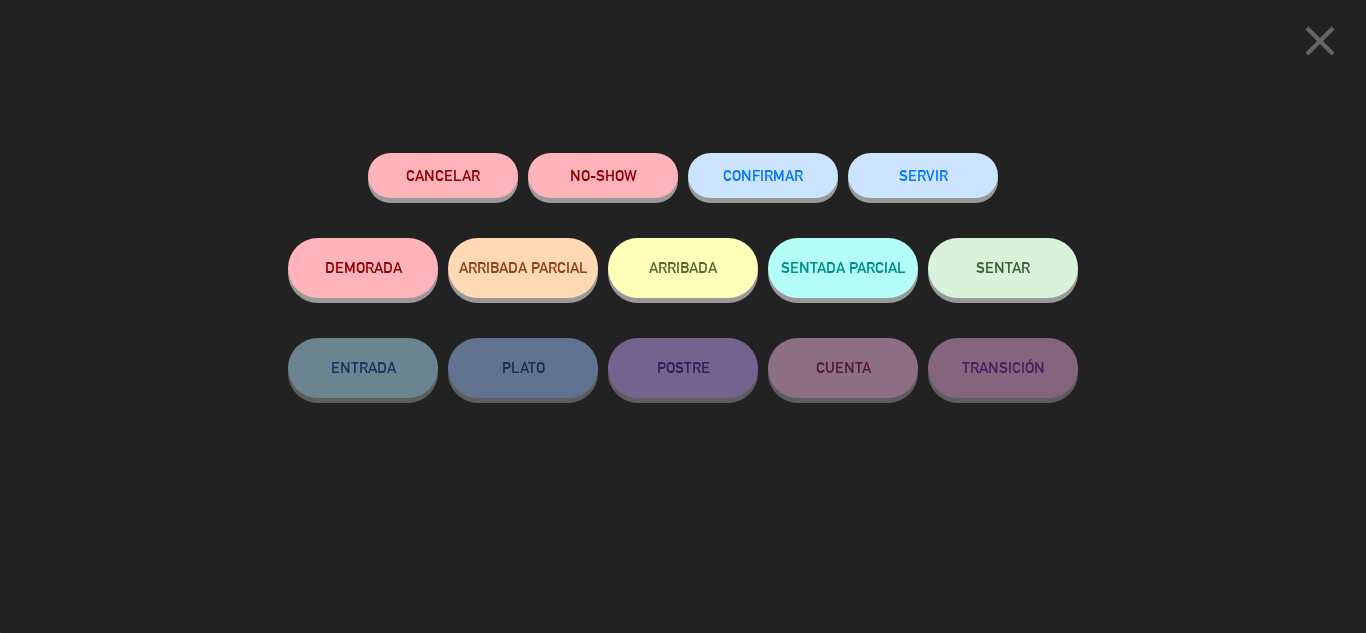 click on "CONFIRMAR" 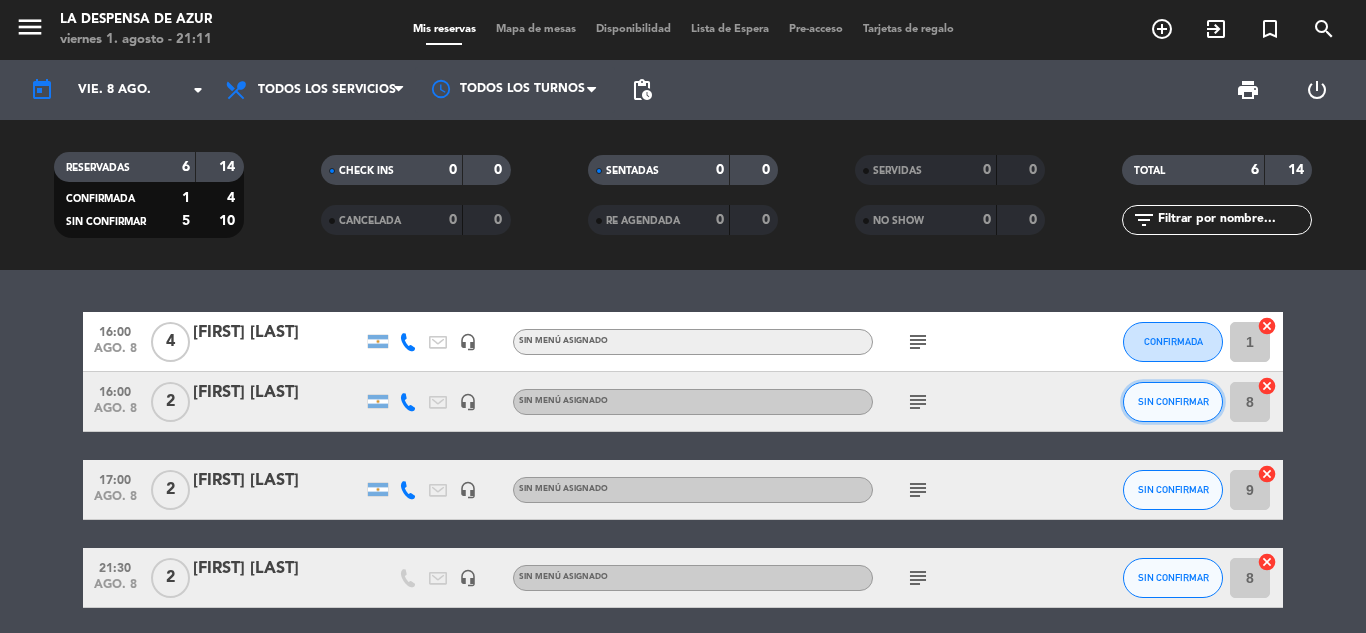 click on "SIN CONFIRMAR" 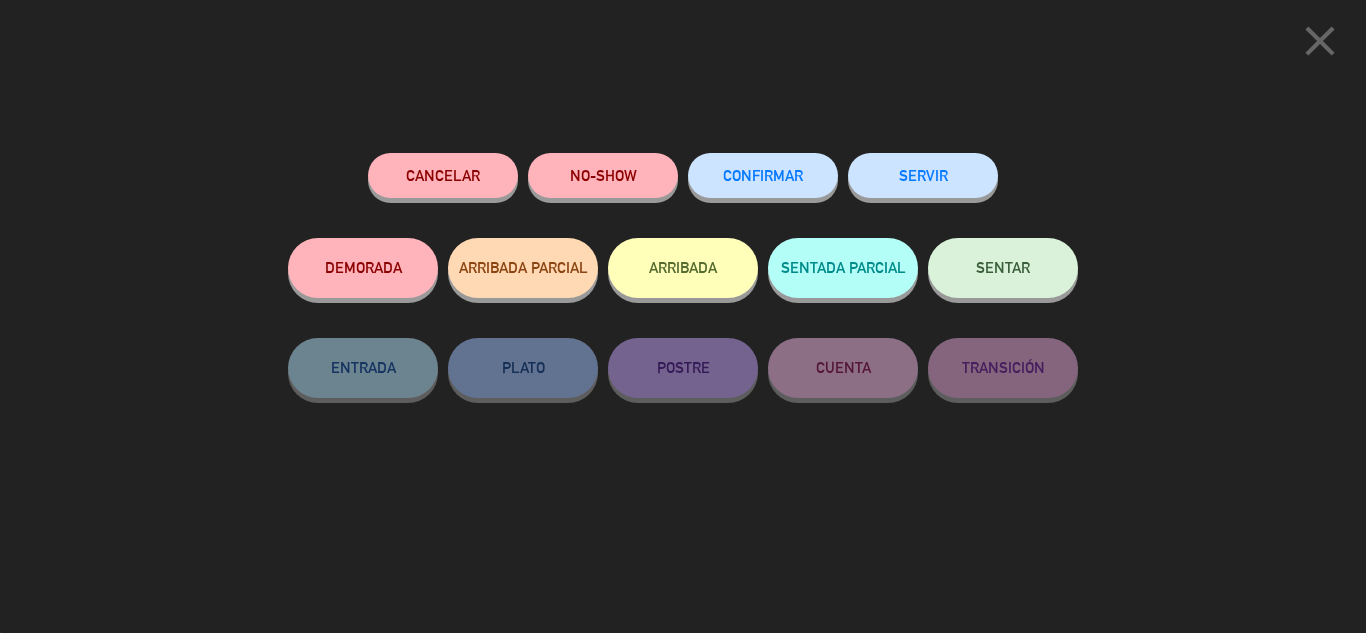 click on "CONFIRMAR" 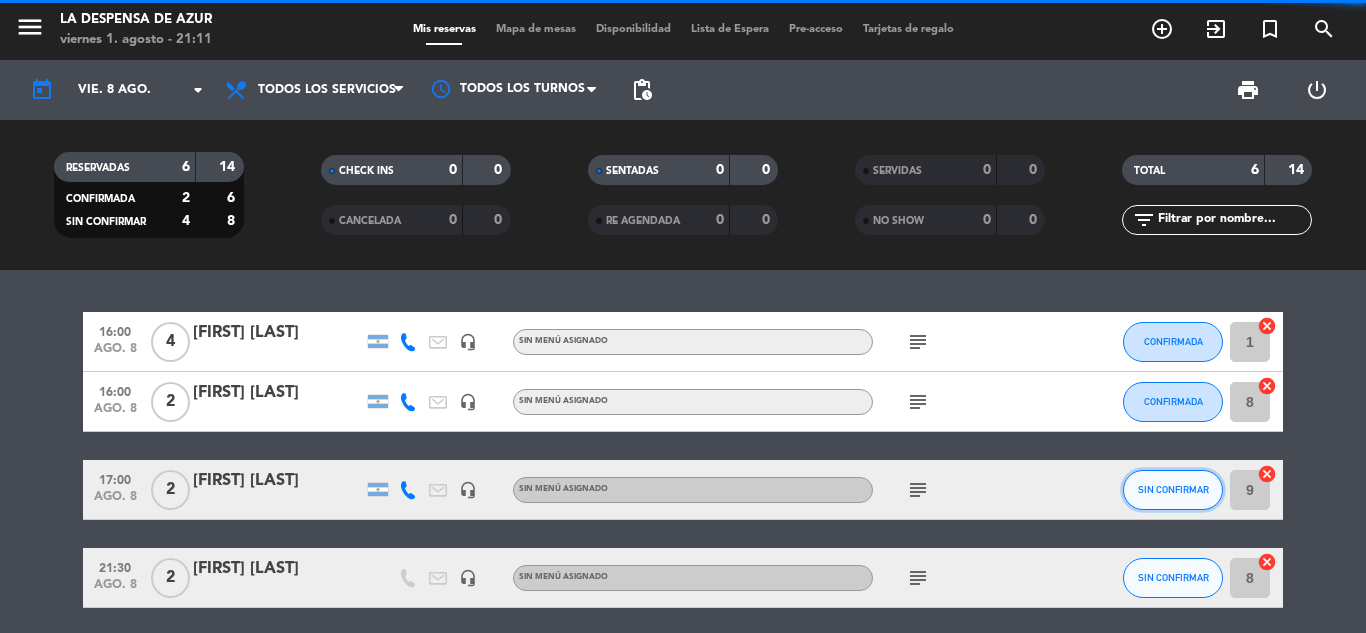click on "SIN CONFIRMAR" 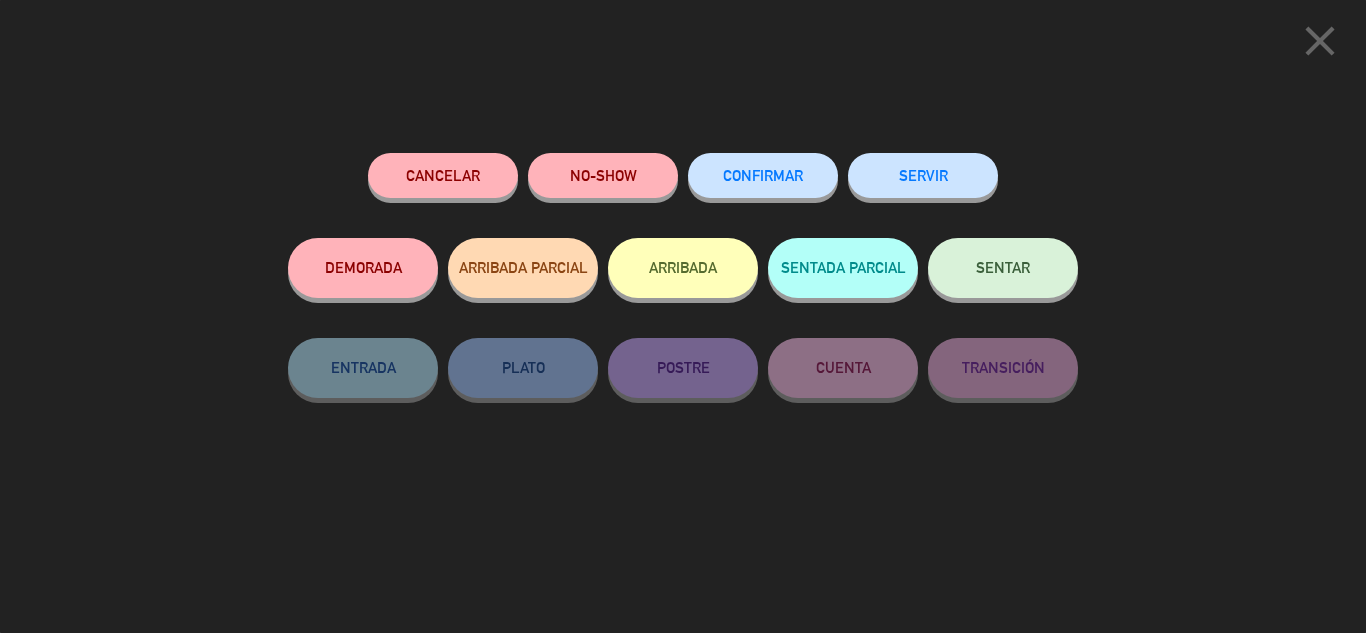 click on "CONFIRMAR" 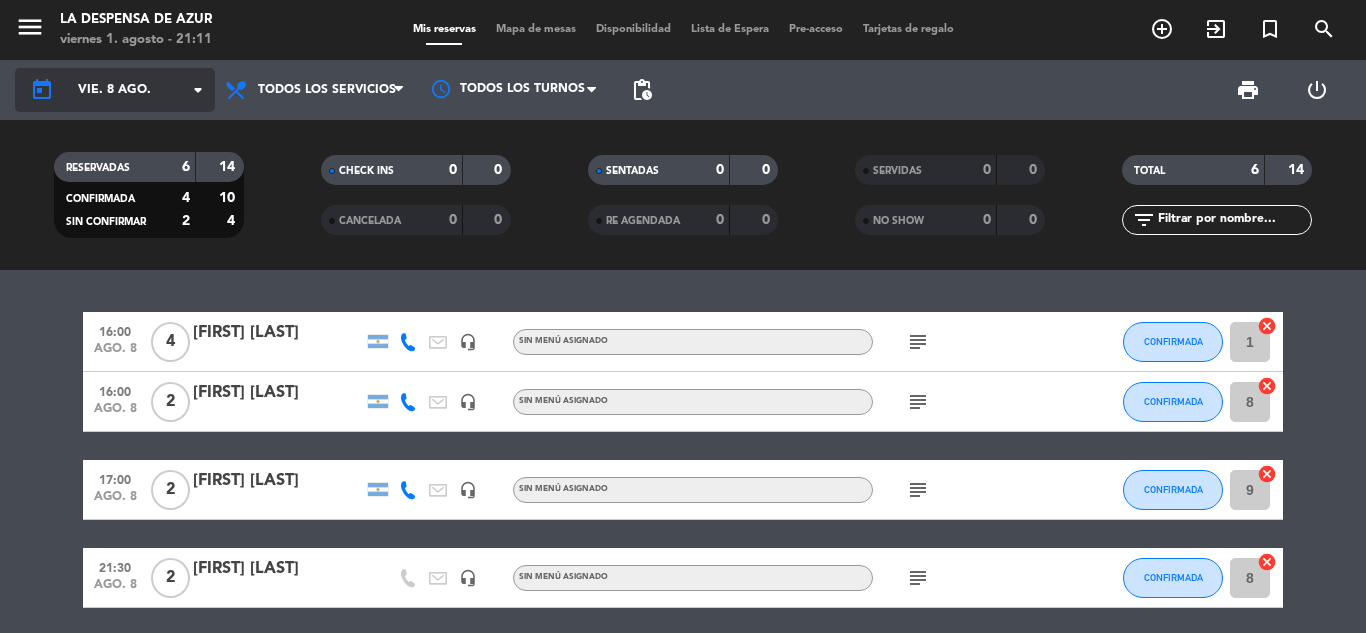 click on "arrow_drop_down" 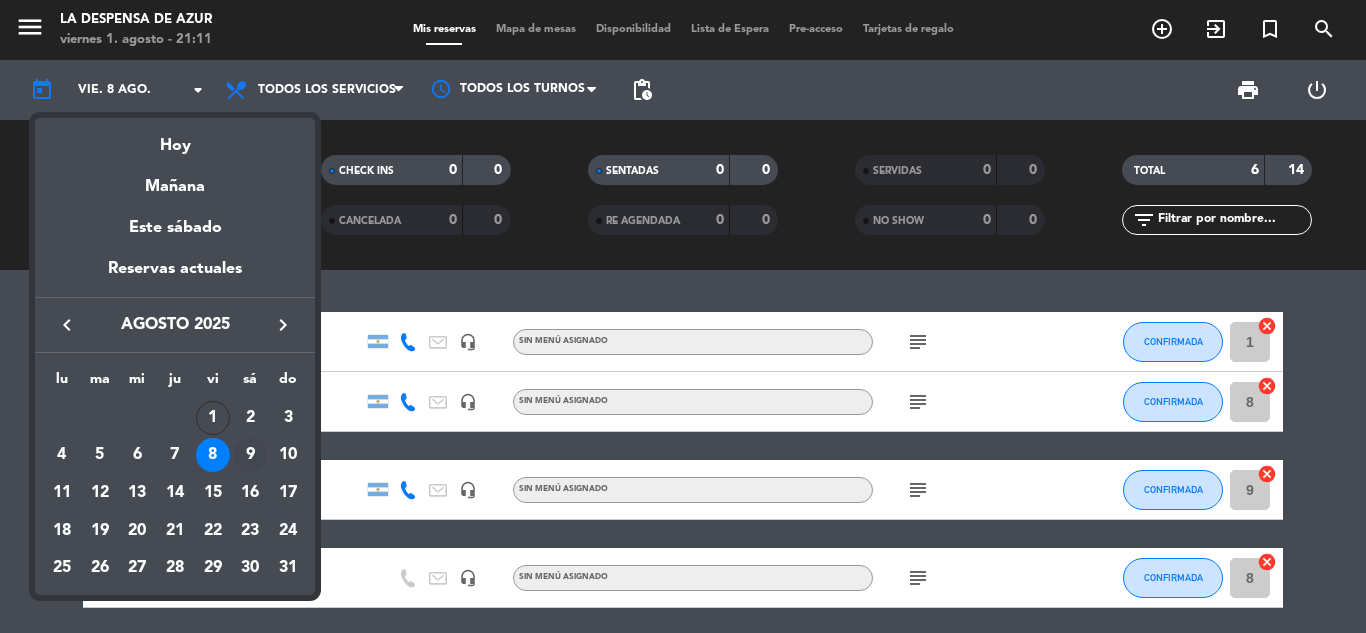 click on "9" at bounding box center (250, 455) 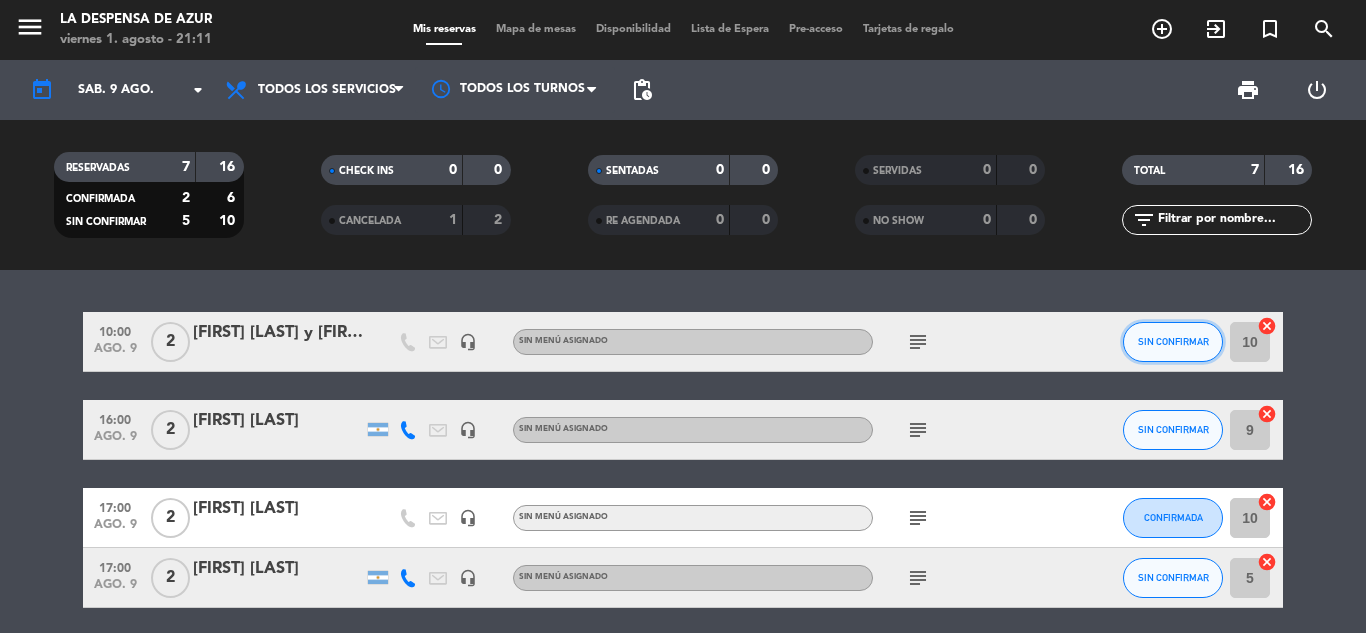 click on "SIN CONFIRMAR" 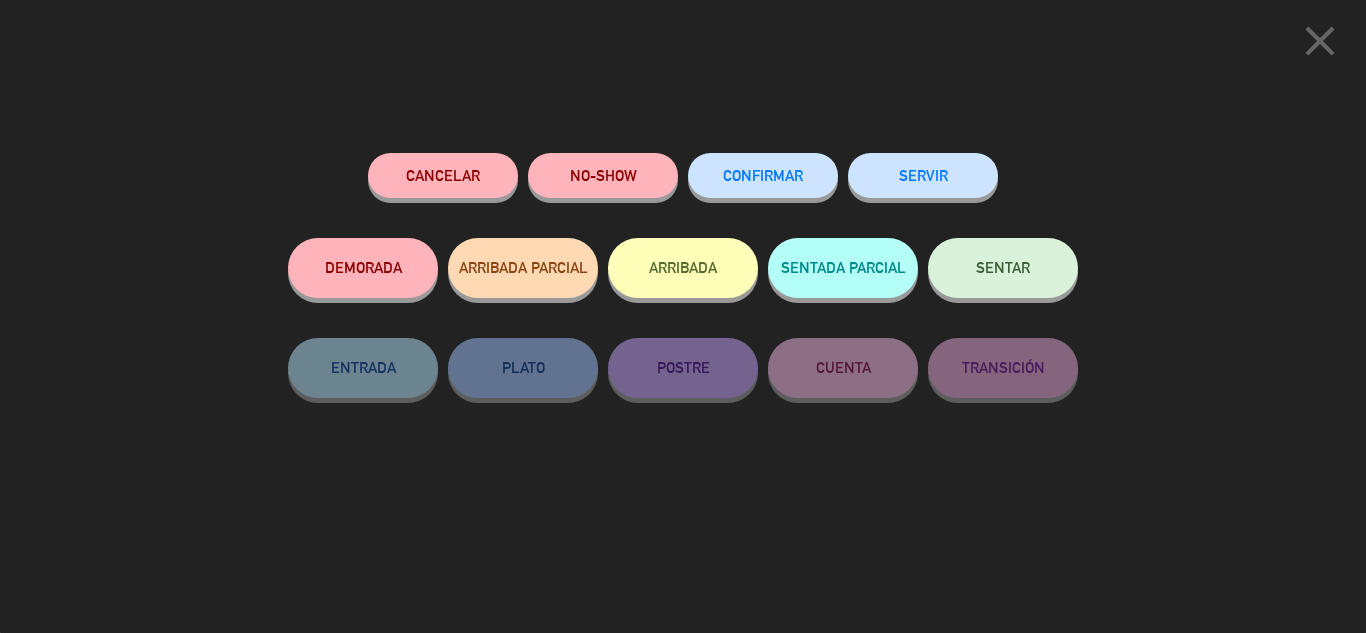 click on "CONFIRMAR" 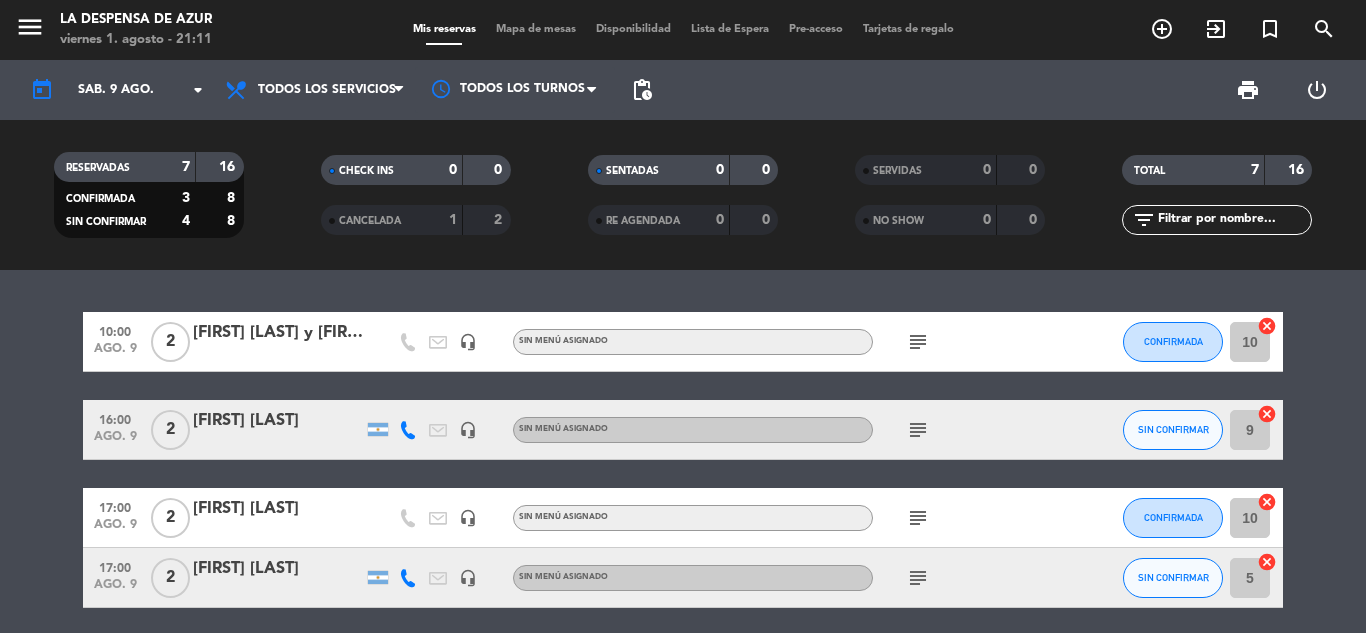 click on "subject" 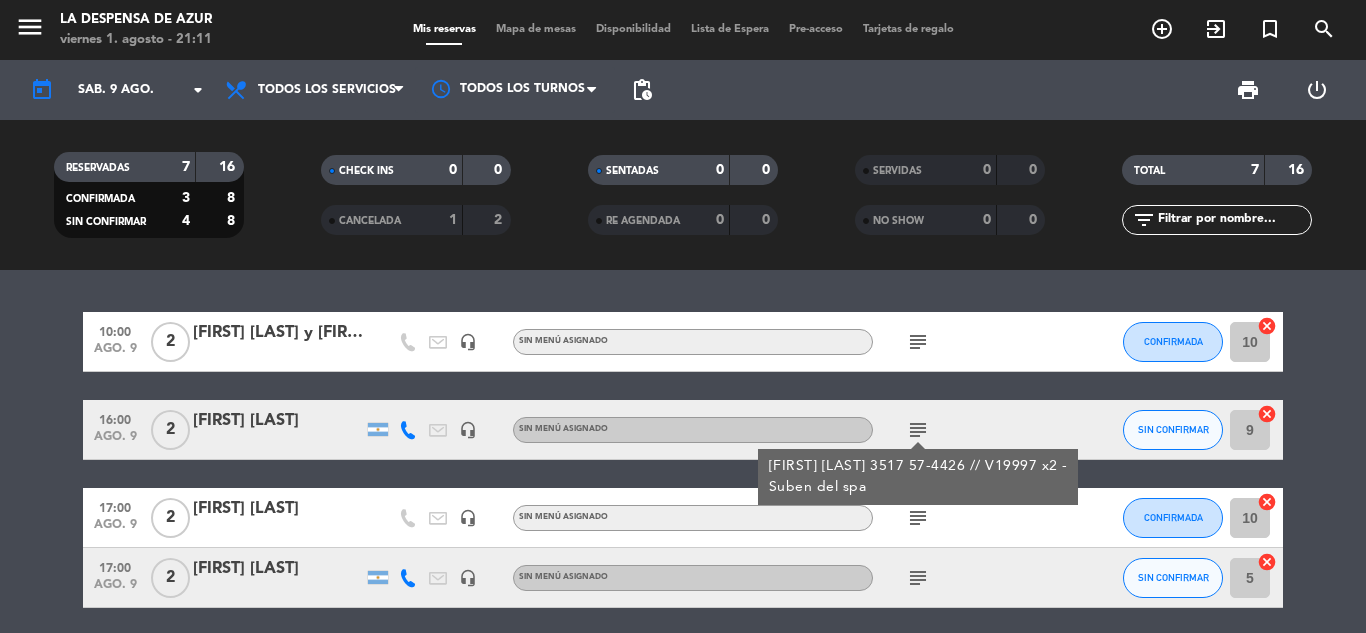 click on "subject  [FIRST] [LAST] 3517 57-4426 // V19997 x2 - Suben del spa" 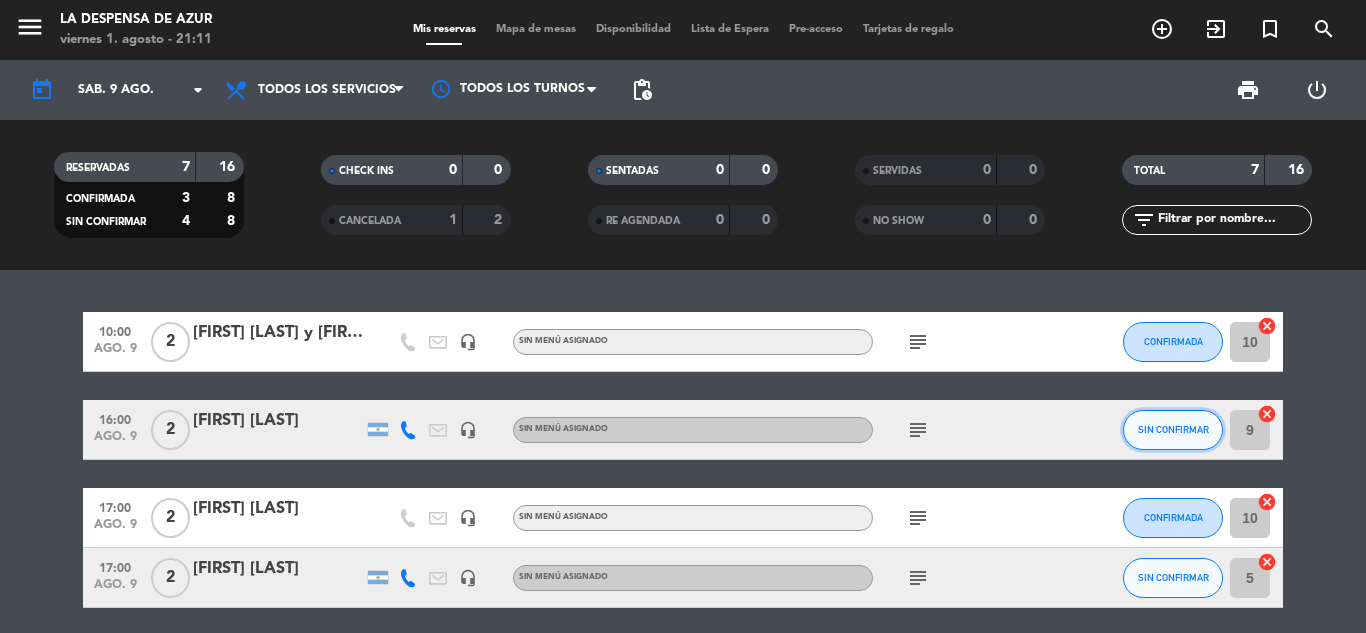 click on "SIN CONFIRMAR" 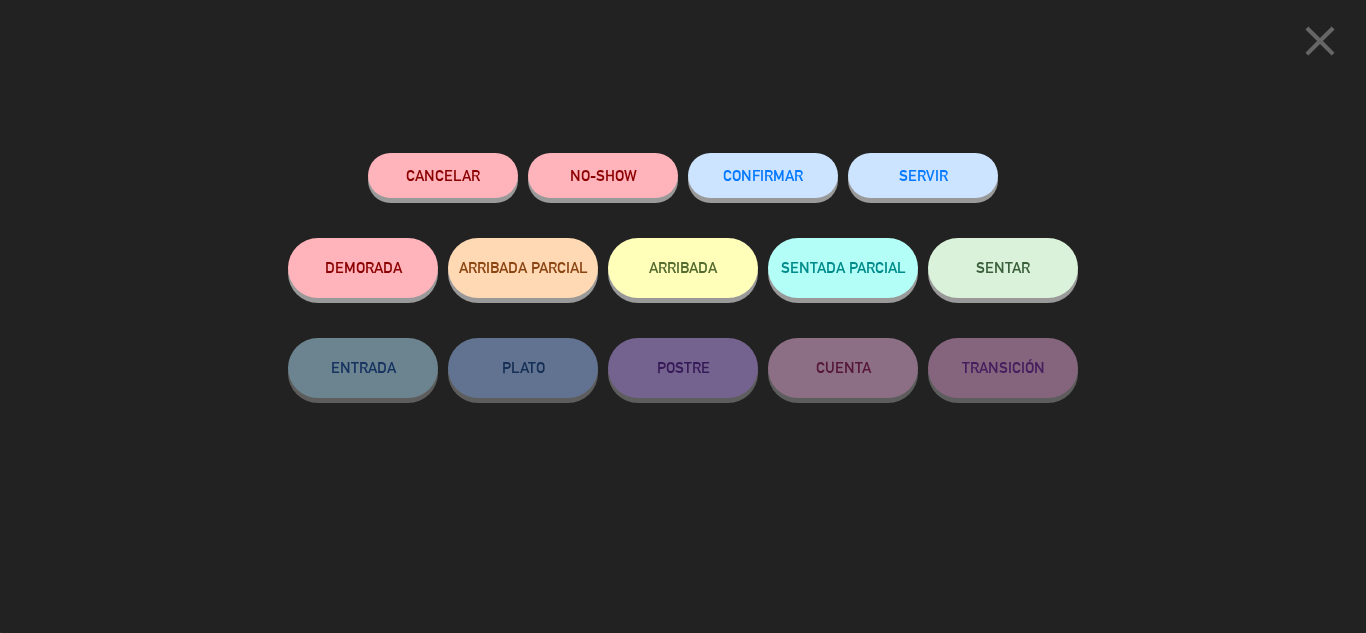 click on "CONFIRMAR" 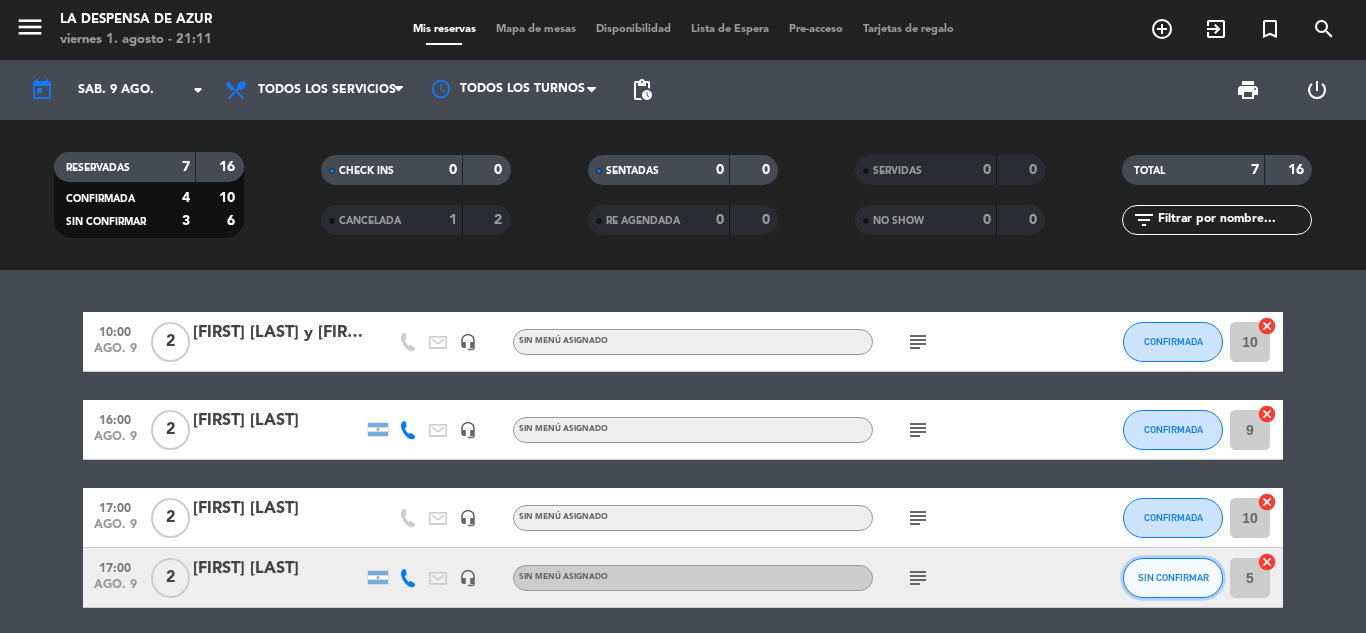 click on "SIN CONFIRMAR" 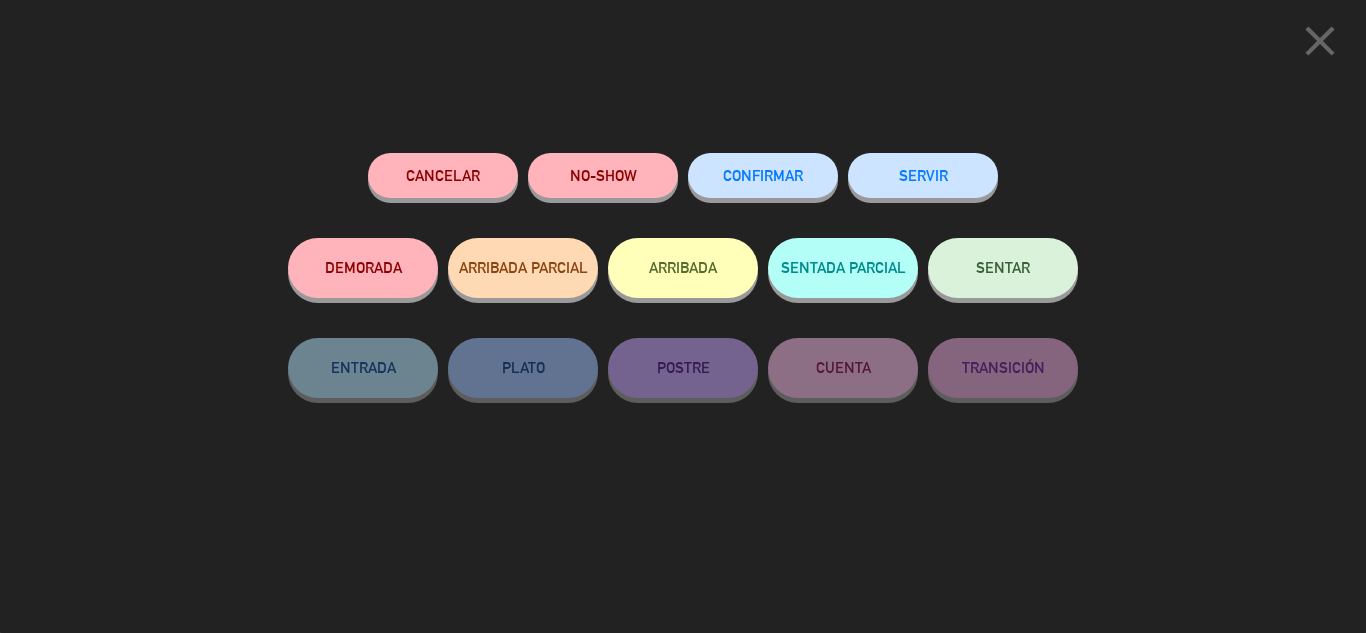click on "CONFIRMAR" 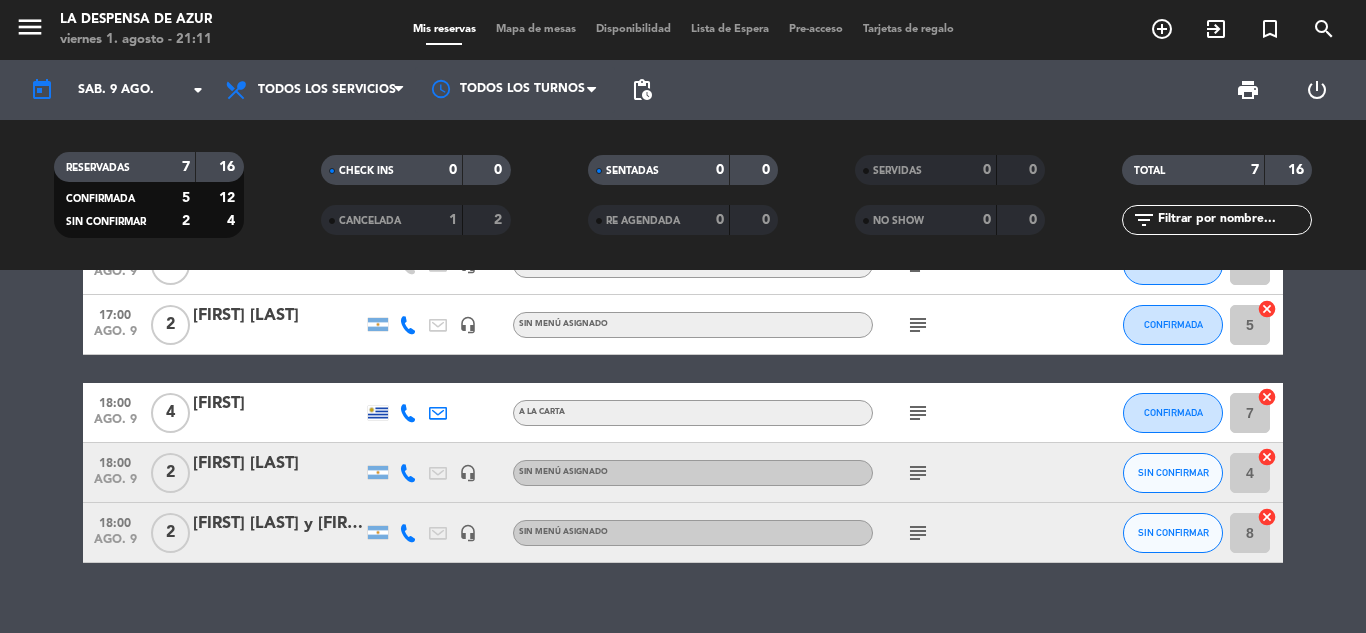 scroll, scrollTop: 283, scrollLeft: 0, axis: vertical 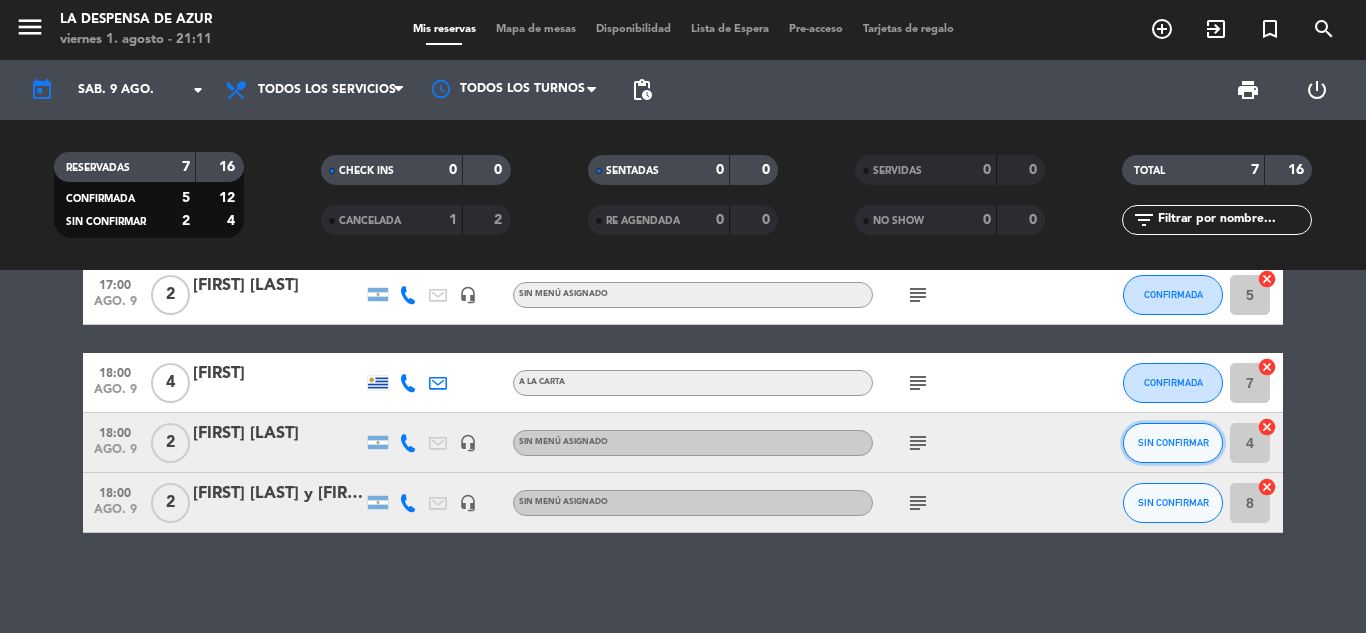 click on "SIN CONFIRMAR" 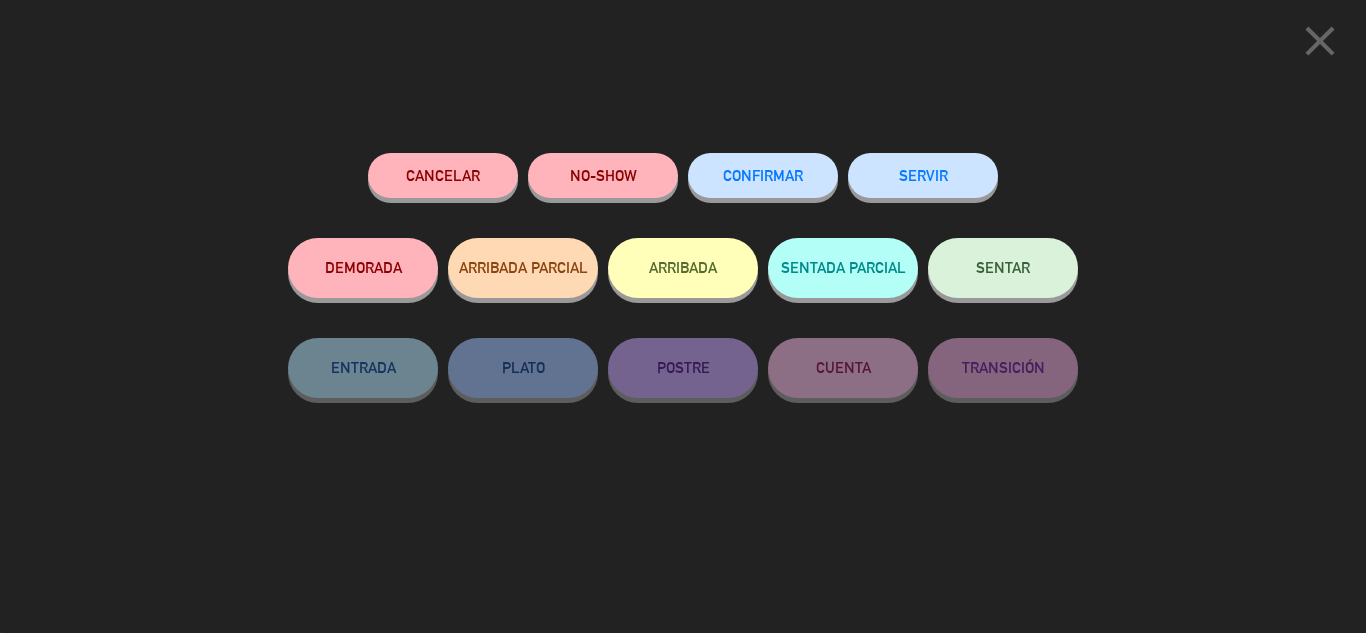 click on "CONFIRMAR" 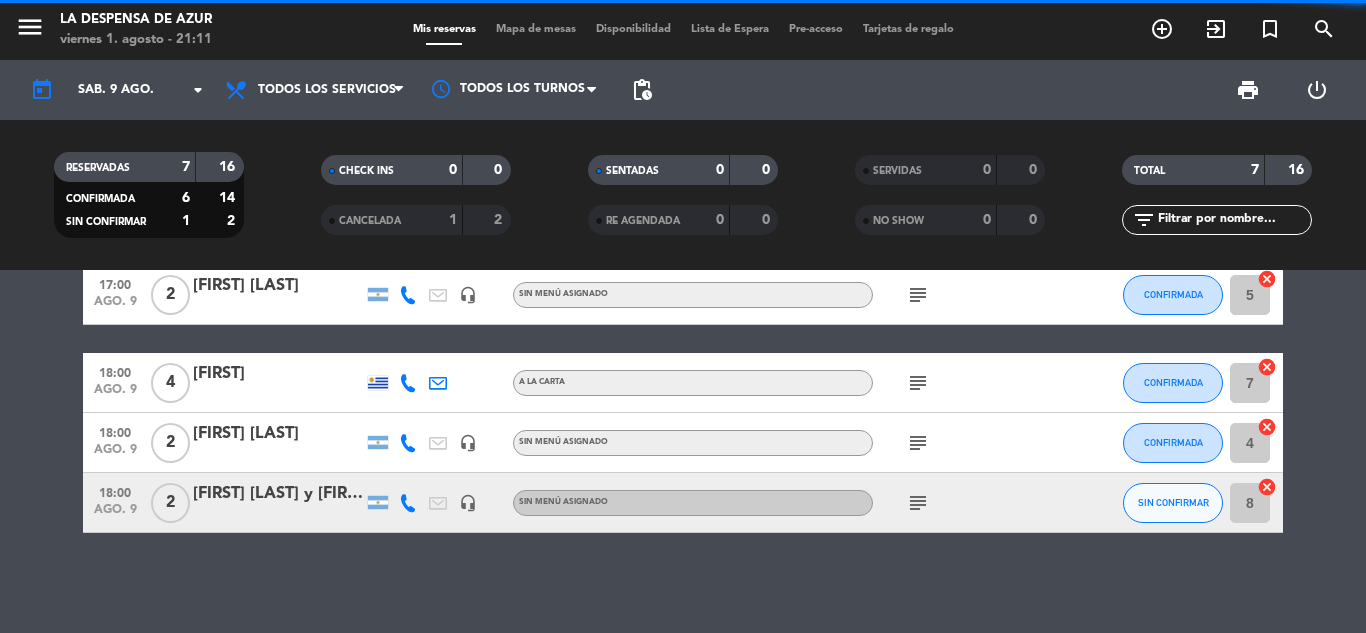 click on "SIN CONFIRMAR" 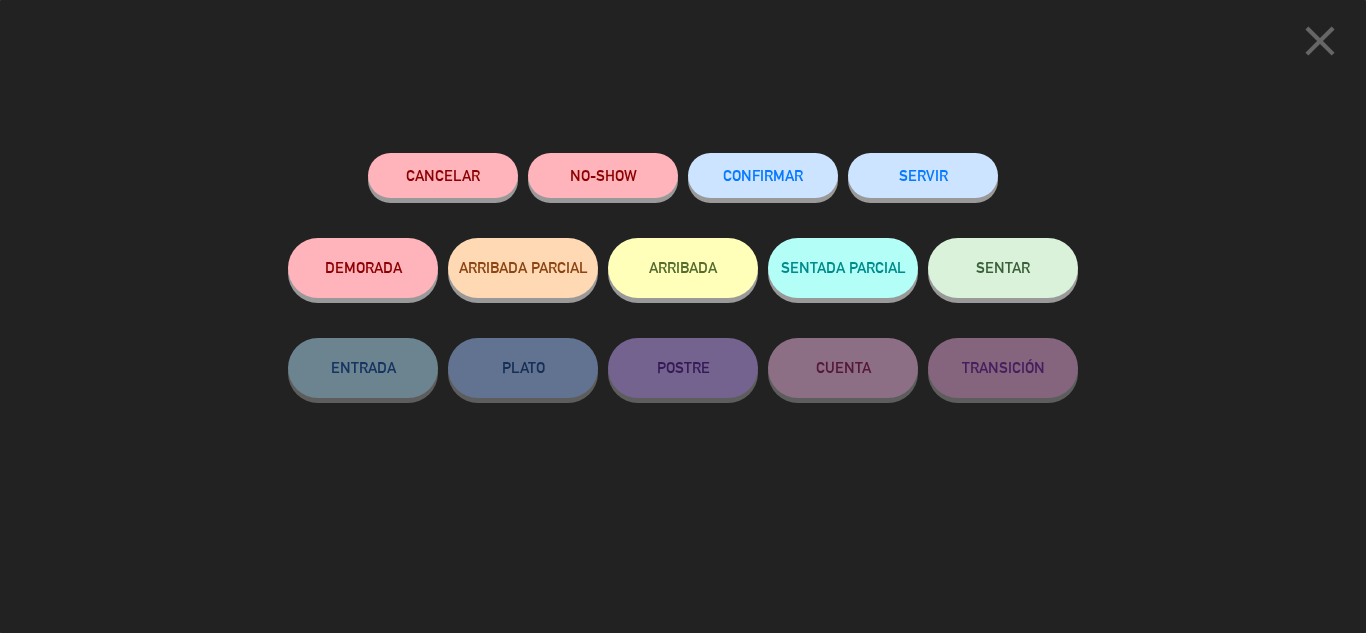 click on "CONFIRMAR" 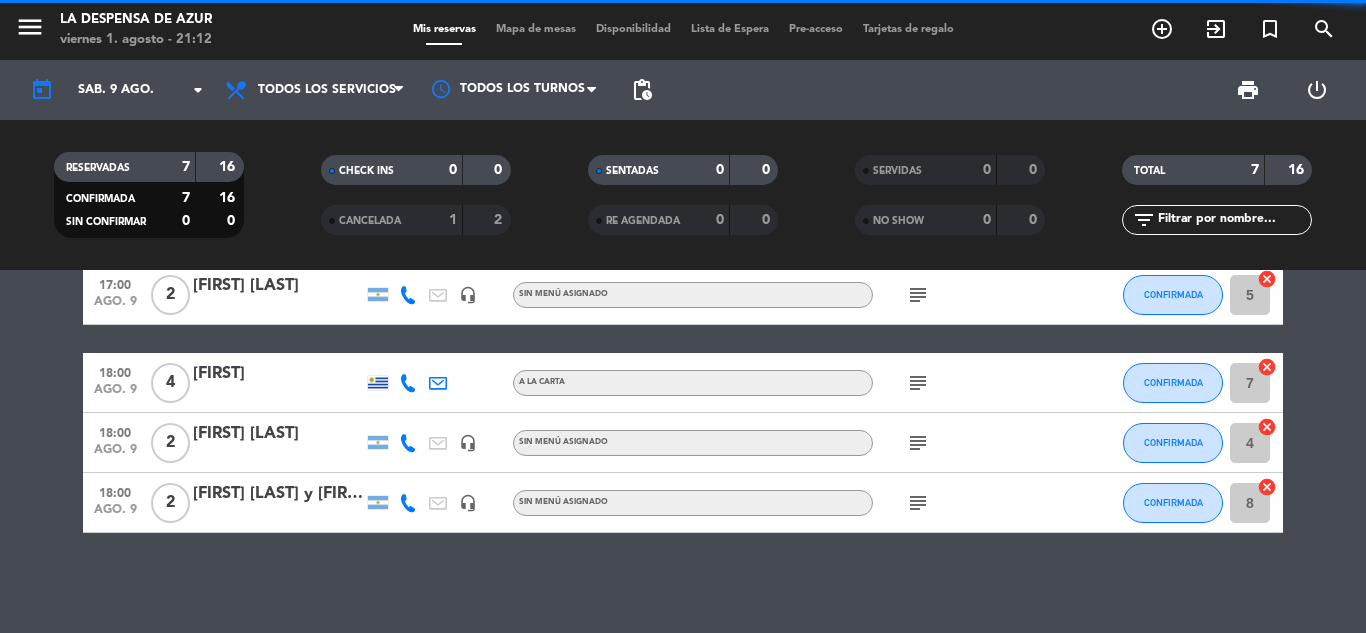 click on "Ocultar nota" 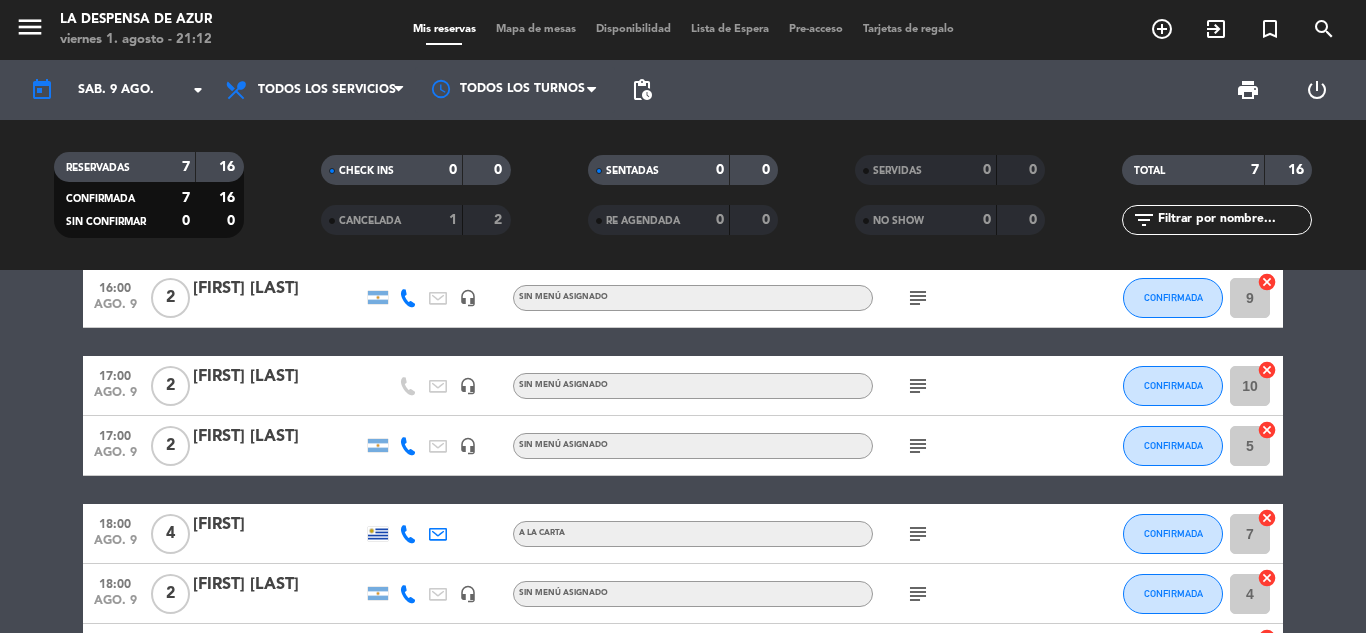 scroll, scrollTop: 0, scrollLeft: 0, axis: both 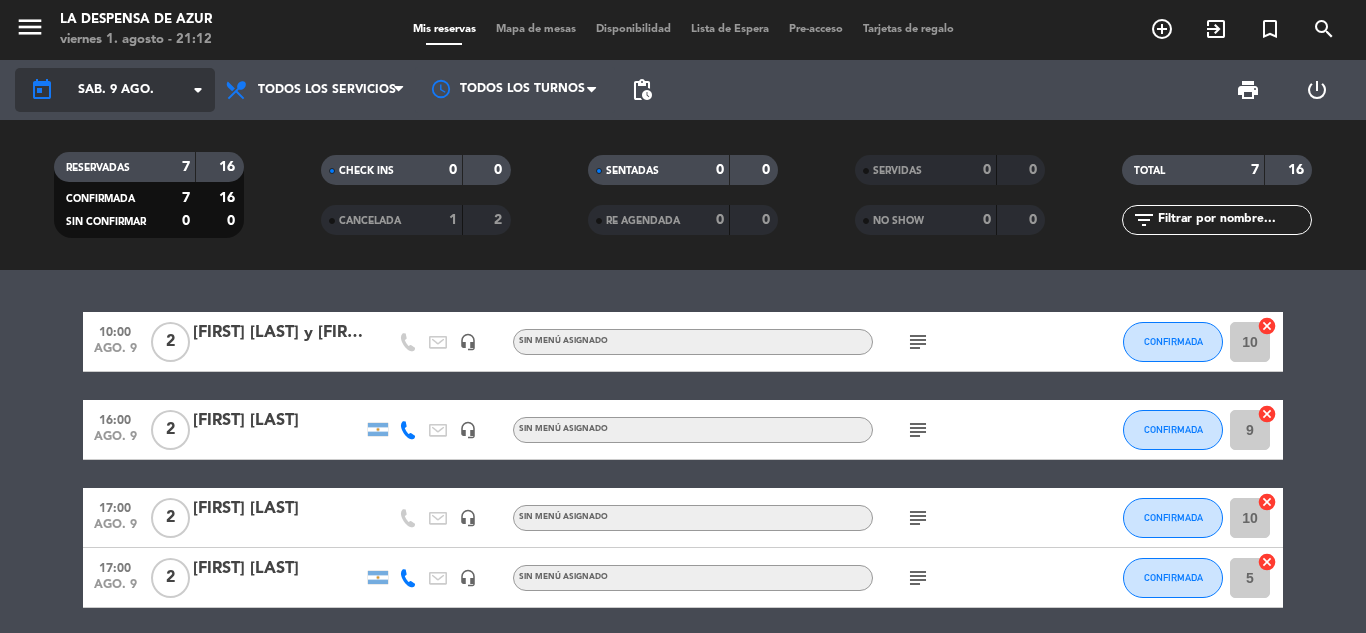 click on "arrow_drop_down" 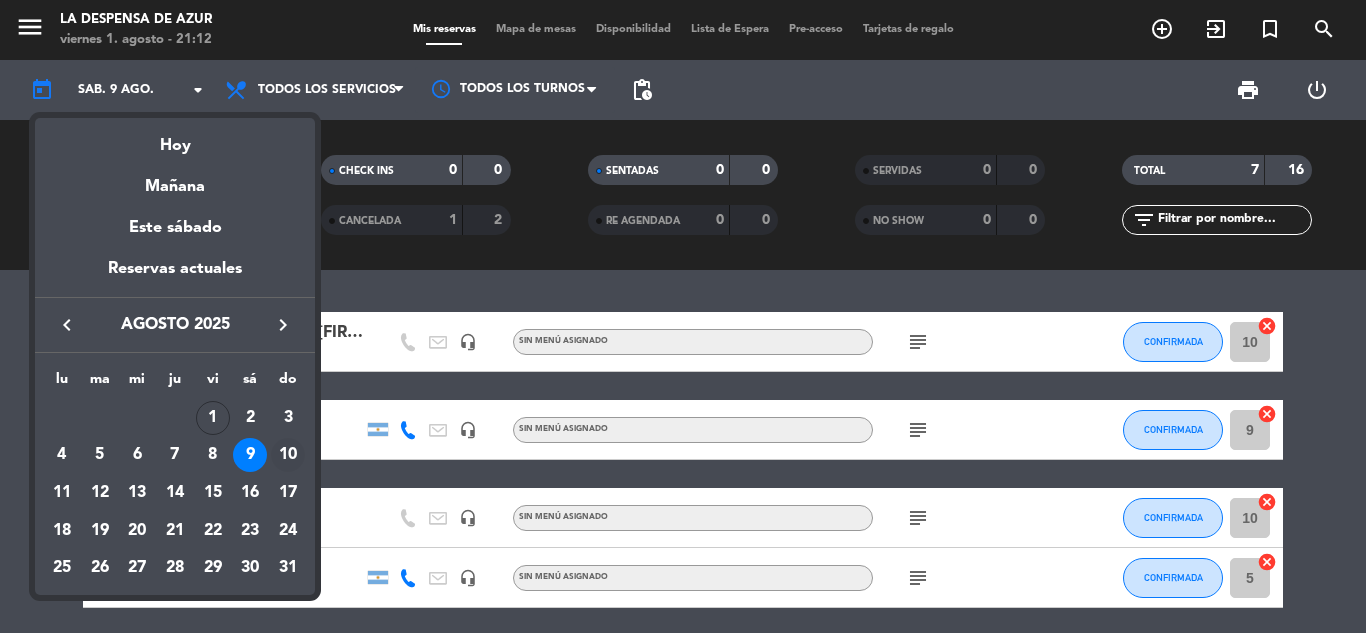 click on "10" at bounding box center (288, 455) 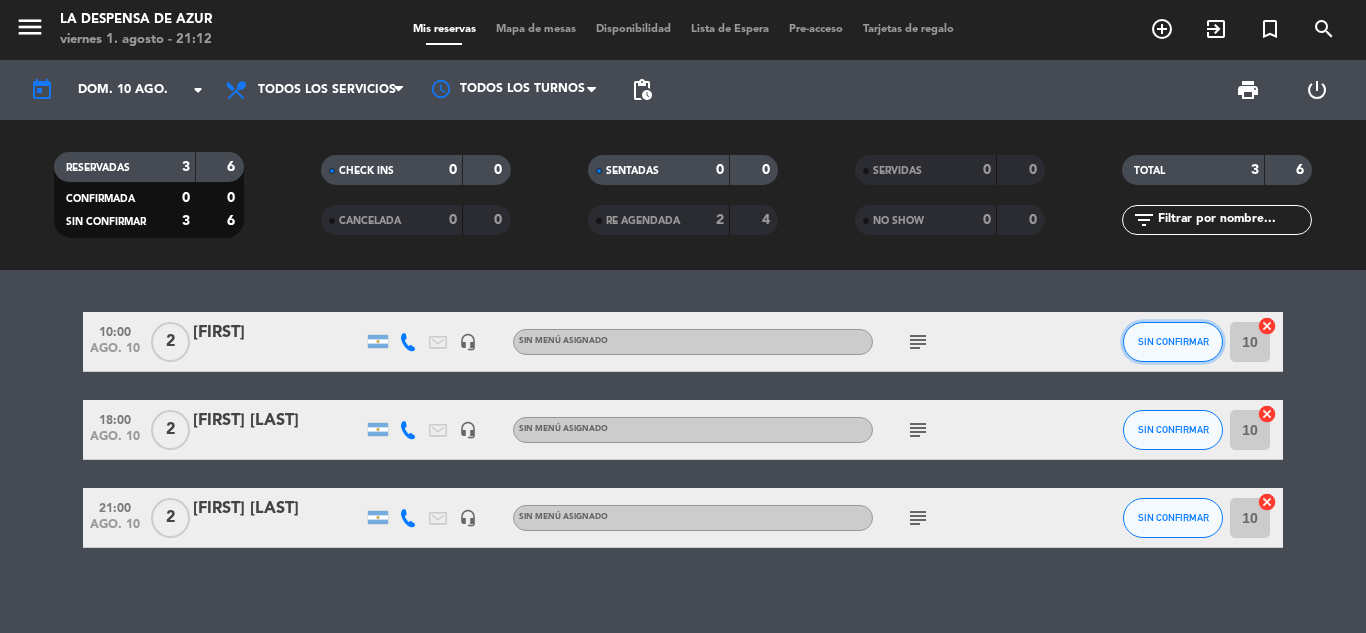 click on "SIN CONFIRMAR" 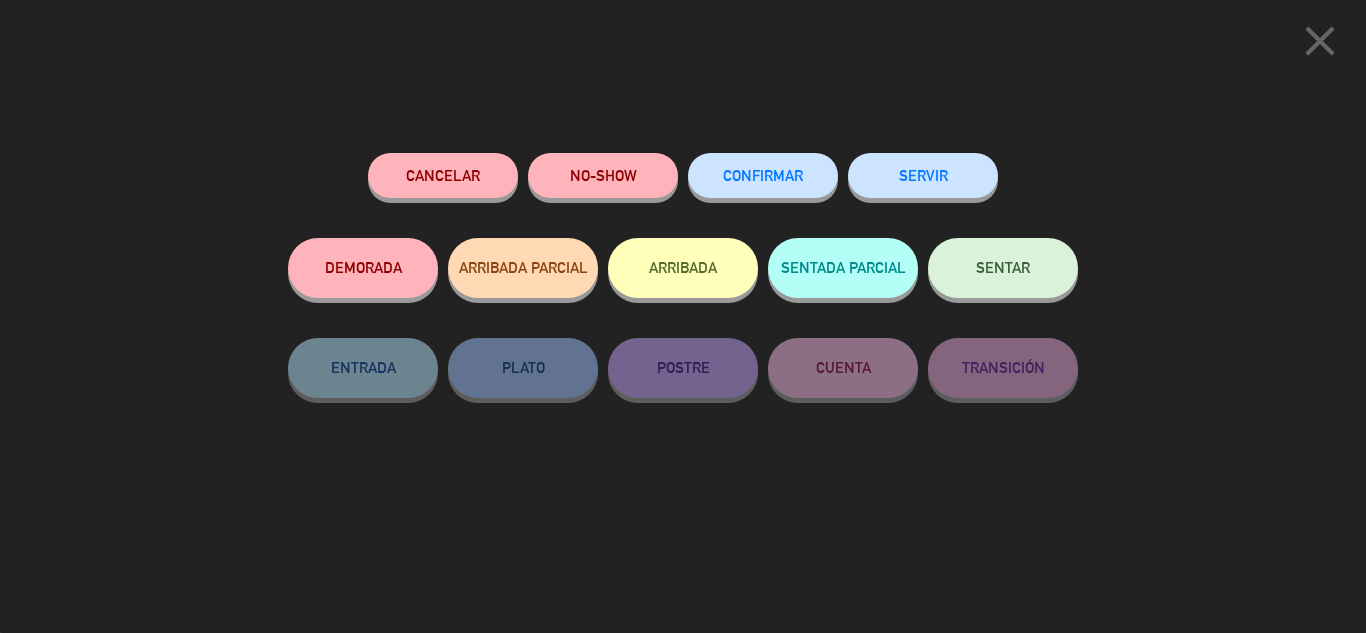 click on "CONFIRMAR" 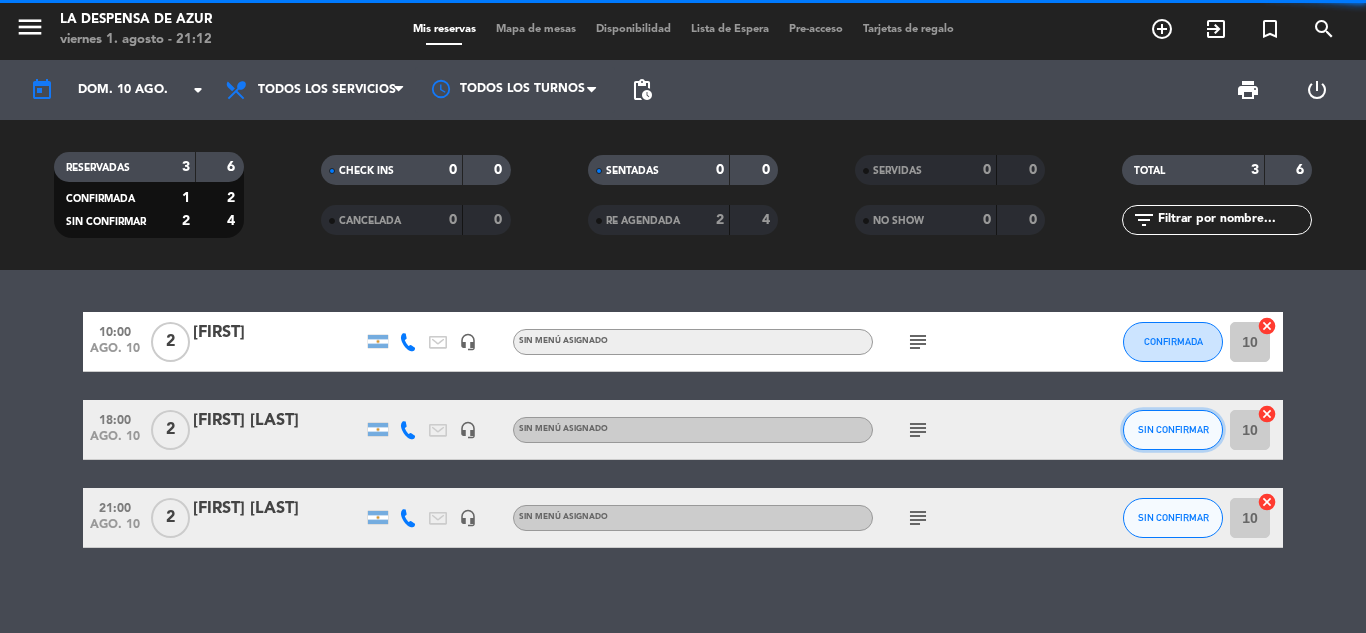 click on "SIN CONFIRMAR" 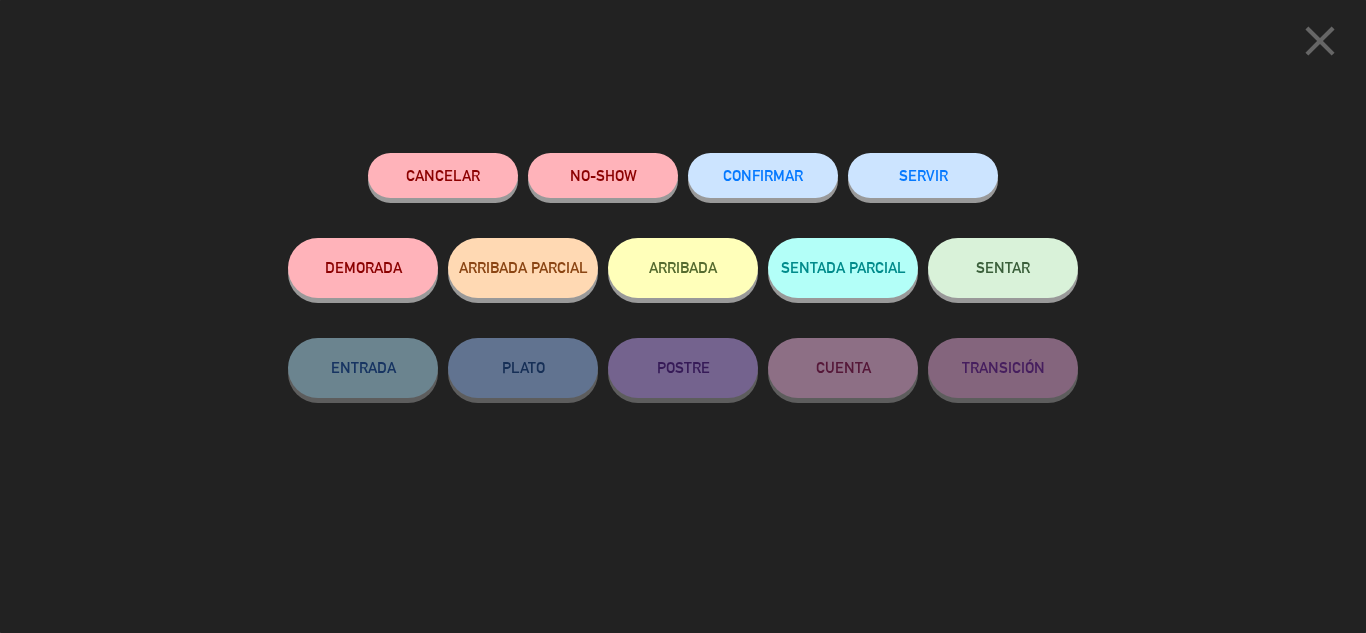 click on "CONFIRMAR" 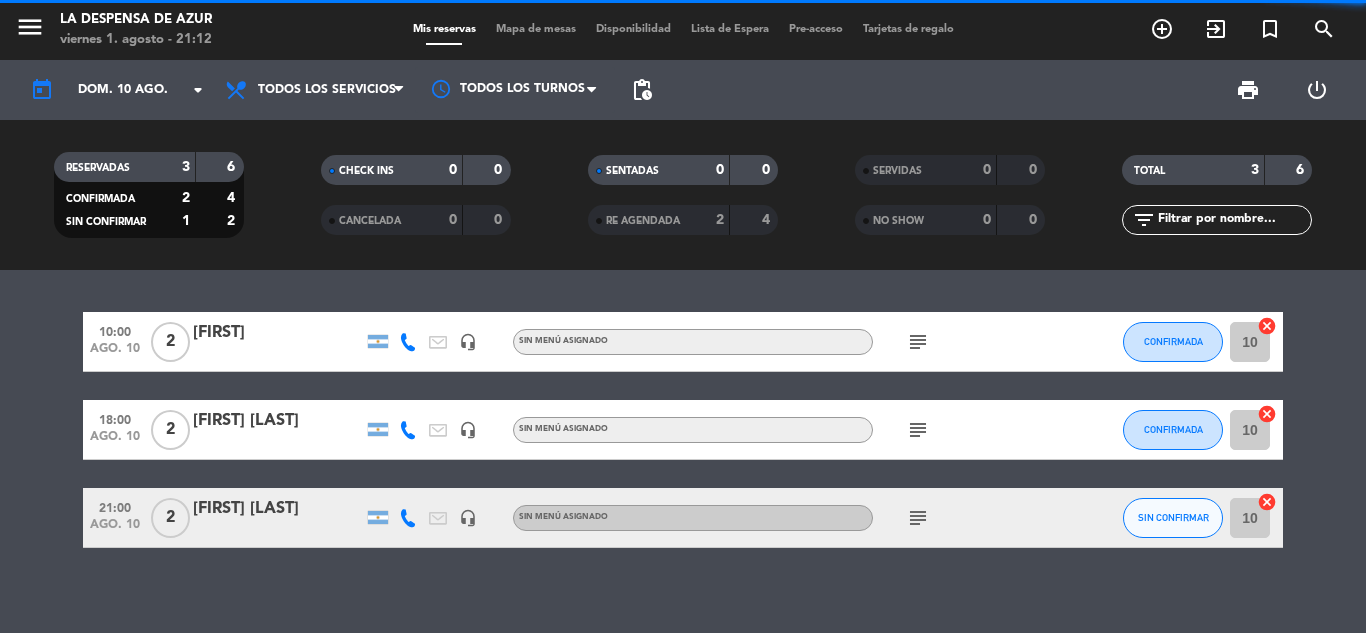 click on "SIN CONFIRMAR" 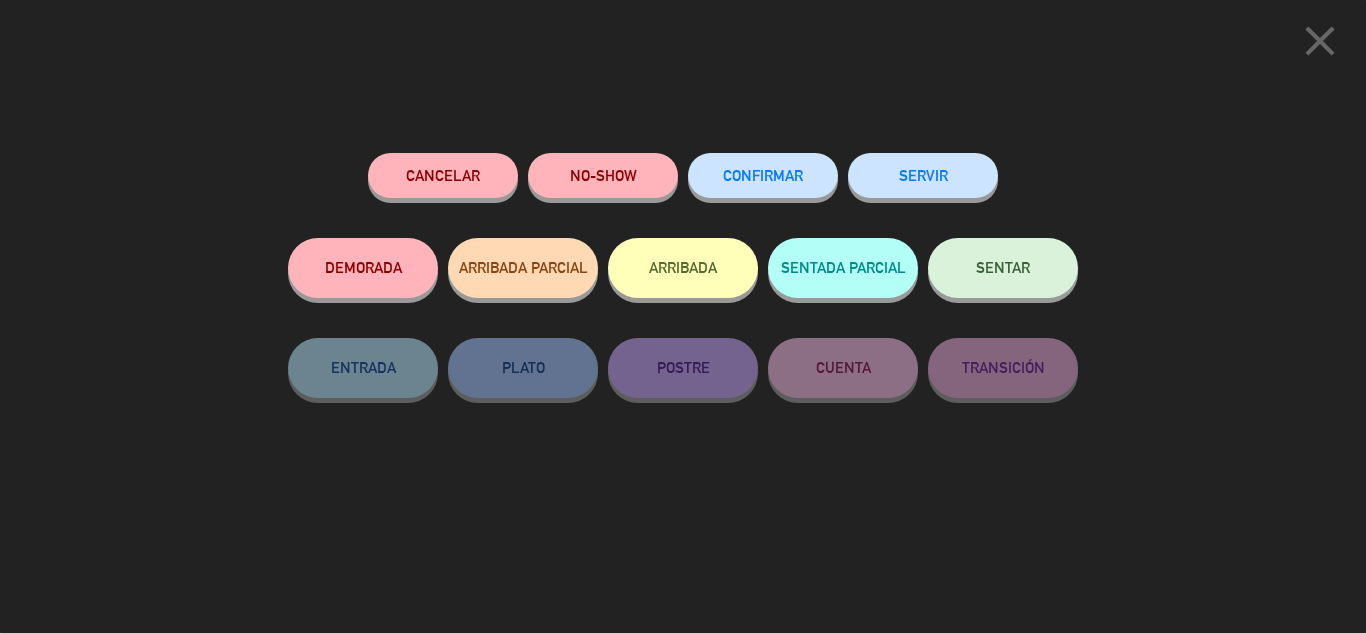 click on "CONFIRMAR" 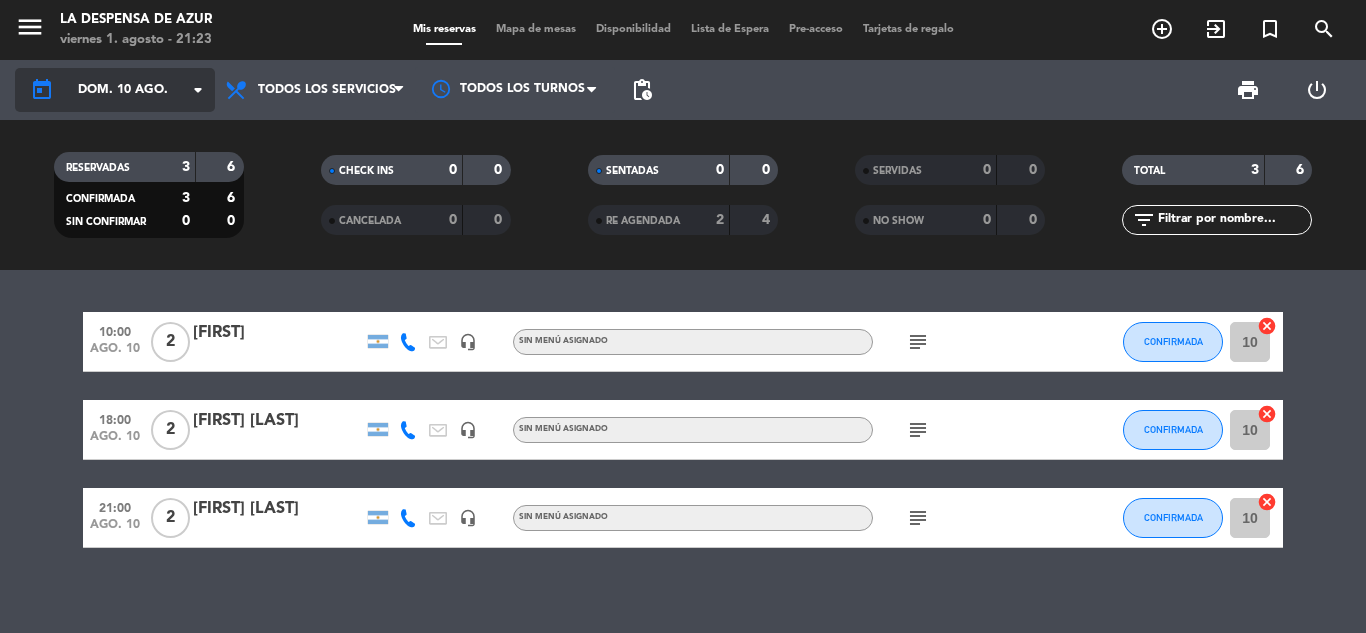 click on "dom. 10 ago." 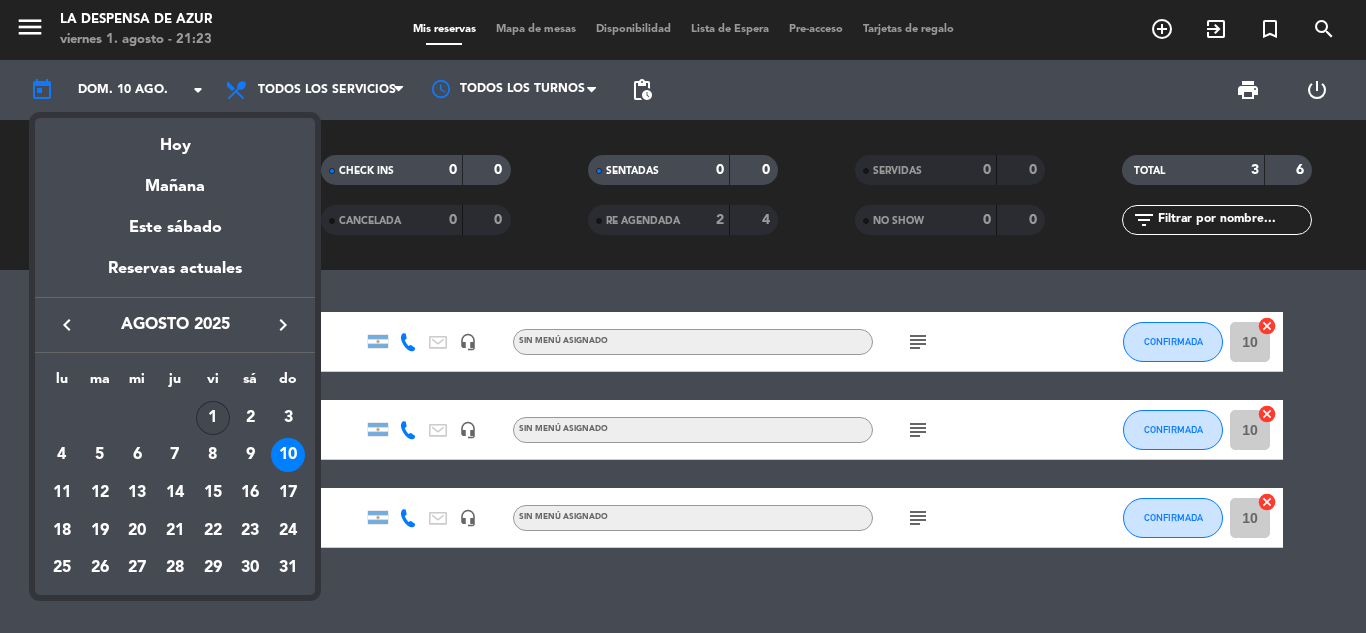 click on "1" at bounding box center (213, 418) 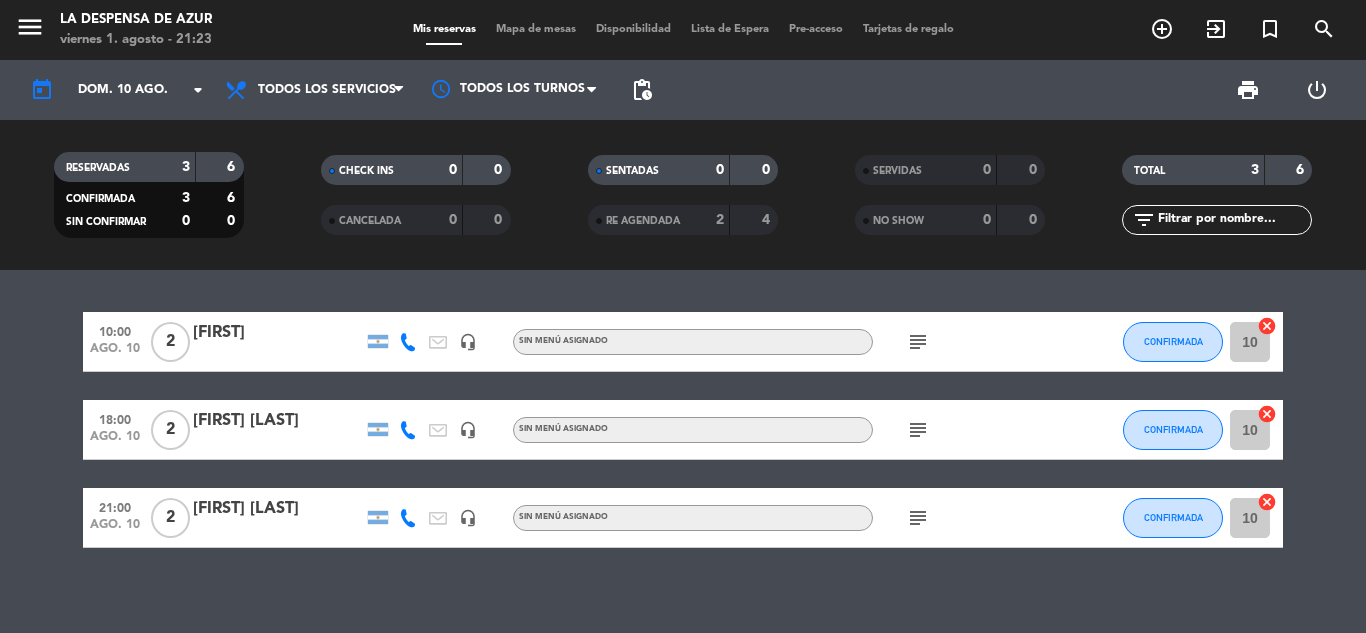 type on "vie. 1 [MONTH]." 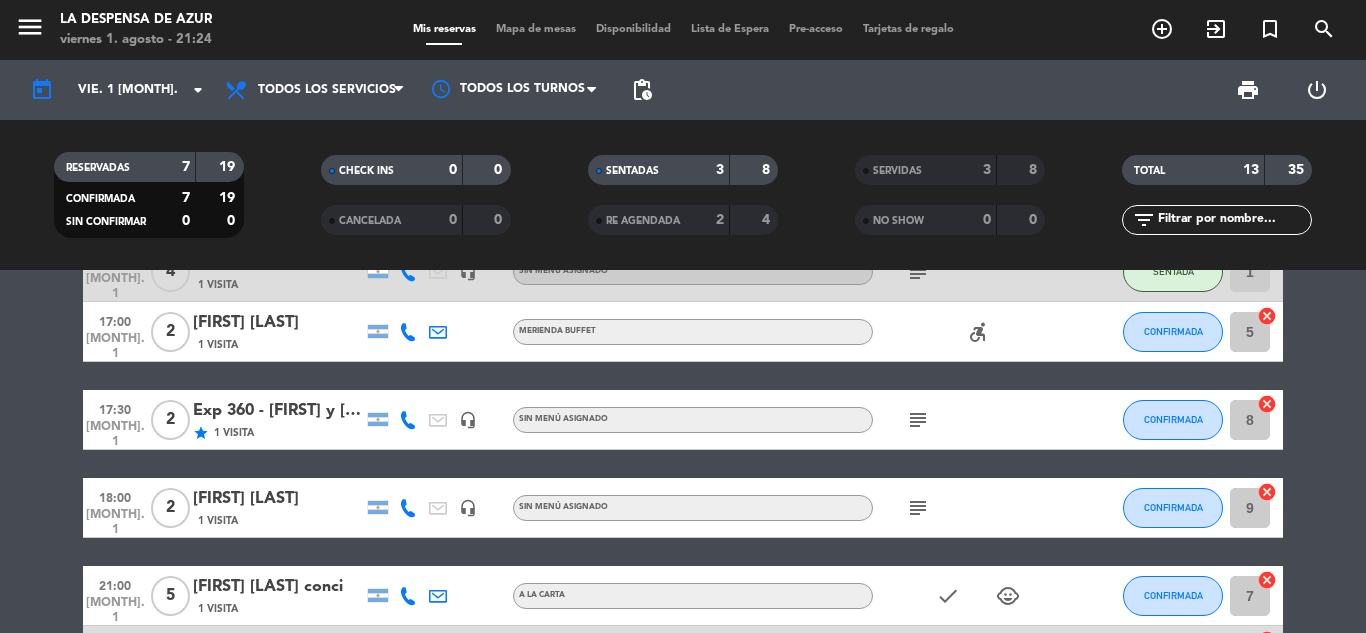 scroll, scrollTop: 300, scrollLeft: 0, axis: vertical 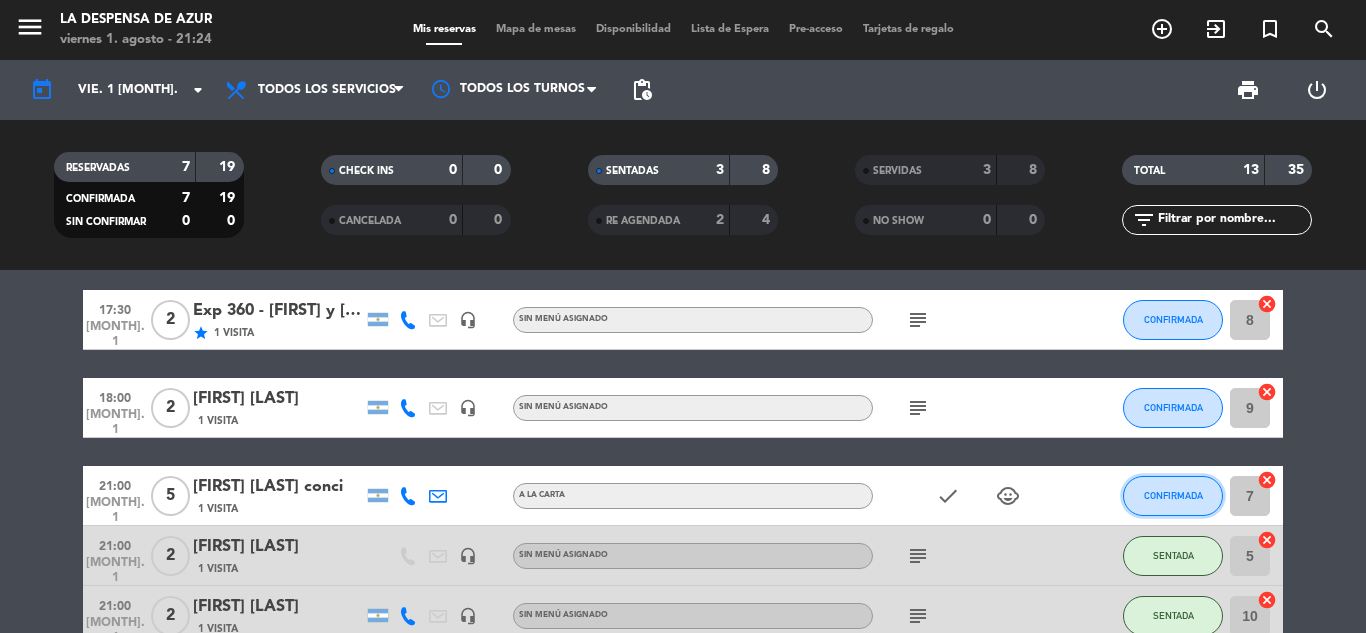 click on "CONFIRMADA" 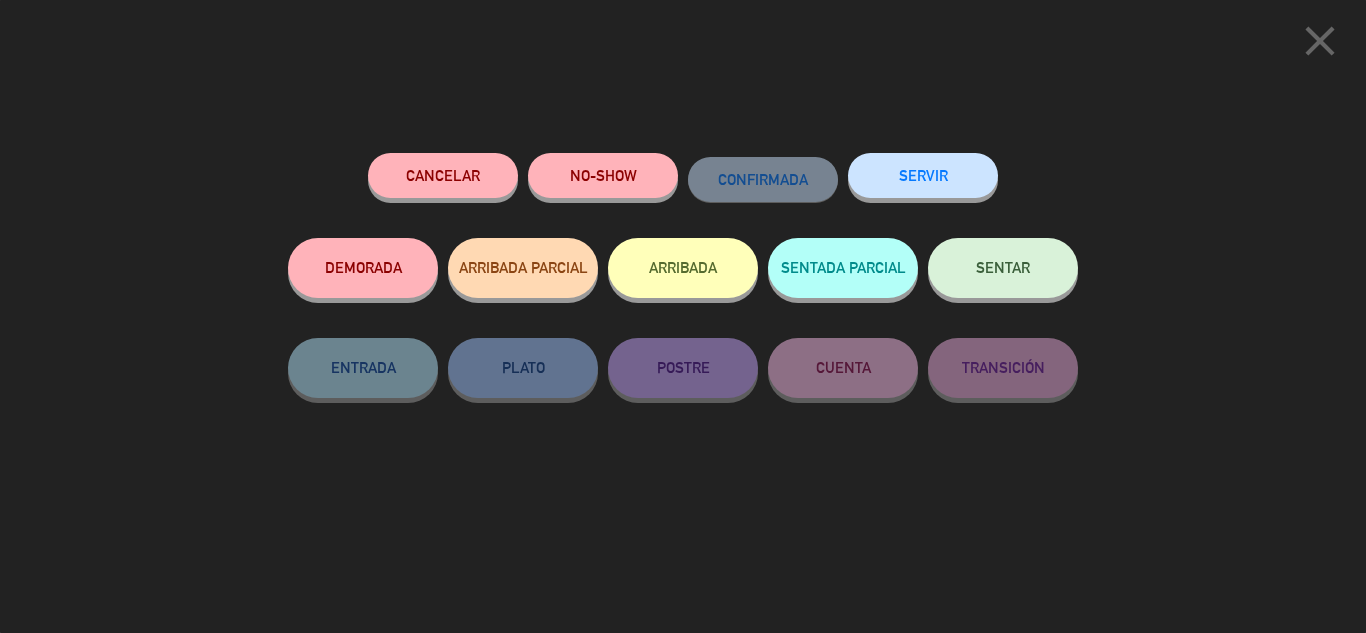 click on "SENTAR" 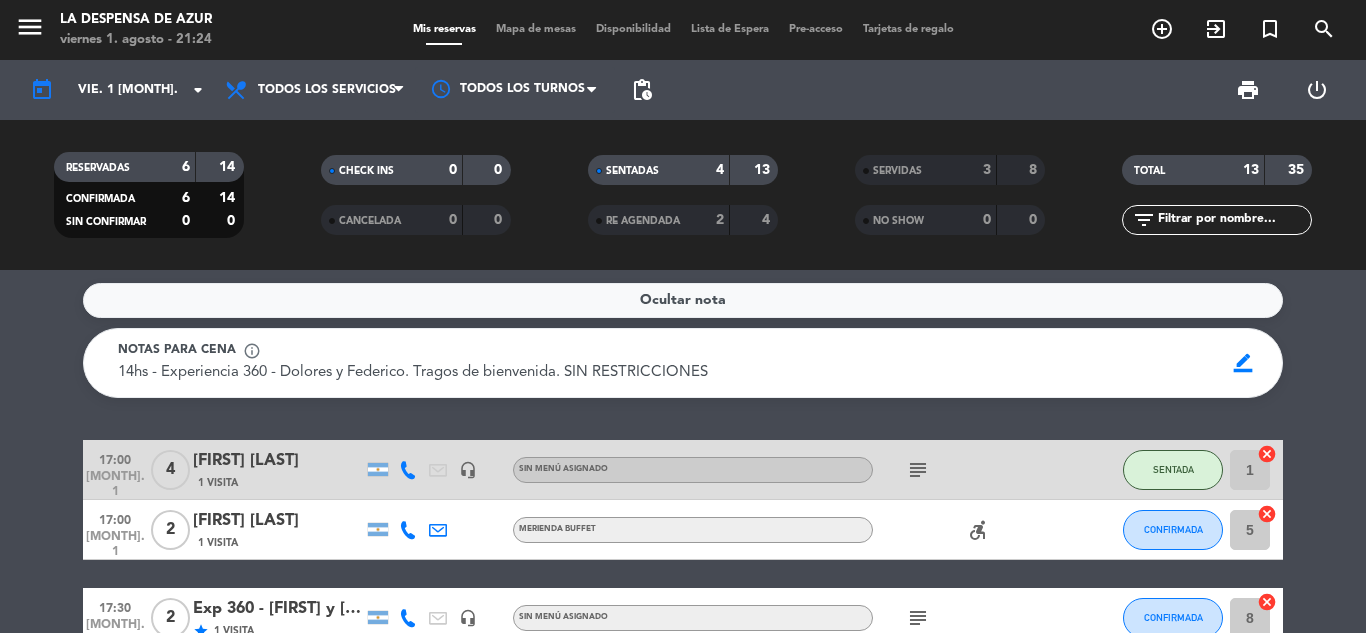 scroll, scrollTop: 0, scrollLeft: 0, axis: both 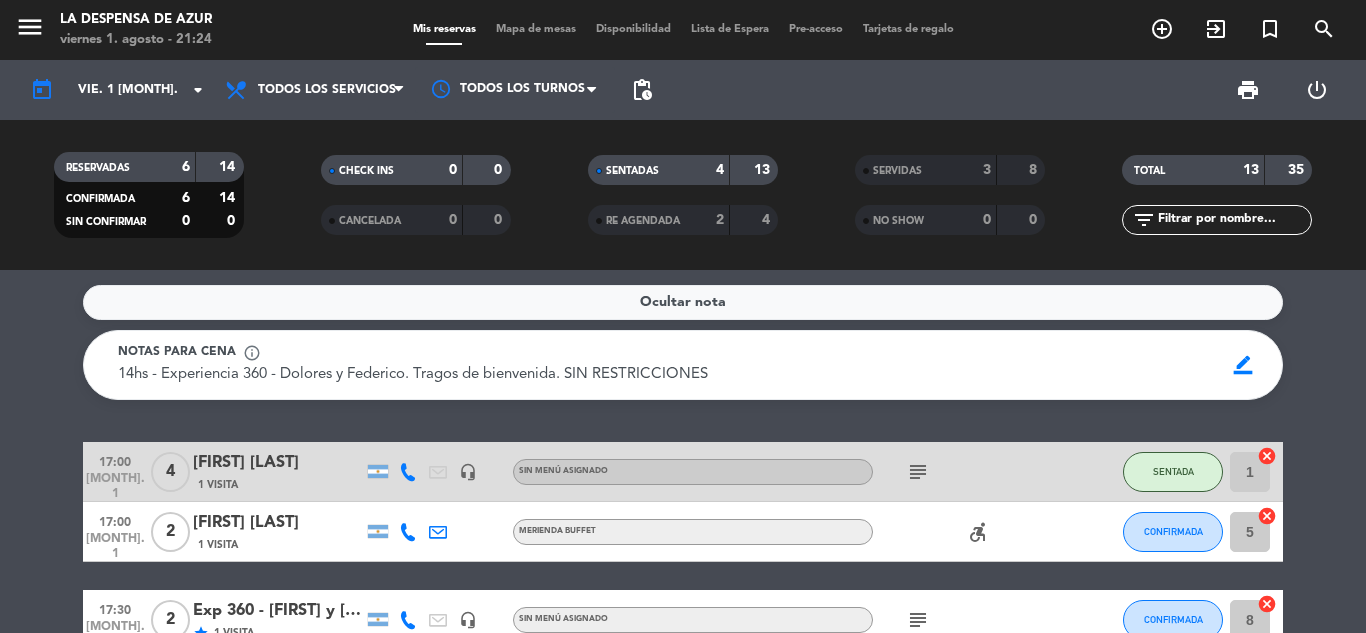 click on "subject" 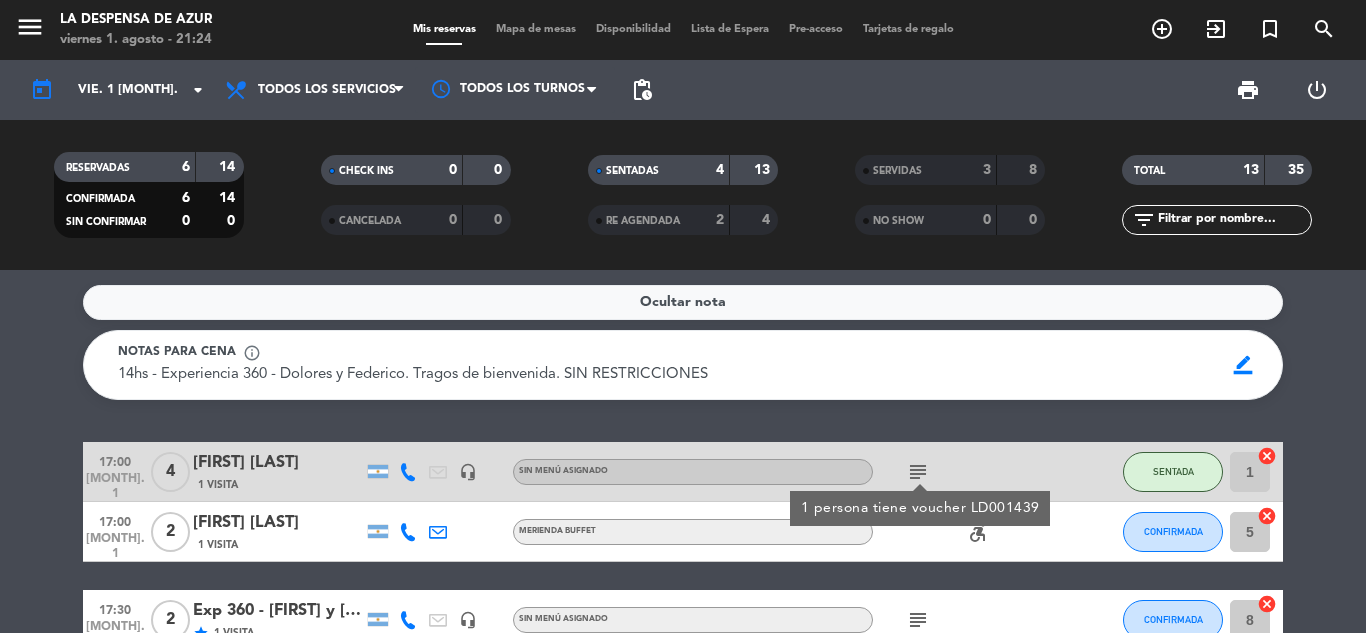click on "subject" 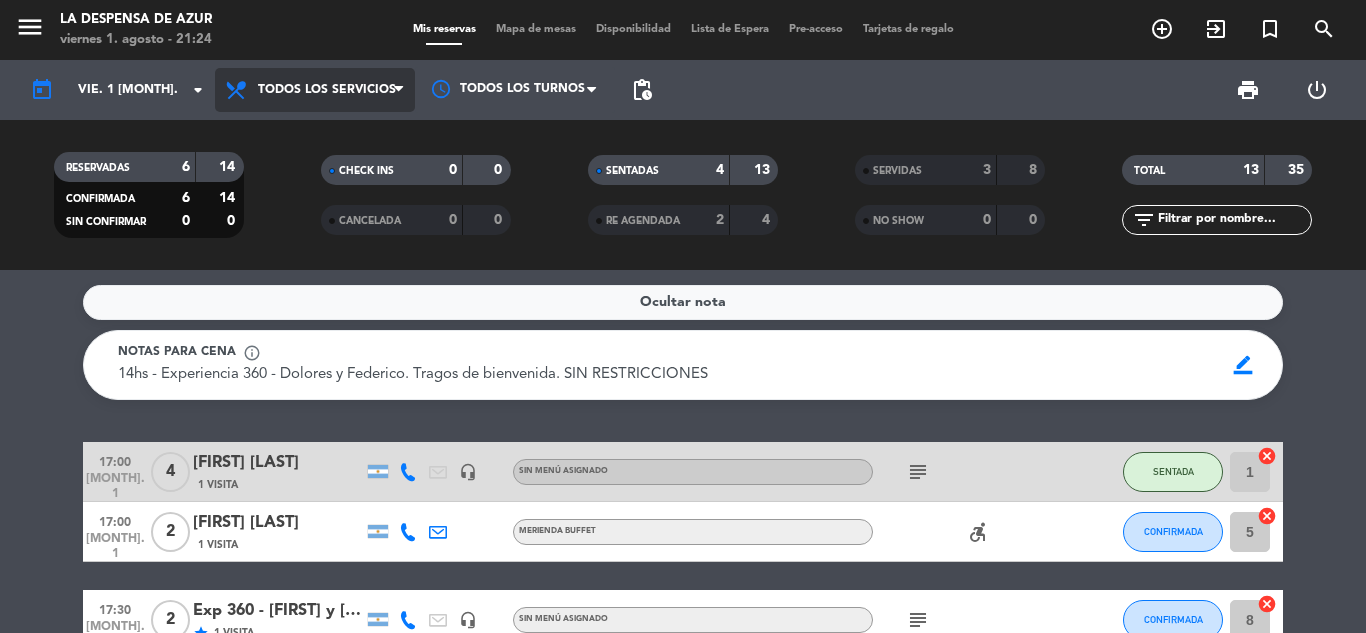 click on "Todos los servicios" at bounding box center (315, 90) 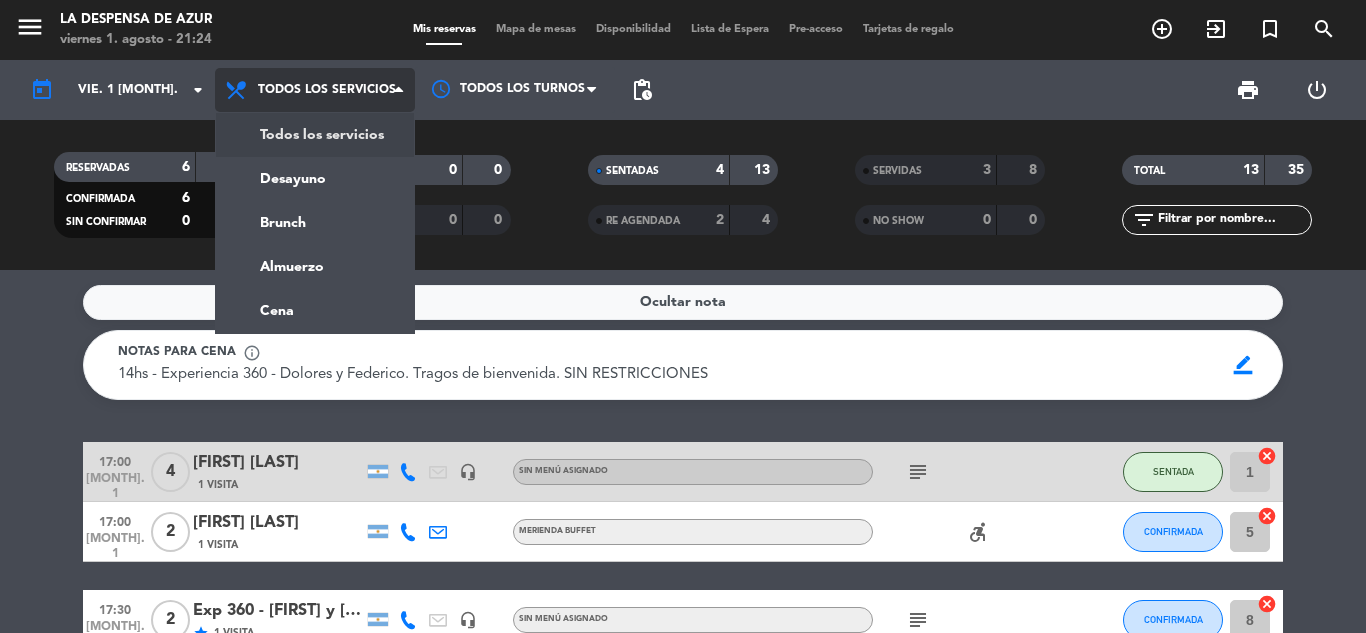 click on "Todos los servicios" at bounding box center [315, 90] 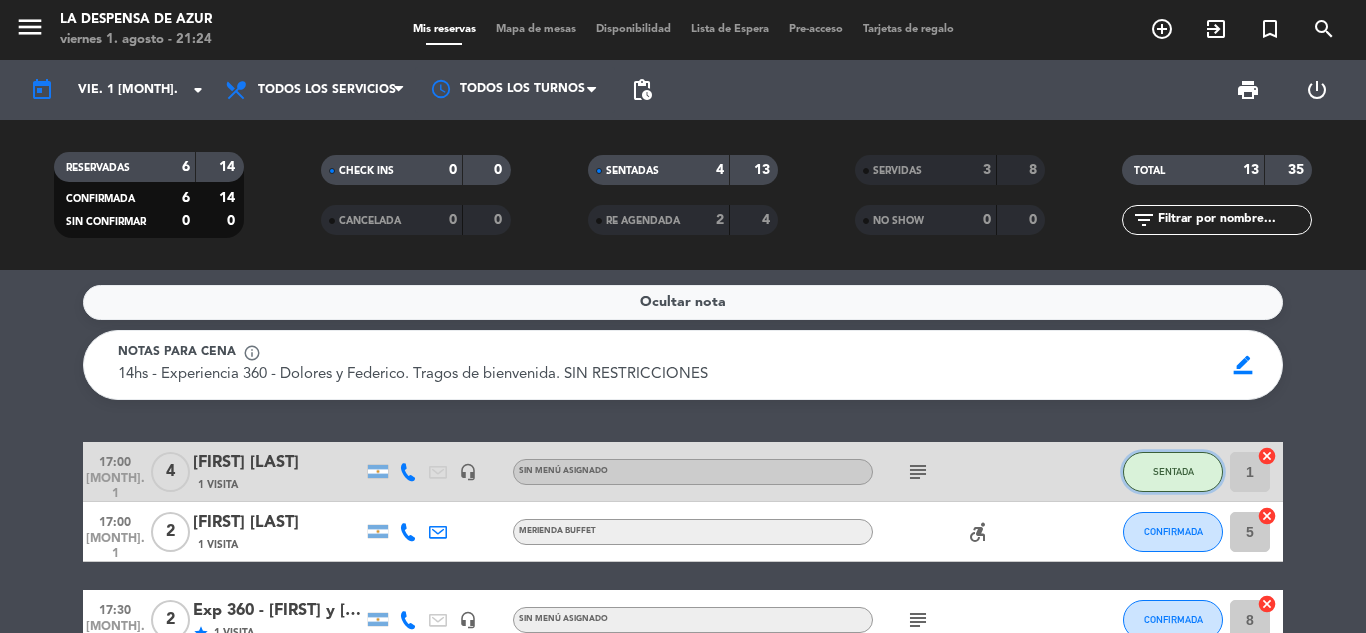 click on "SENTADA" 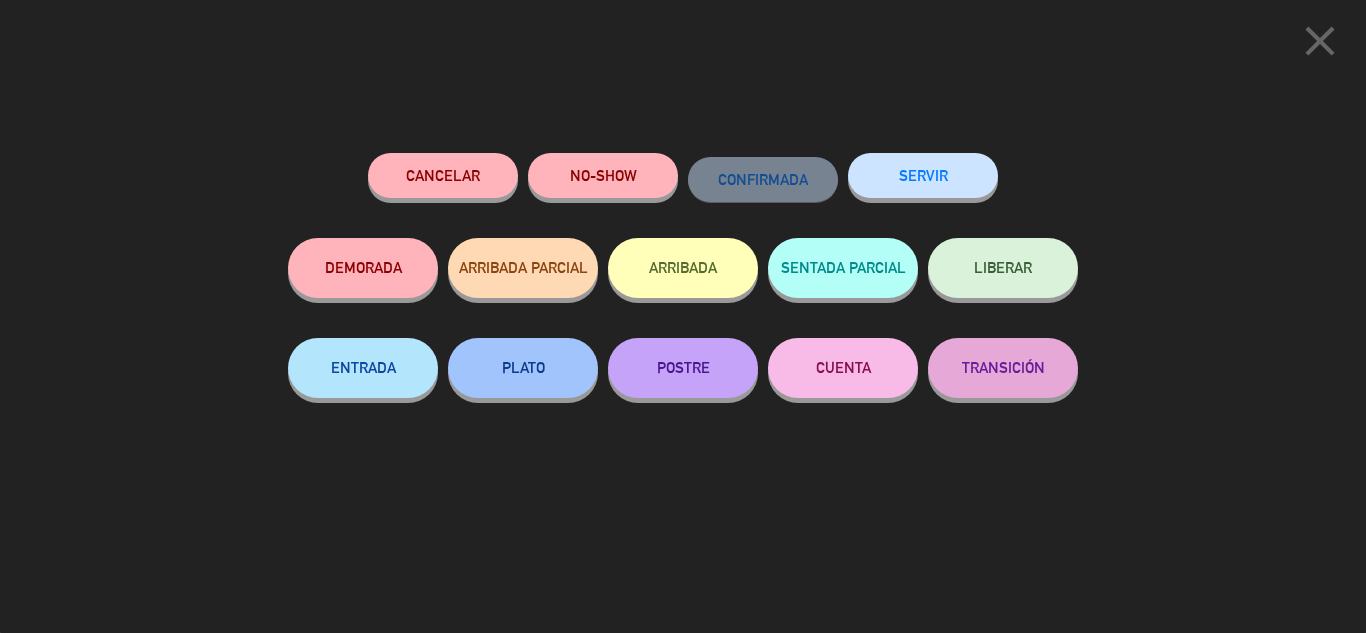 click on "SERVIR" 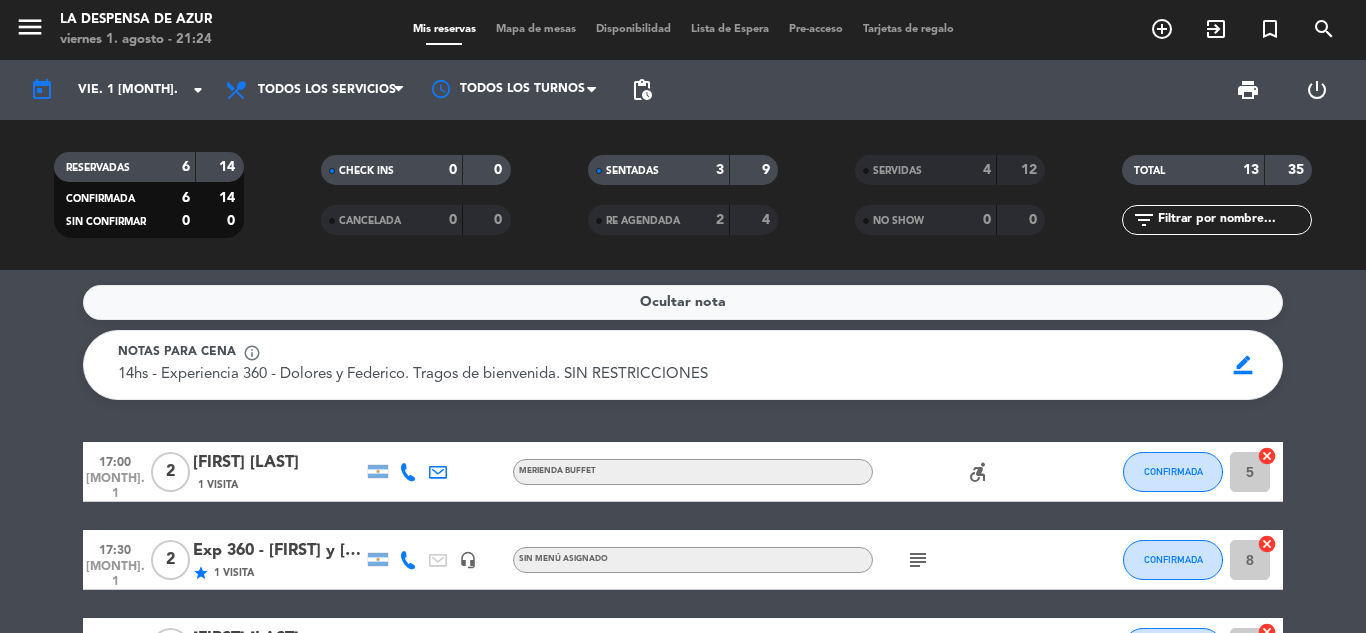 click on "accessible_forward" 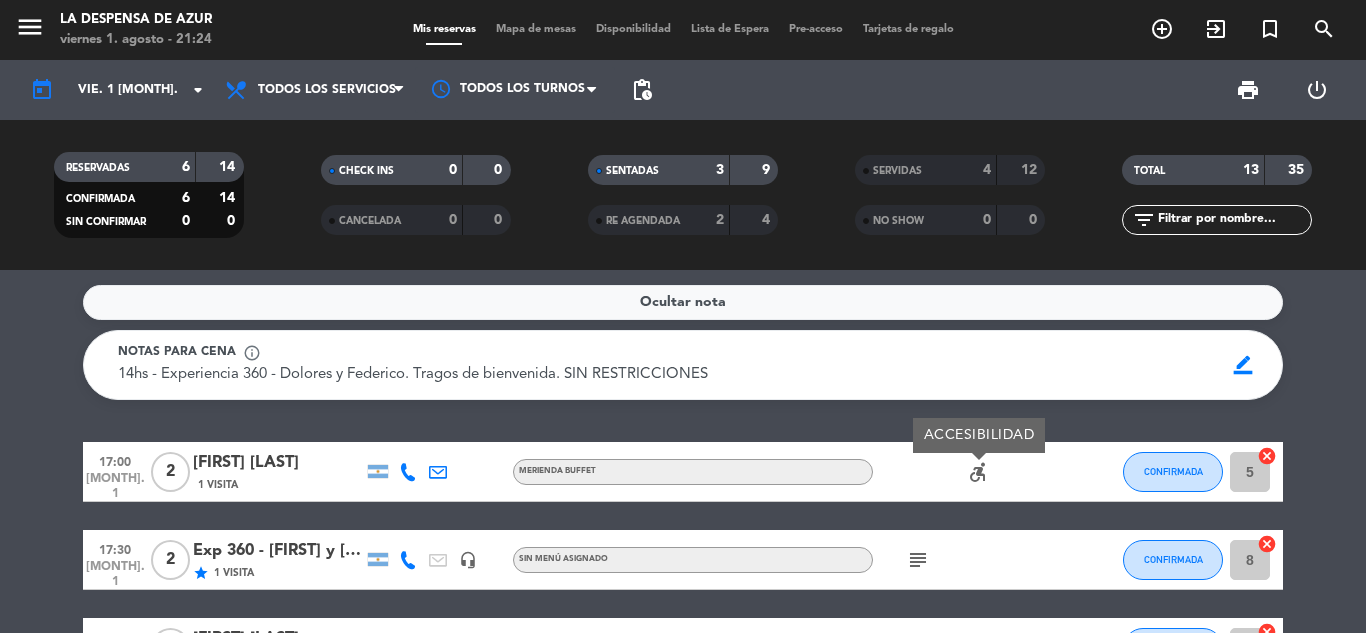 click on "accessible_forward" 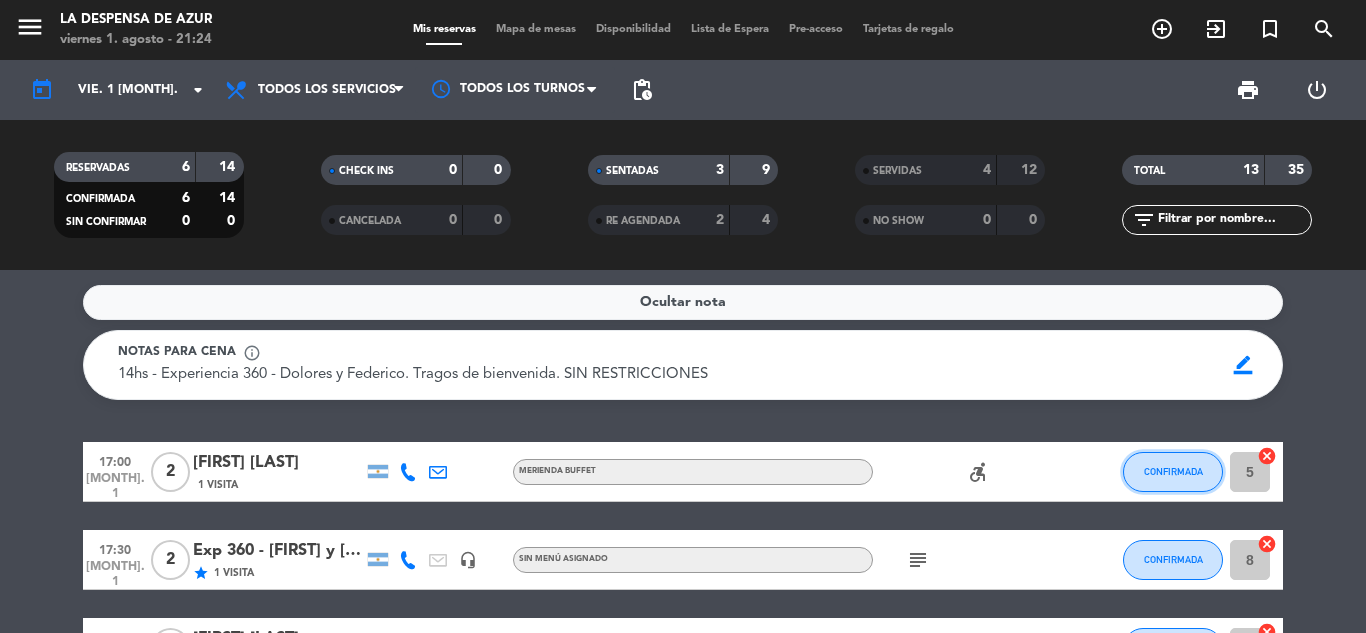 click on "CONFIRMADA" 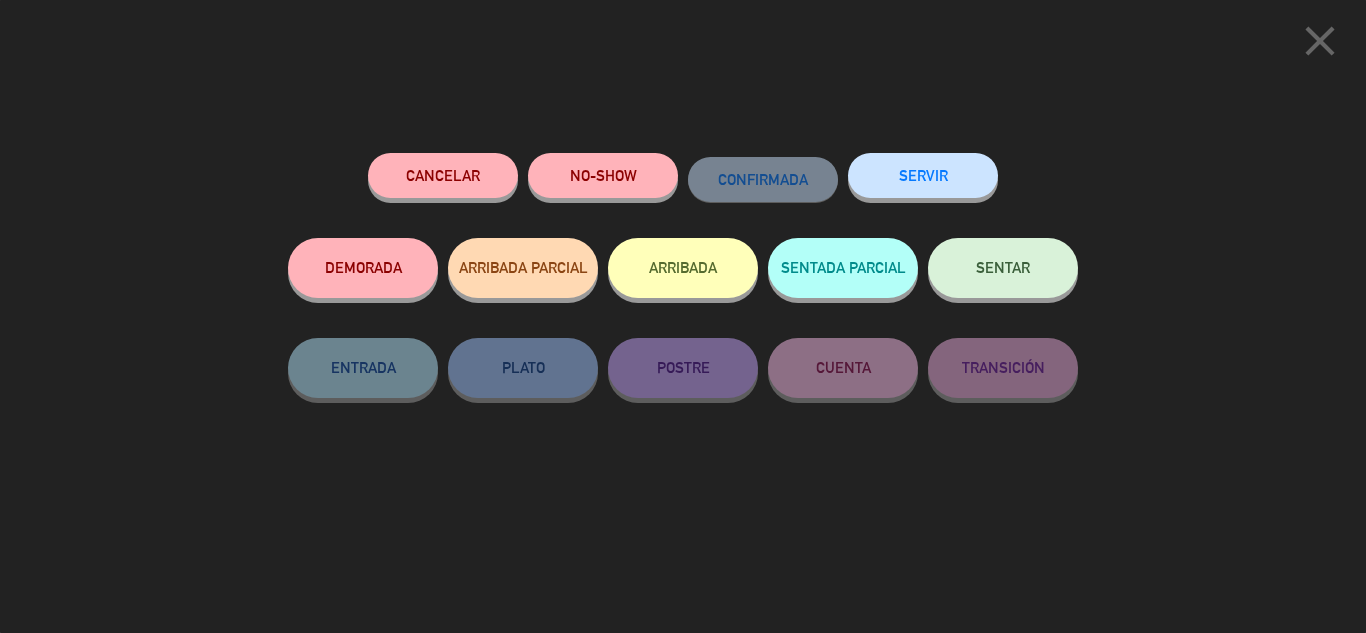 click on "SERVIR" 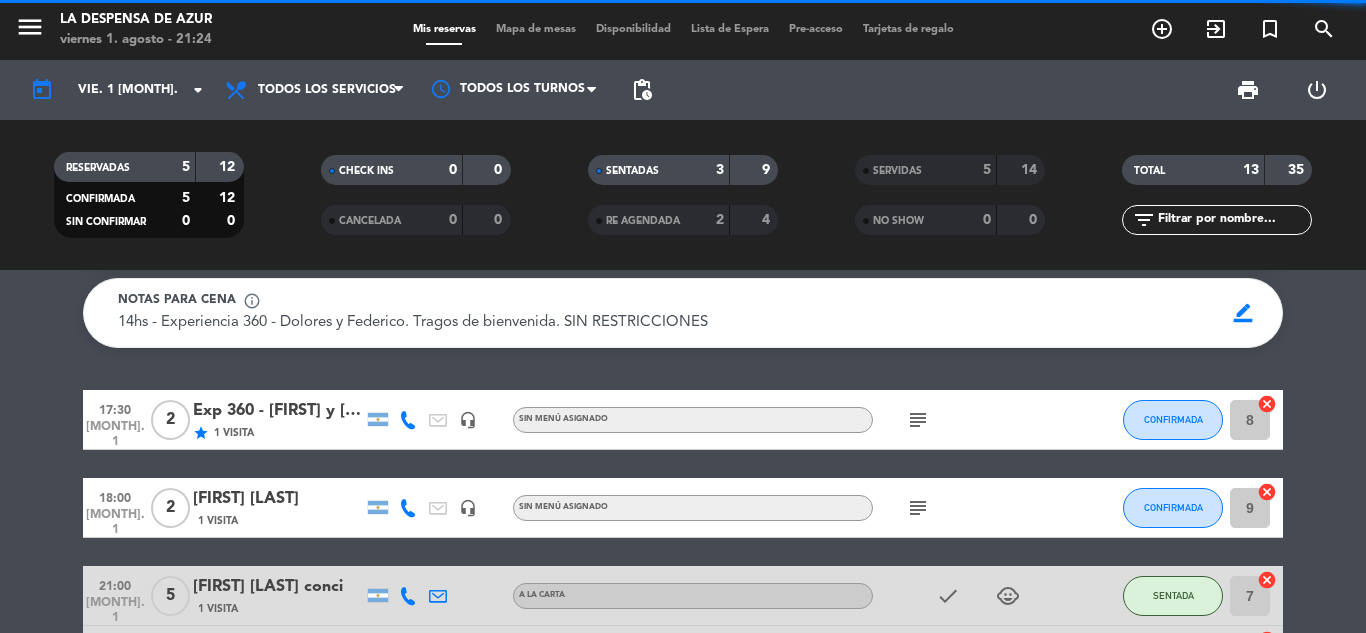scroll, scrollTop: 100, scrollLeft: 0, axis: vertical 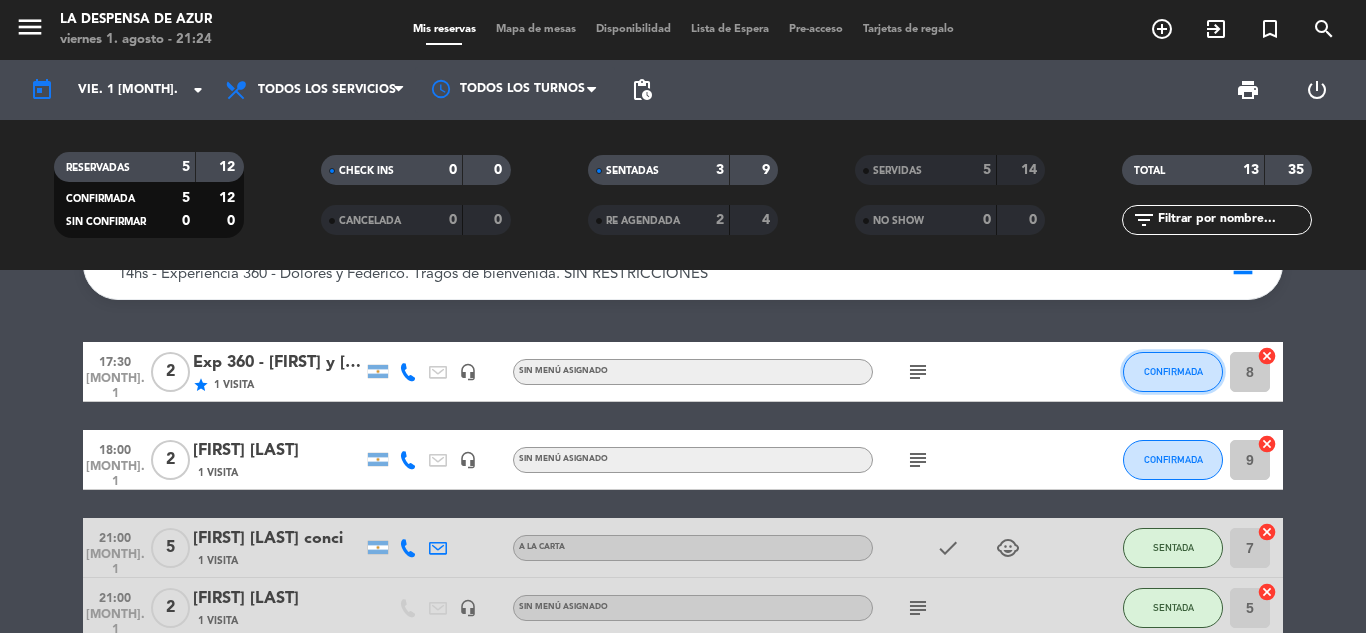click on "CONFIRMADA" 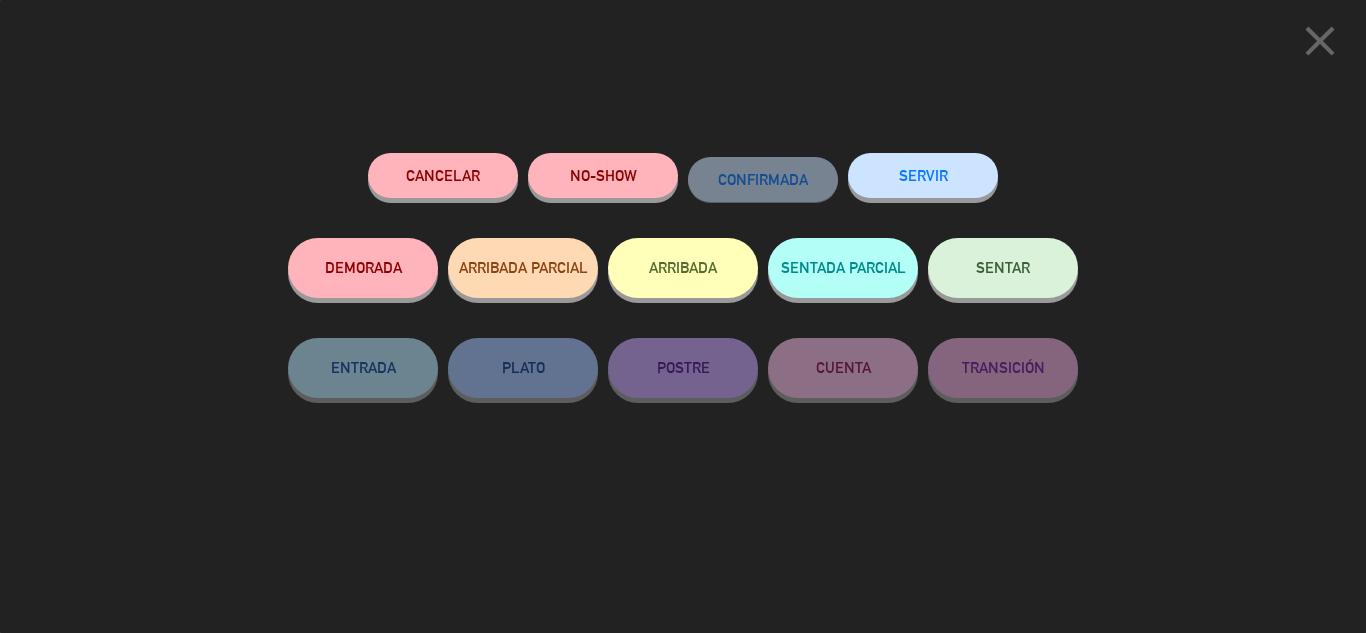 scroll, scrollTop: 203, scrollLeft: 0, axis: vertical 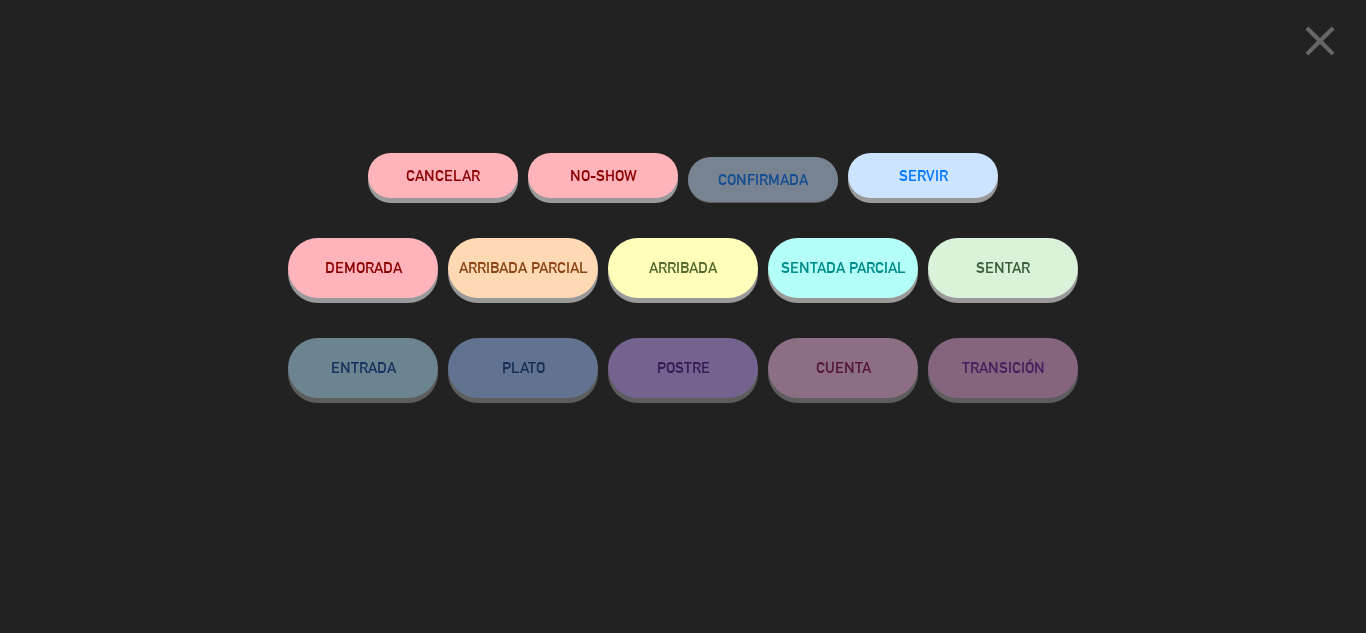 click on "SERVIR" 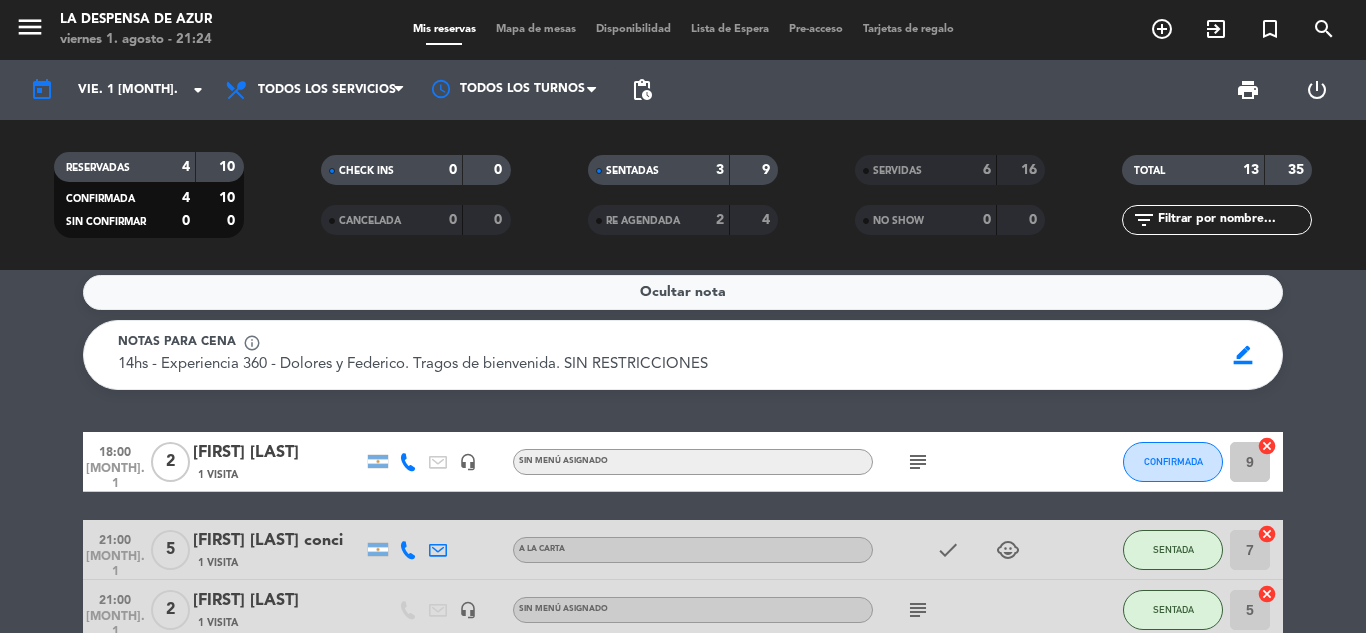 scroll, scrollTop: 3, scrollLeft: 0, axis: vertical 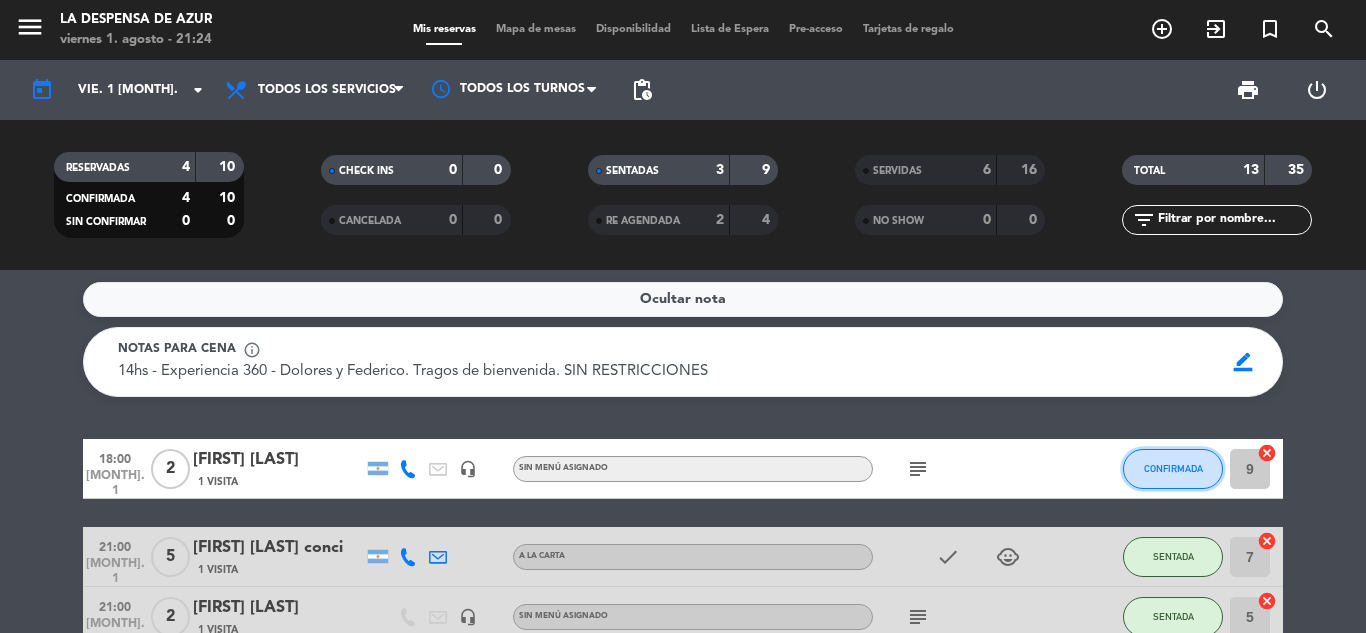 click on "CONFIRMADA" 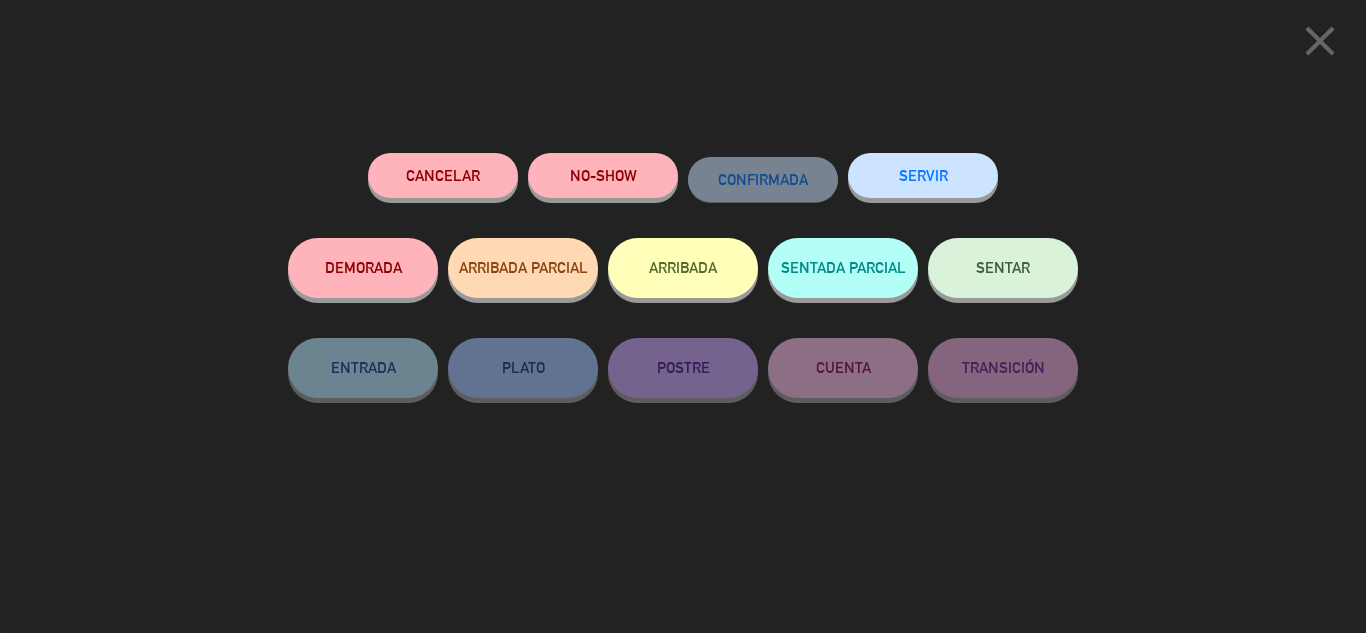 click on "SERVIR" 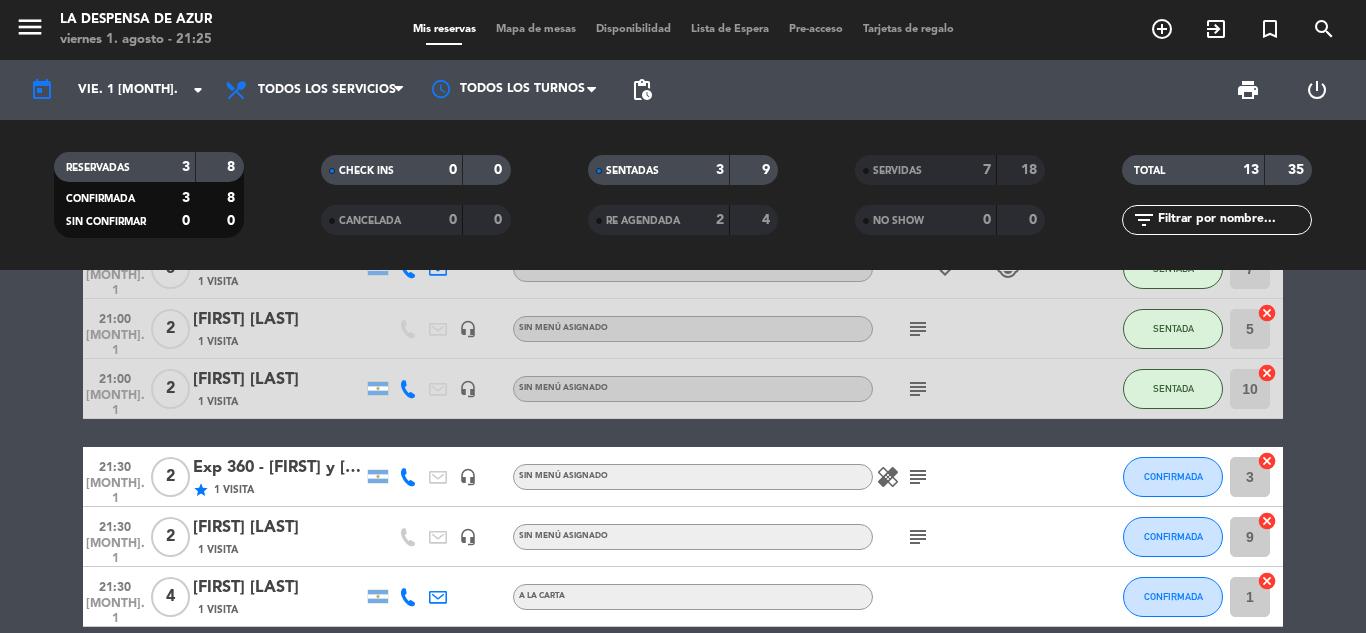 scroll, scrollTop: 297, scrollLeft: 0, axis: vertical 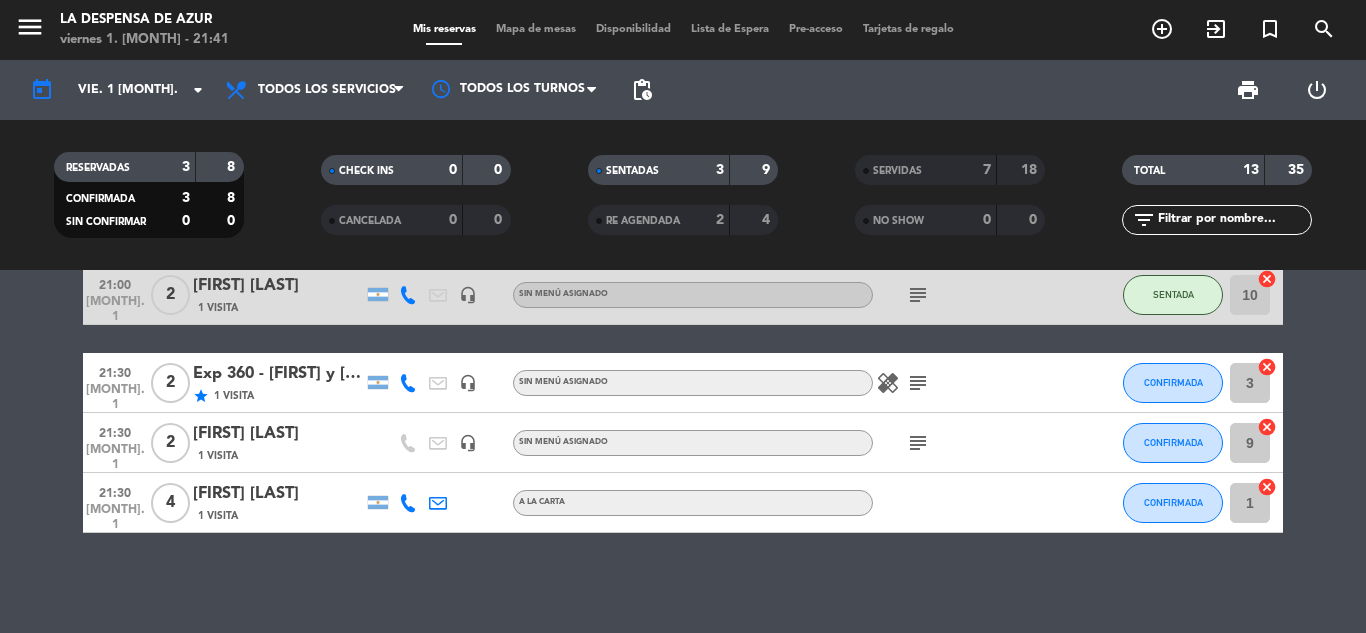 click on "healing" 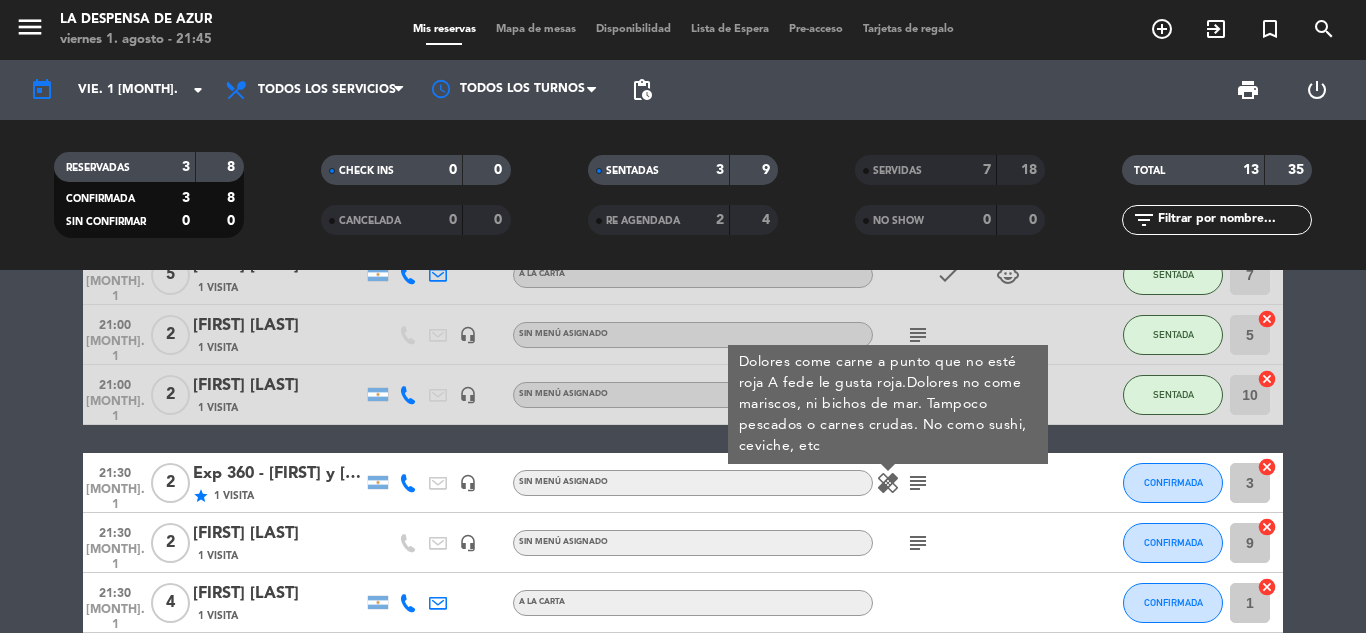 scroll, scrollTop: 297, scrollLeft: 0, axis: vertical 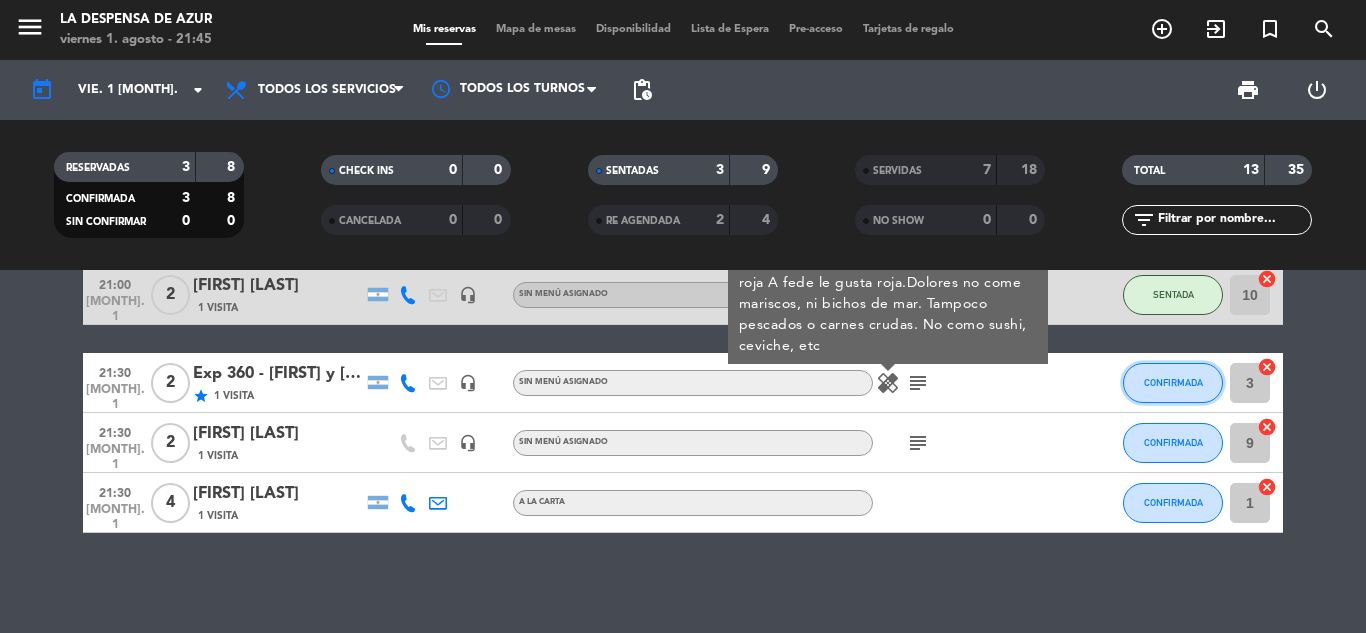 click on "CONFIRMADA" 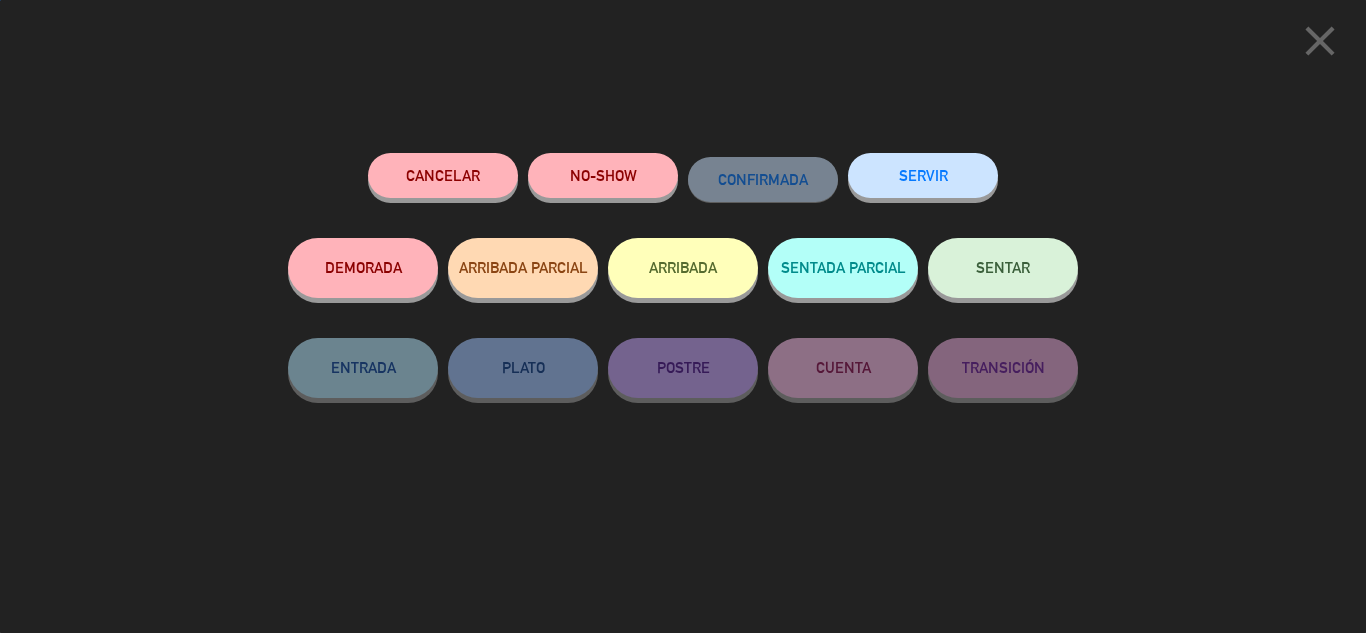 click on "SENTAR" 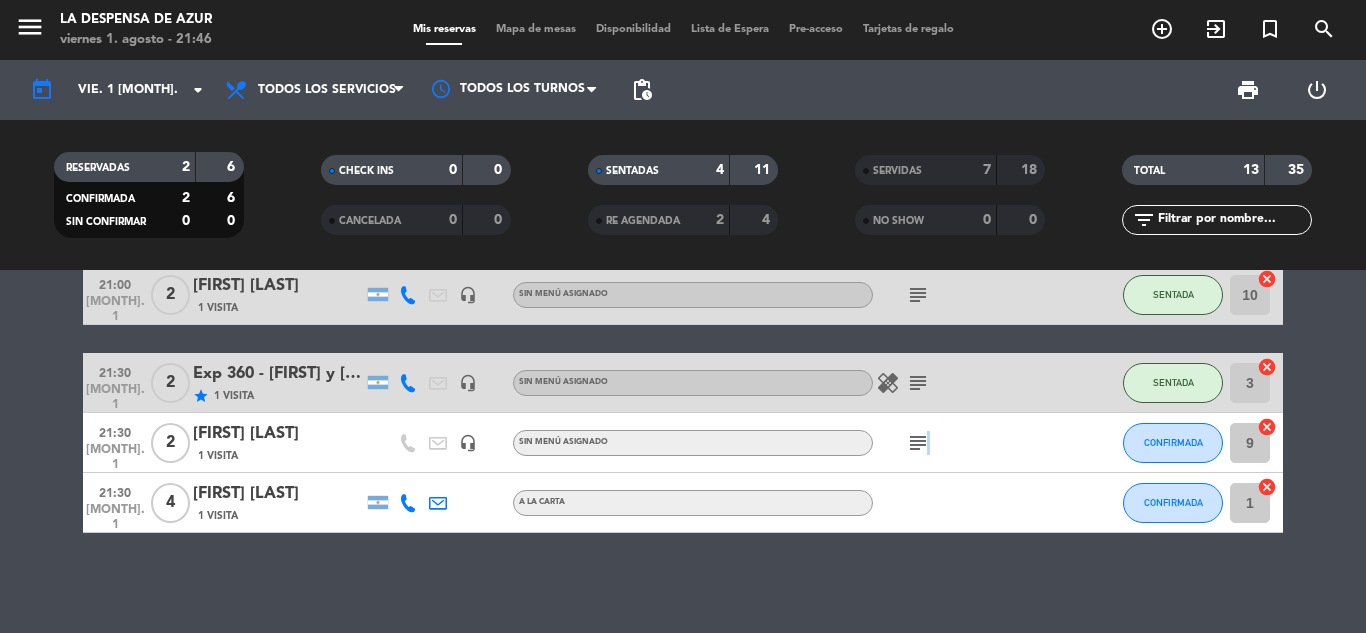 click on "subject" 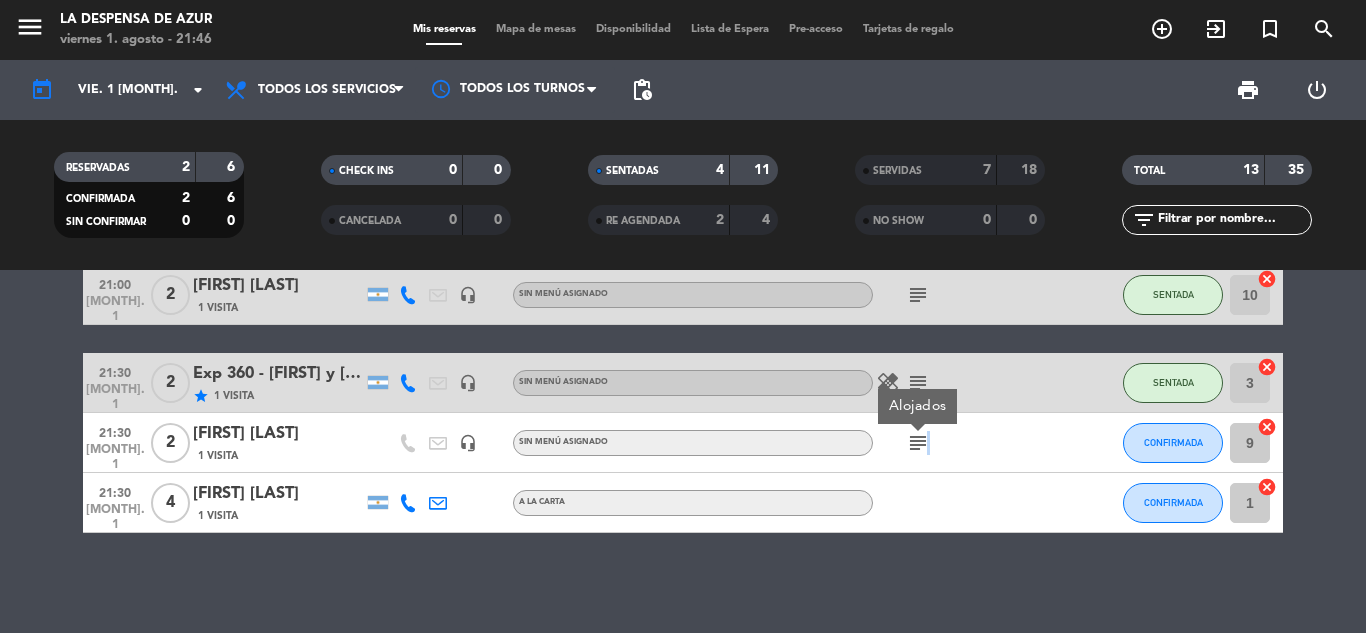 click on "subject" 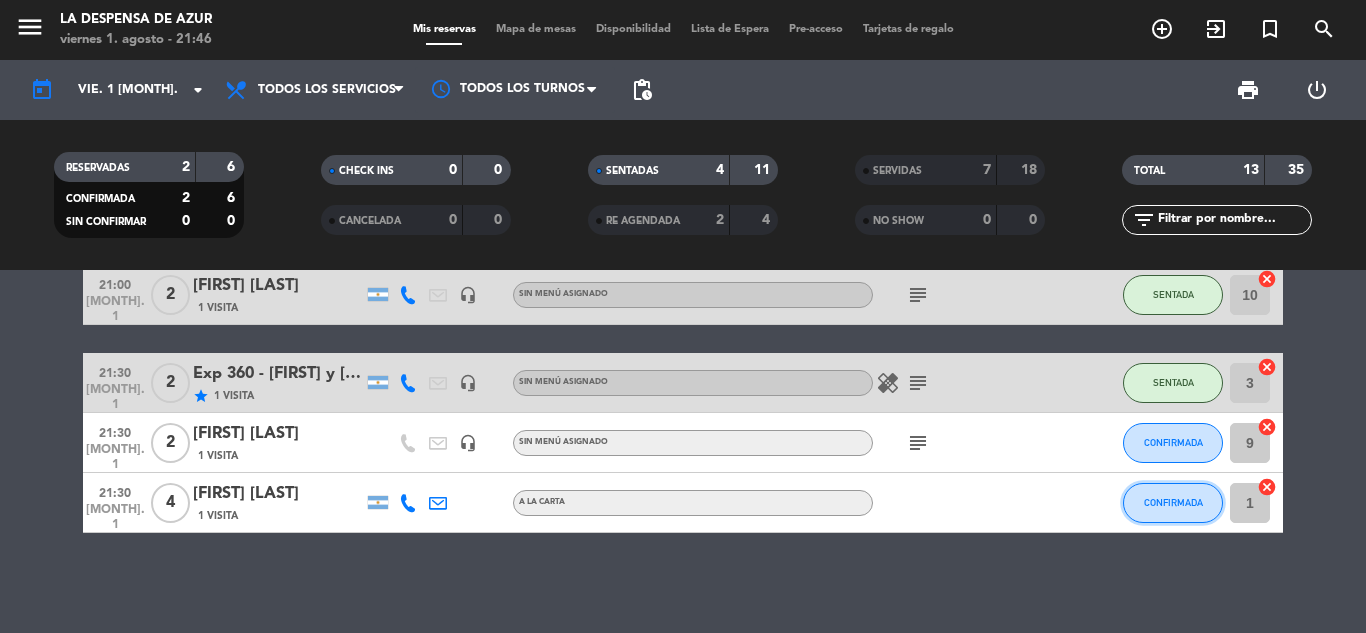 click on "CONFIRMADA" 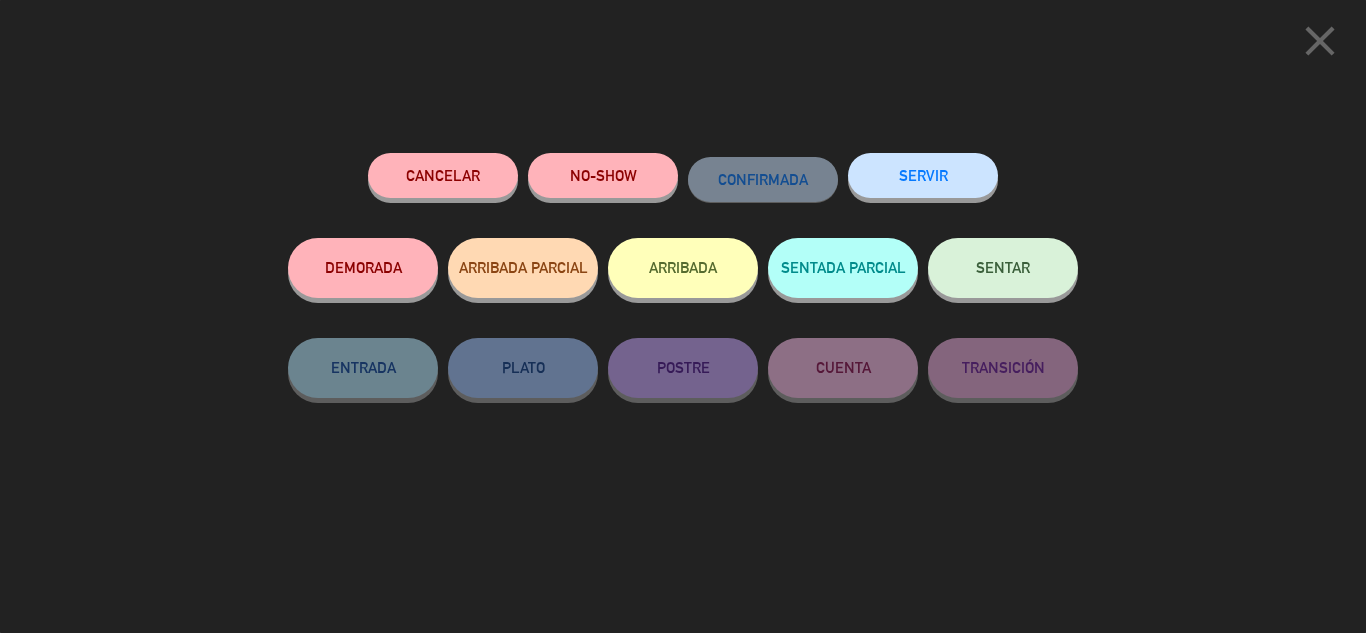 click on "SENTAR" 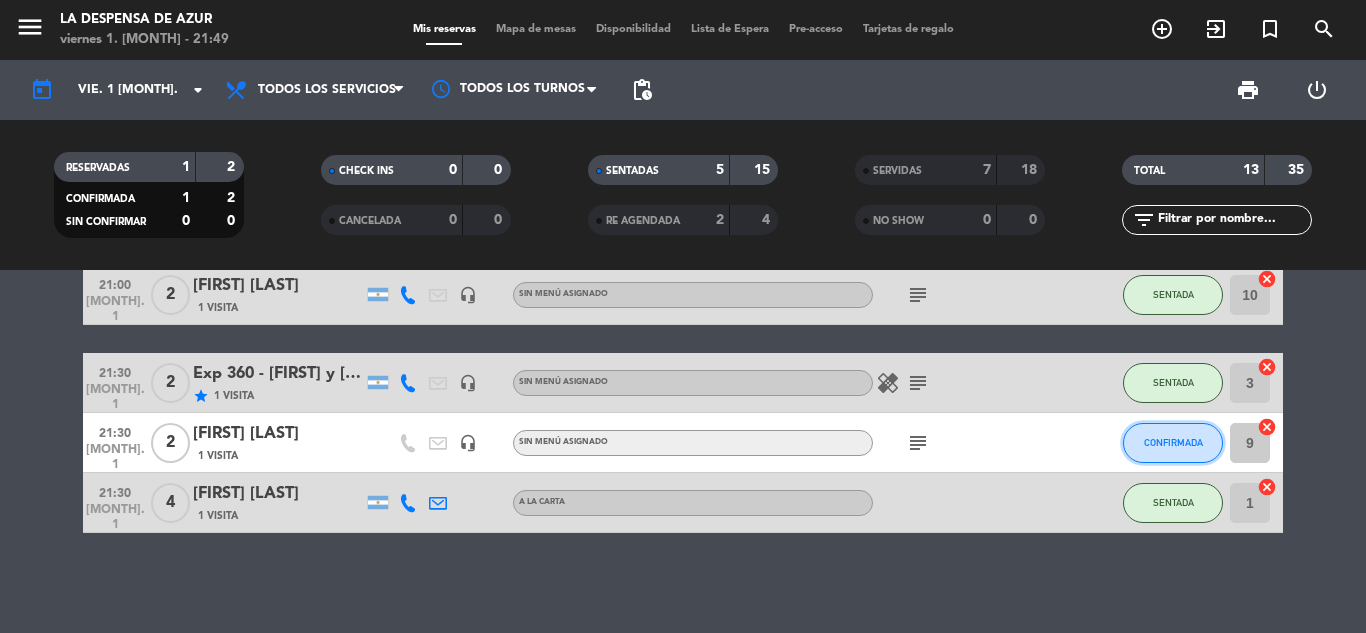 click on "CONFIRMADA" 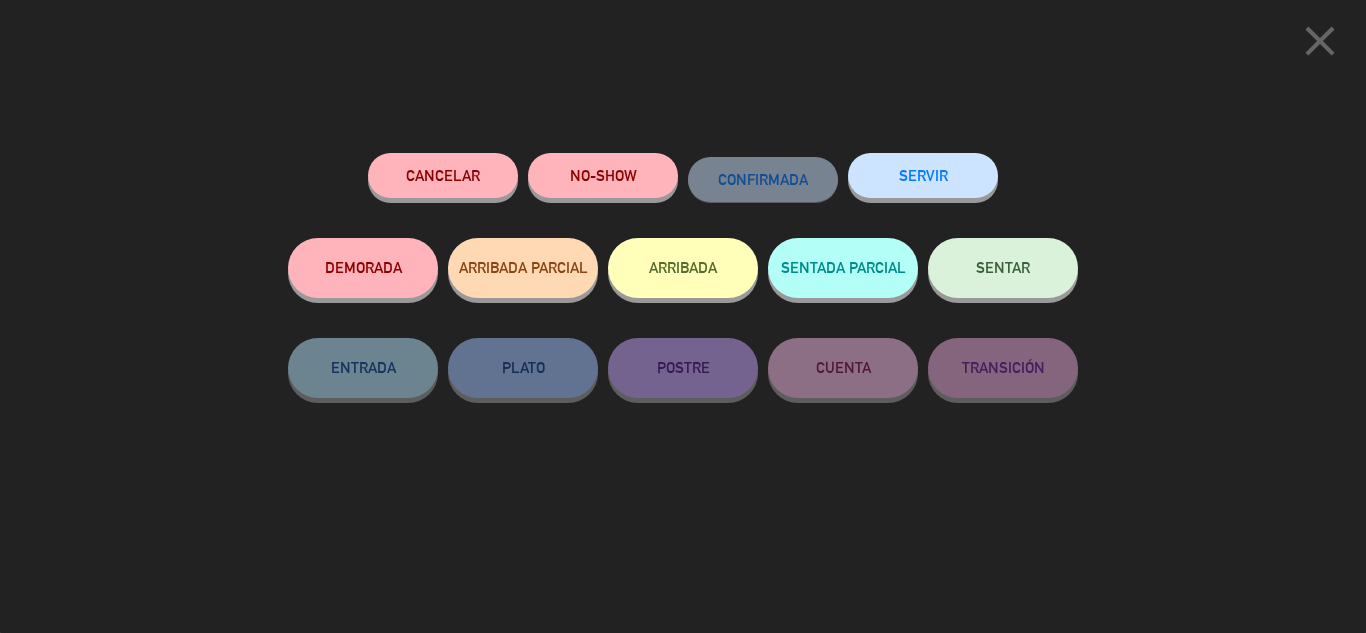 click on "SENTAR" 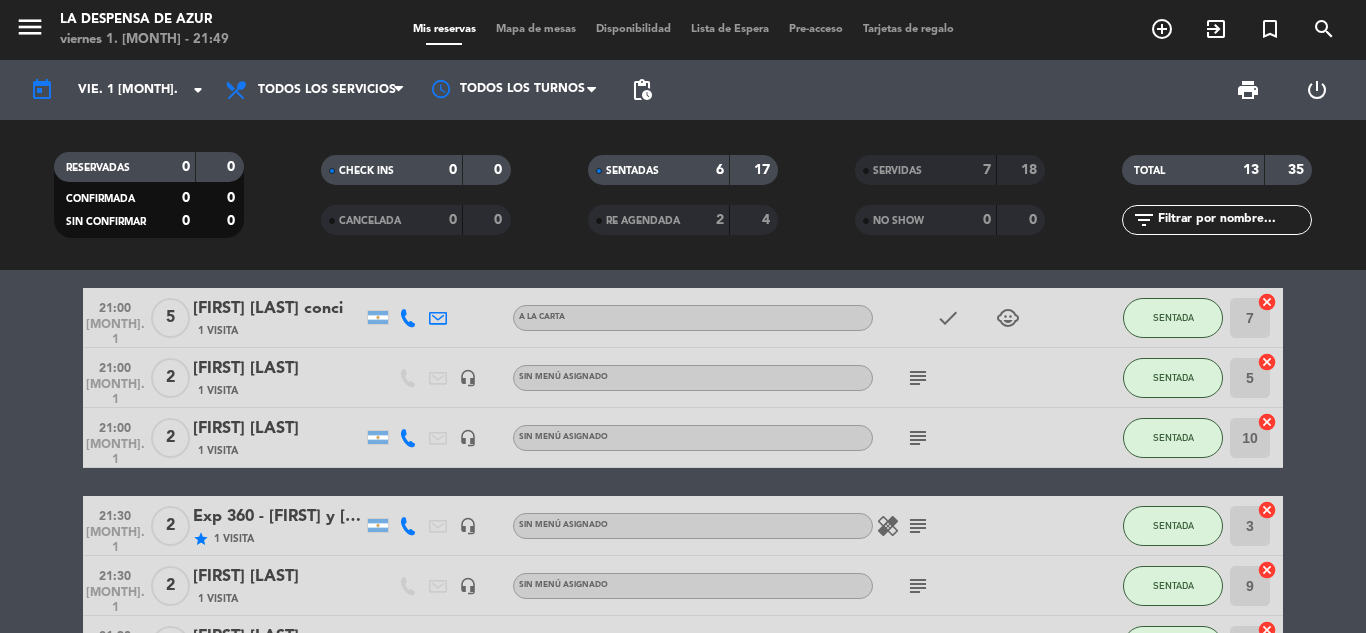 scroll, scrollTop: 200, scrollLeft: 0, axis: vertical 